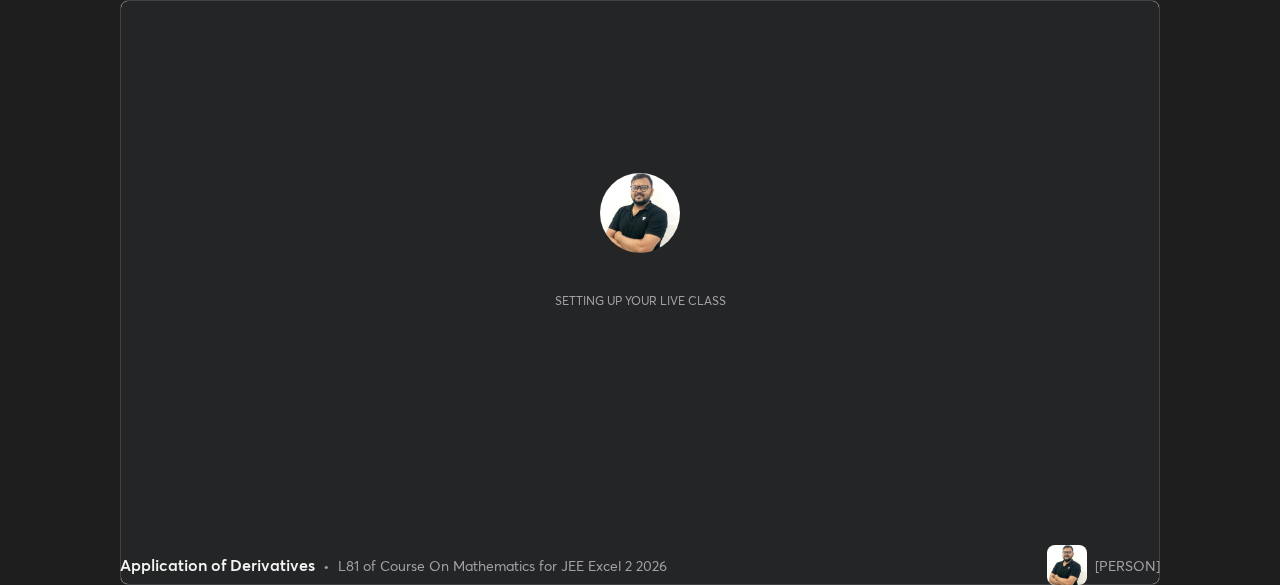 scroll, scrollTop: 0, scrollLeft: 0, axis: both 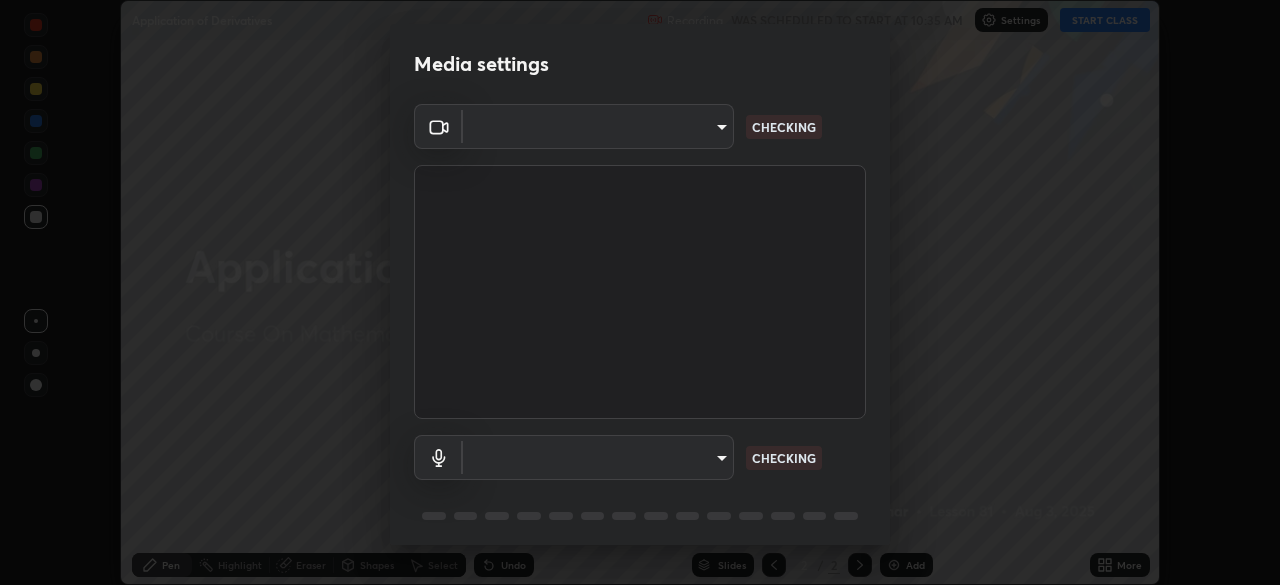 type on "39caa65dc23426385aa383ad0d0a4b68c28ae26f4a71cd21c25f84911154f6e3" 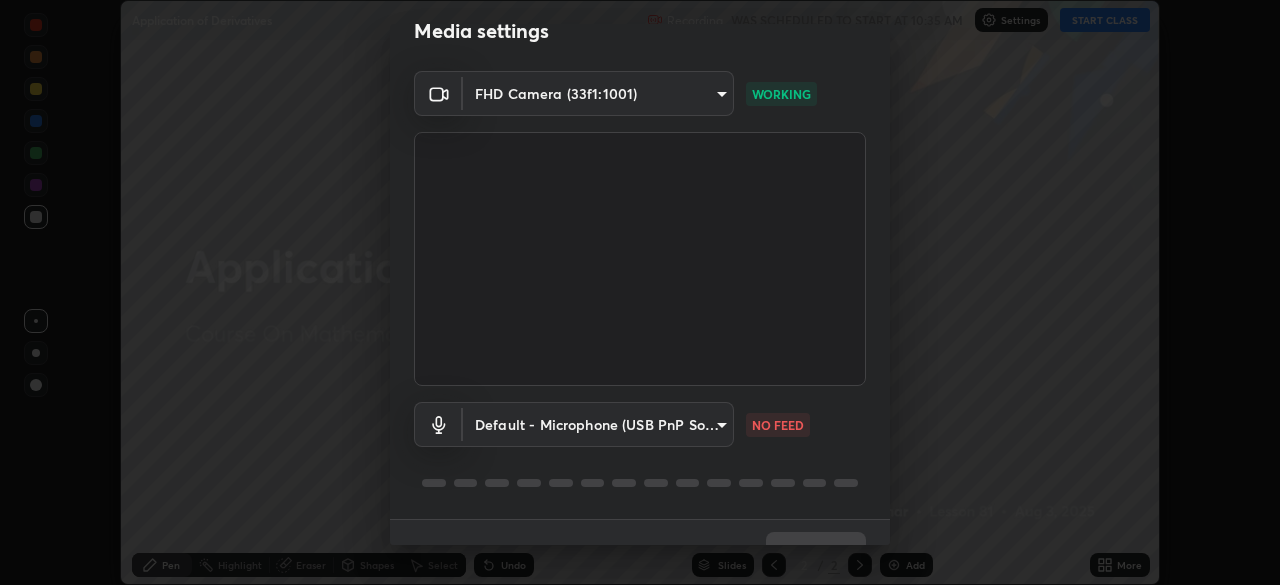 scroll, scrollTop: 71, scrollLeft: 0, axis: vertical 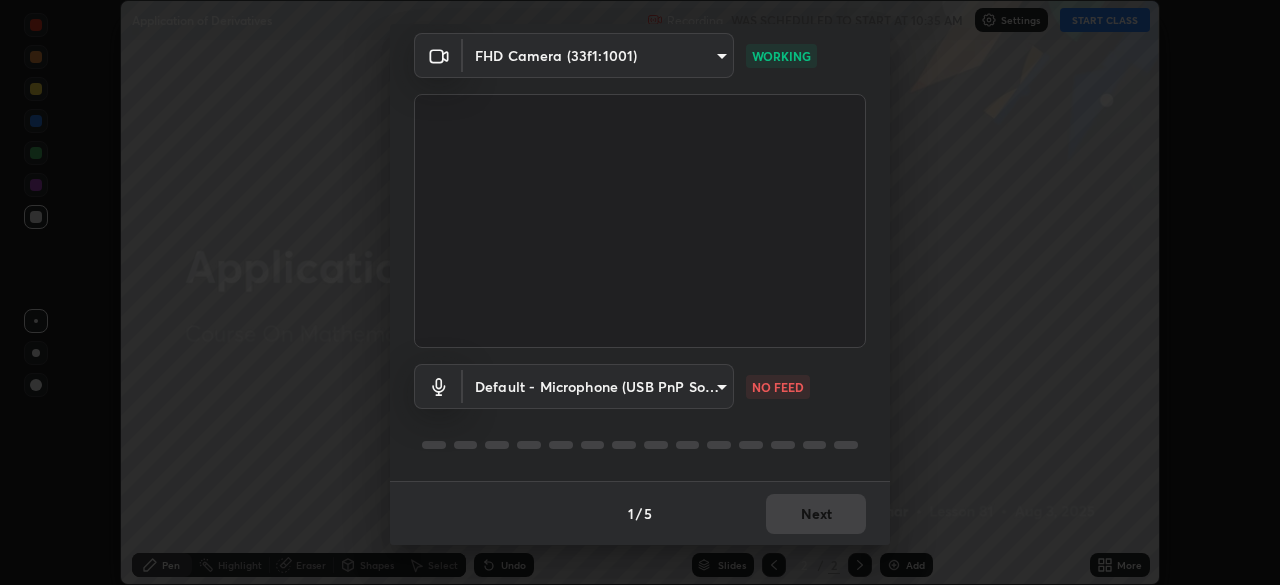 click on "Erase all Application of Derivatives Recording WAS SCHEDULED TO START AT  10:35 AM Settings START CLASS Setting up your live class Application of Derivatives • L81 of Course On Mathematics for JEE Excel 2 2026 [PERSON] Pen Highlight Eraser Shapes Select Undo Slides 2 / 2 Add More No doubts shared Encourage your learners to ask a doubt for better clarity Report an issue Reason for reporting Buffering Chat not working Audio - Video sync issue Educator video quality low ​ Attach an image Report Media settings FHD Camera (33f1:1001) 39caa65dc23426385aa383ad0d0a4b68c28ae26f4a71cd21c25f84911154f6e3 WORKING Default - Microphone (USB PnP Sound Device) default NO FEED 1 / 5 Next" at bounding box center (640, 292) 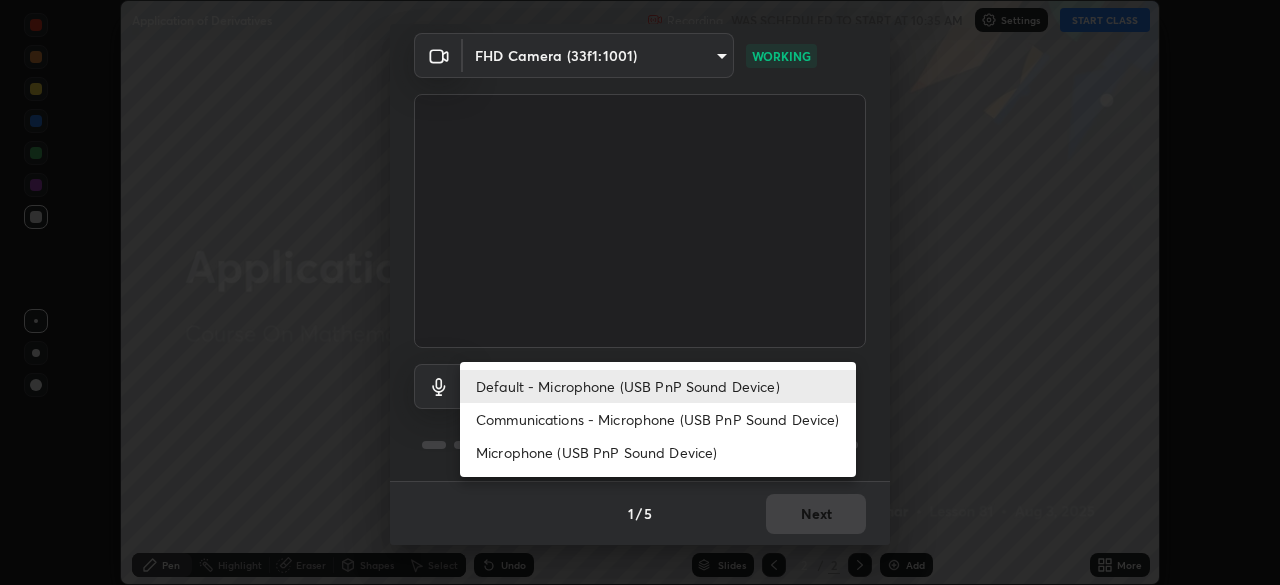 click on "Communications - Microphone (USB PnP Sound Device)" at bounding box center [658, 419] 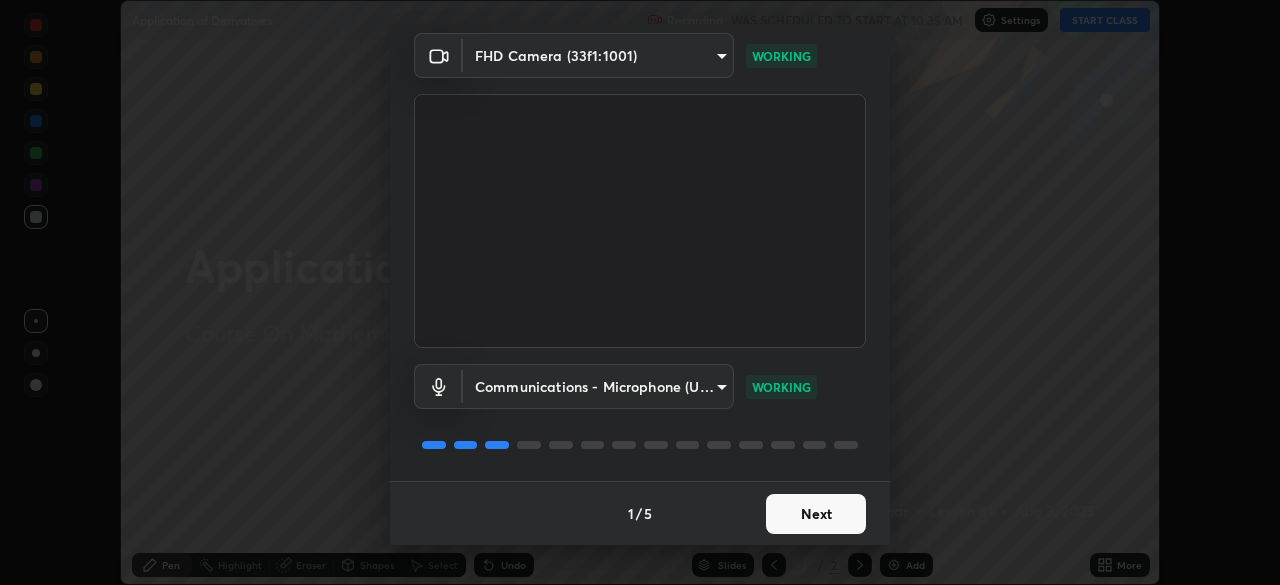 click on "Next" at bounding box center (816, 514) 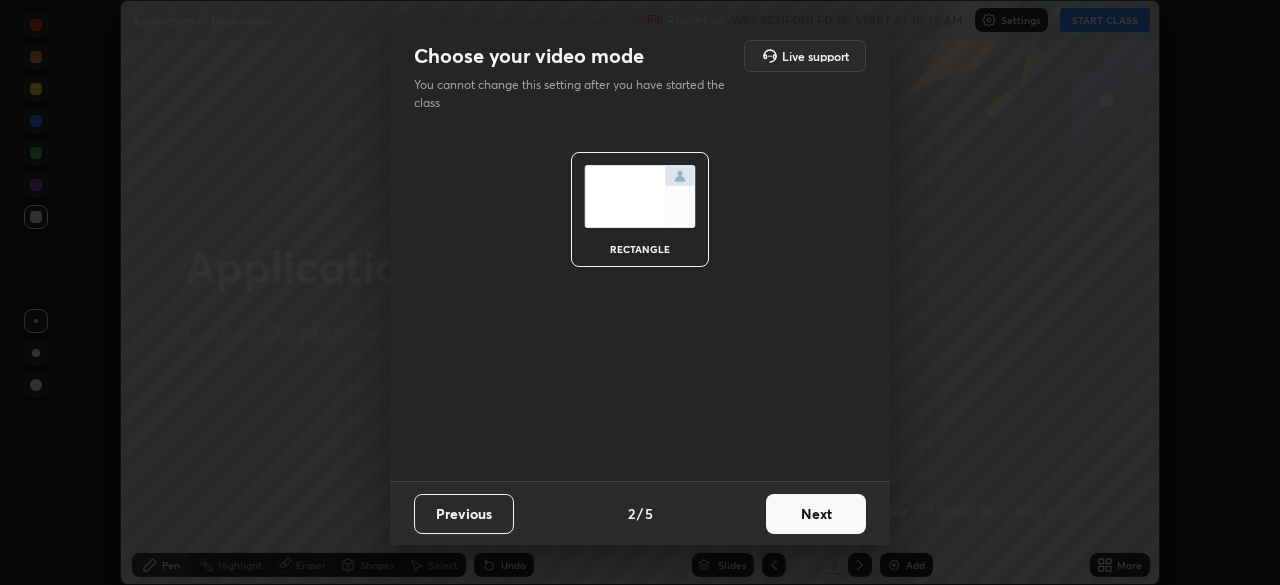 scroll, scrollTop: 0, scrollLeft: 0, axis: both 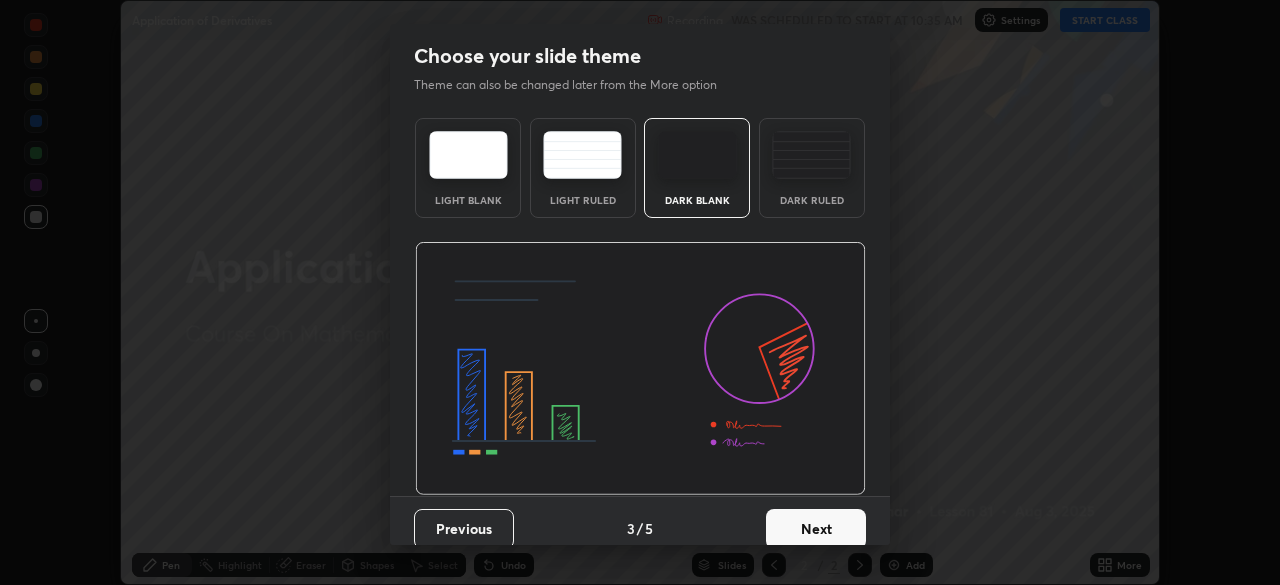 click on "Next" at bounding box center (816, 529) 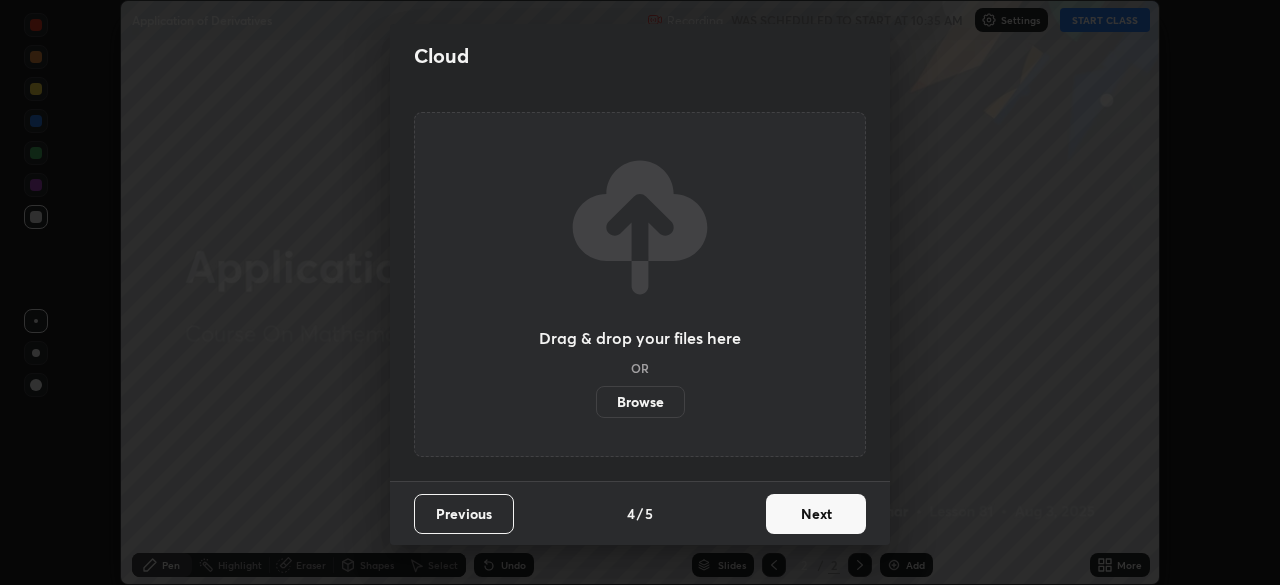 click on "Next" at bounding box center [816, 514] 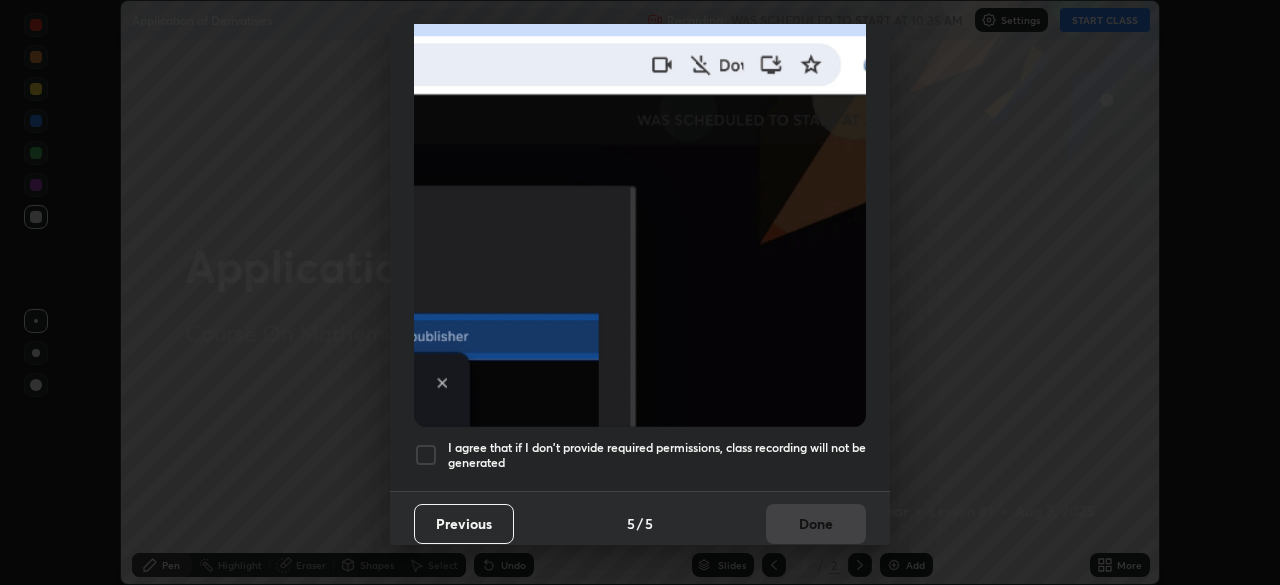 scroll, scrollTop: 429, scrollLeft: 0, axis: vertical 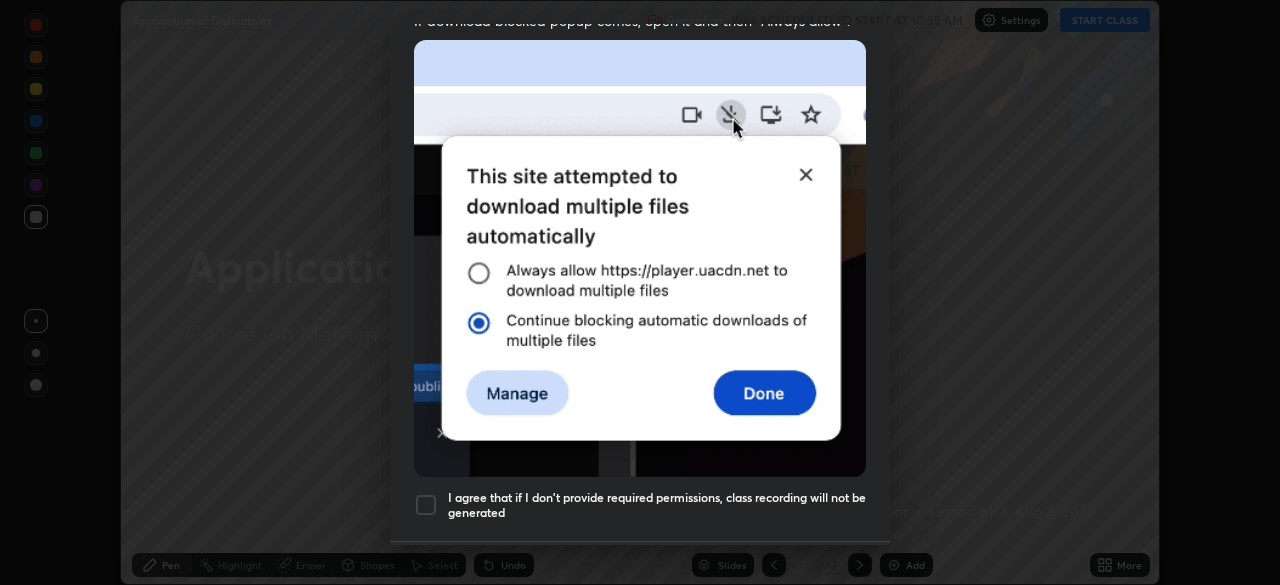click at bounding box center [426, 505] 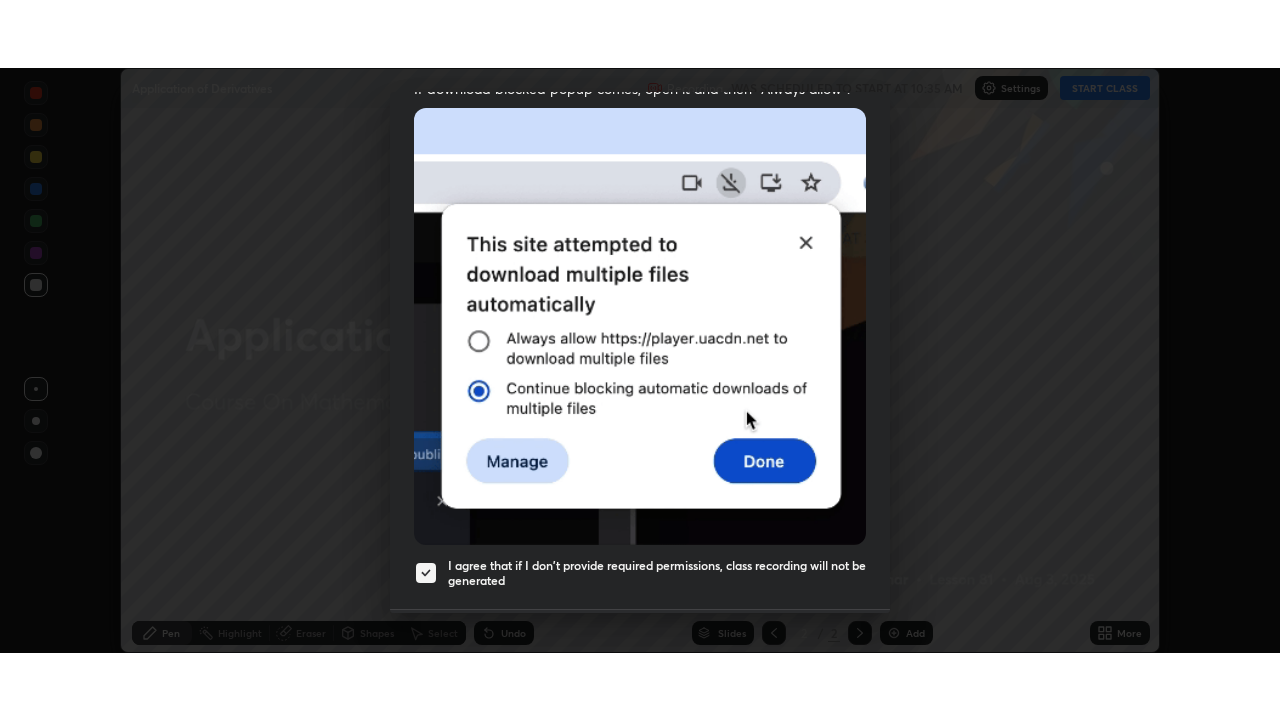 scroll, scrollTop: 479, scrollLeft: 0, axis: vertical 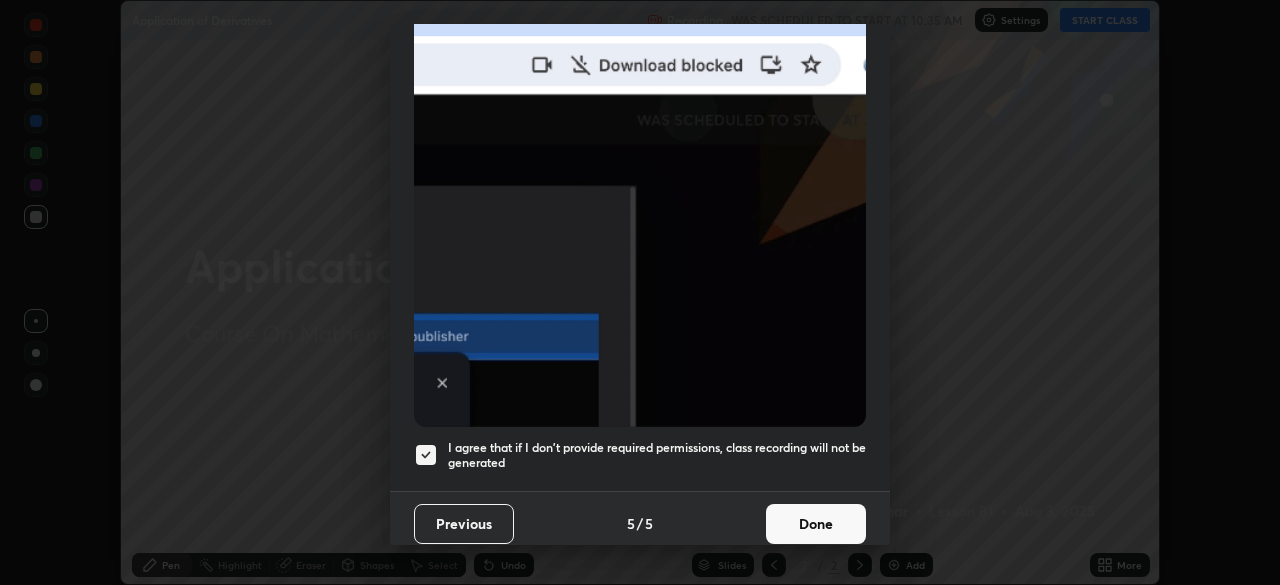 click on "Done" at bounding box center (816, 524) 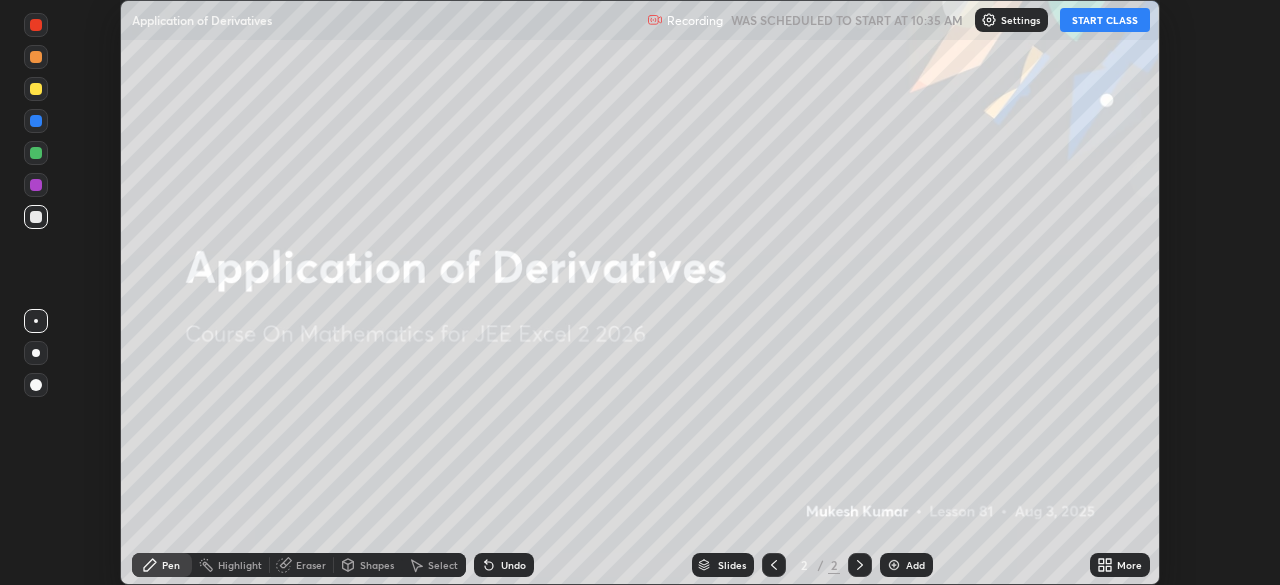 click on "START CLASS" at bounding box center [1105, 20] 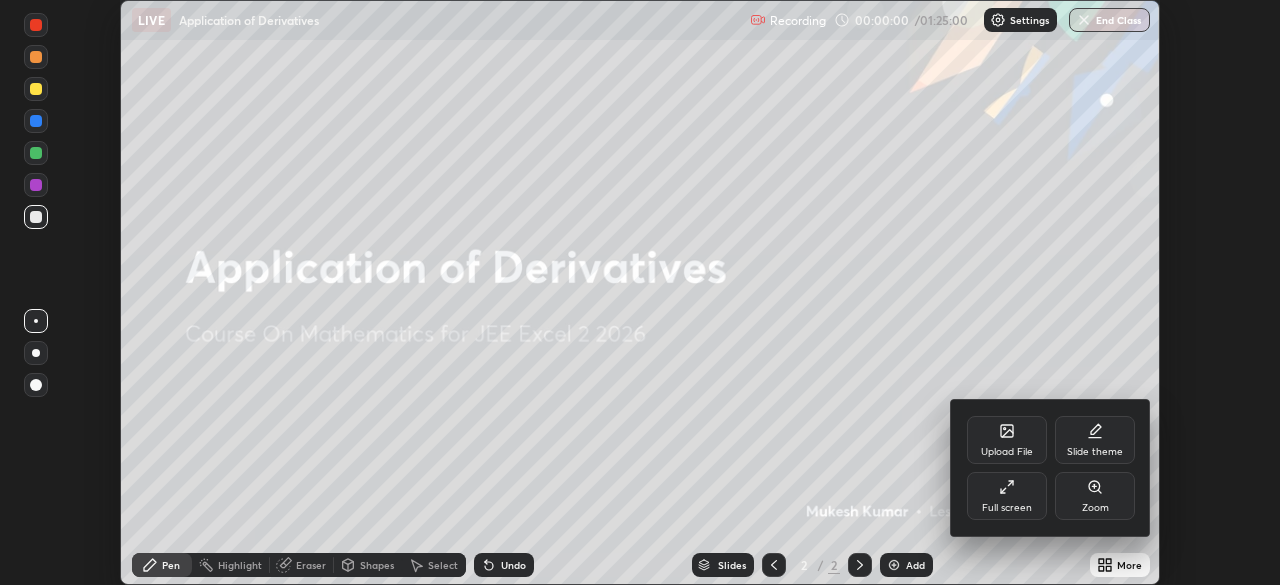 click on "Full screen" at bounding box center (1007, 508) 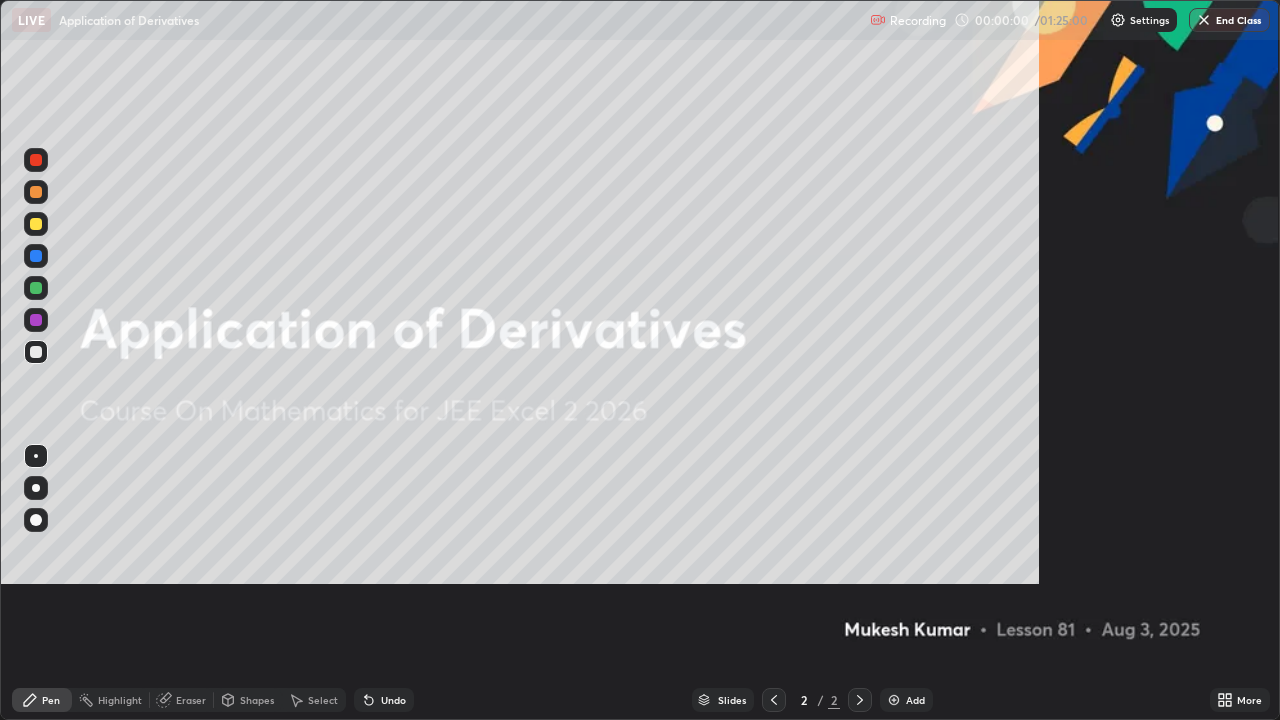 scroll, scrollTop: 99280, scrollLeft: 98720, axis: both 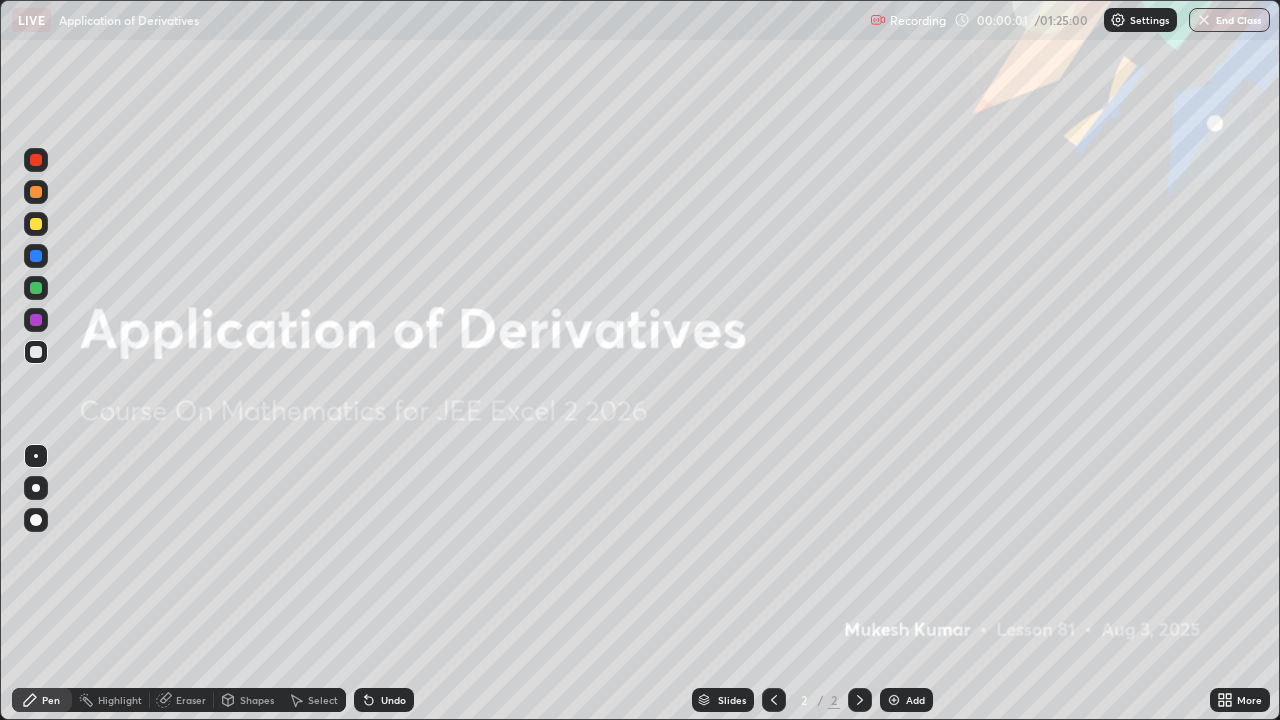 click on "Add" at bounding box center [906, 700] 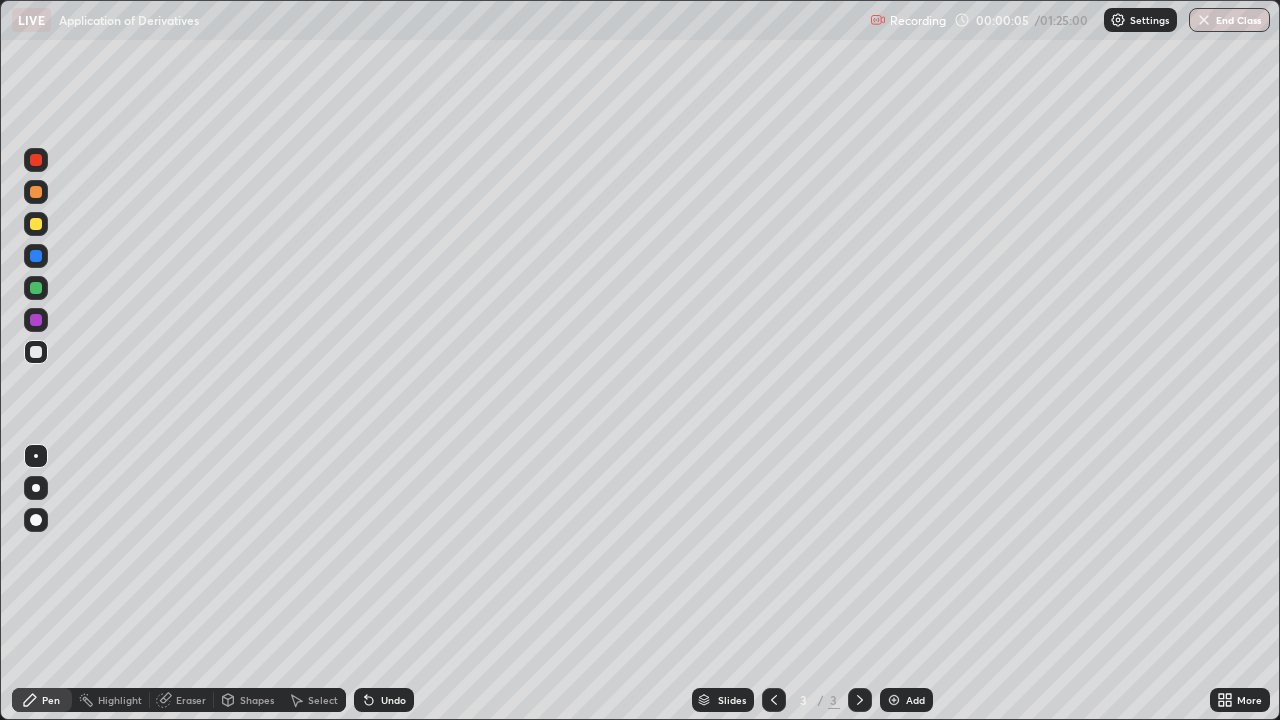 click at bounding box center (36, 224) 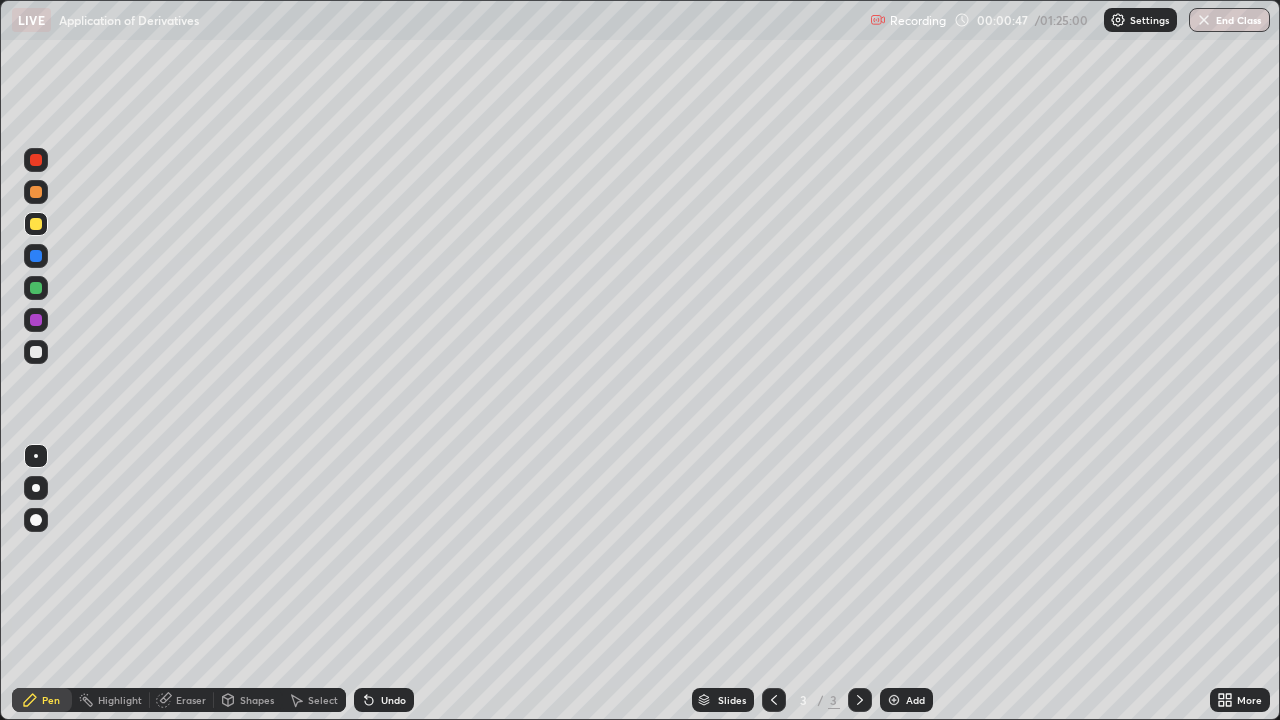 click on "Undo" at bounding box center [384, 700] 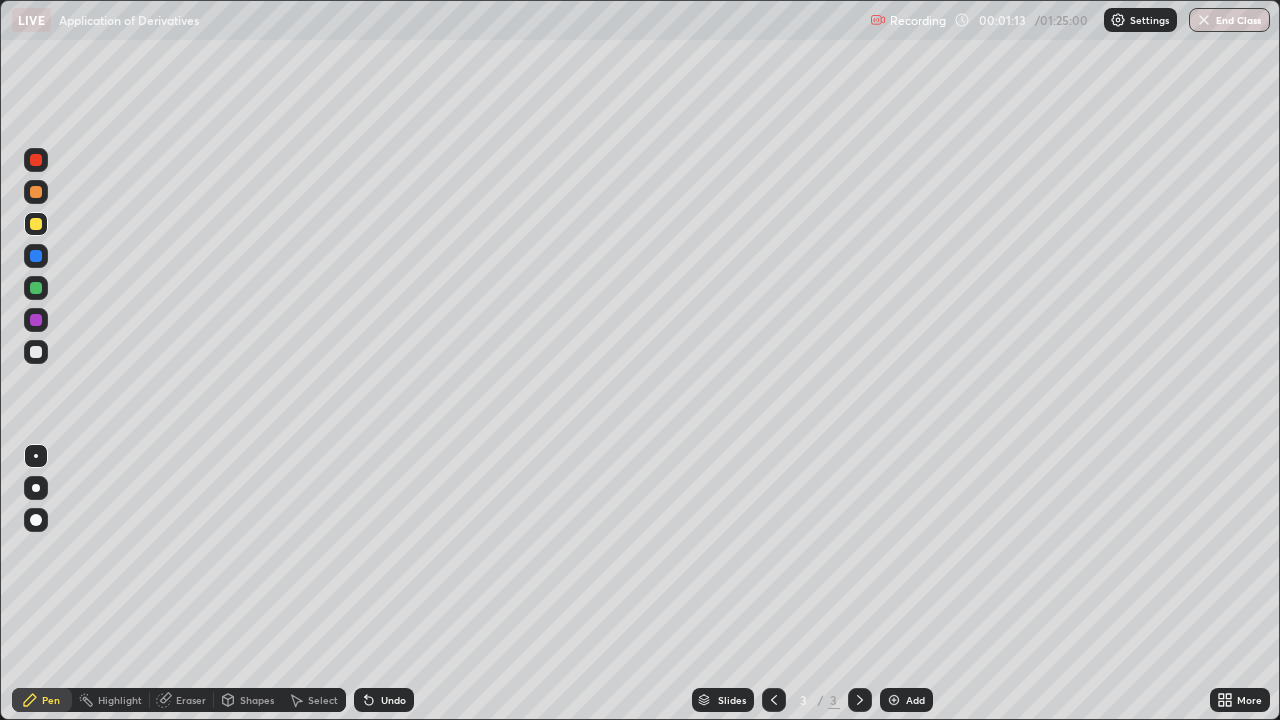 click at bounding box center (36, 352) 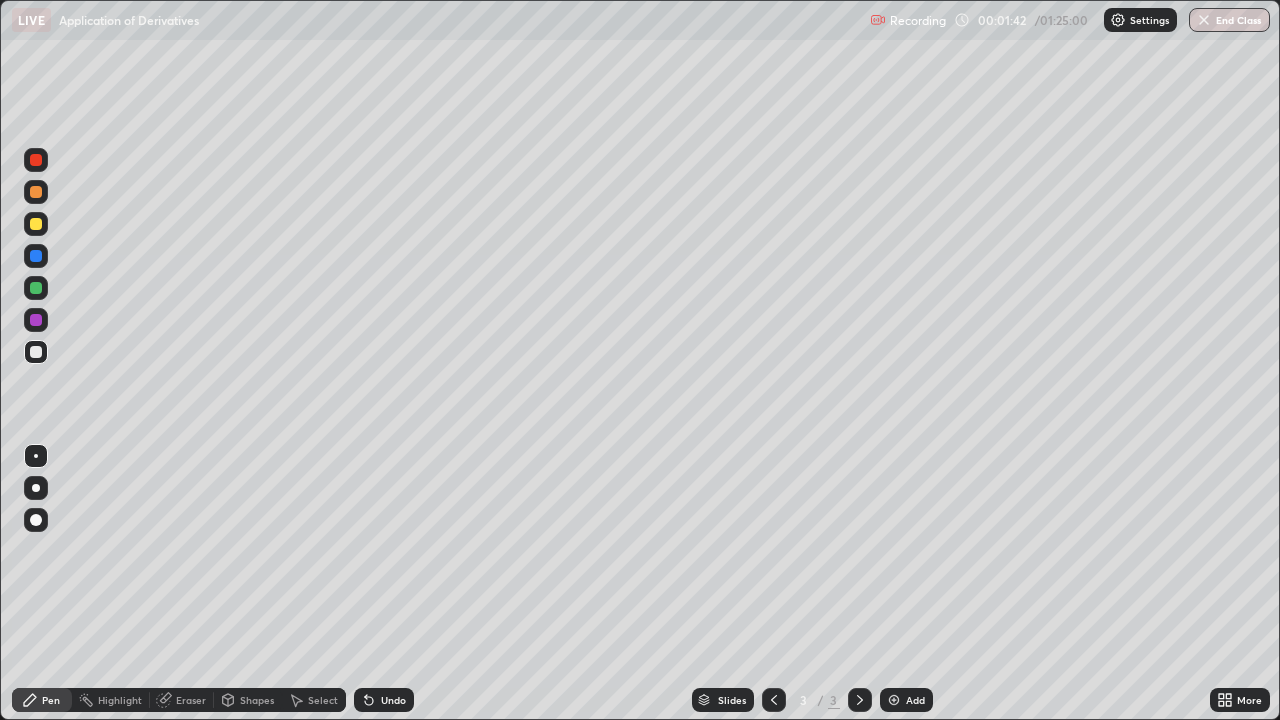 click on "Undo" at bounding box center (393, 700) 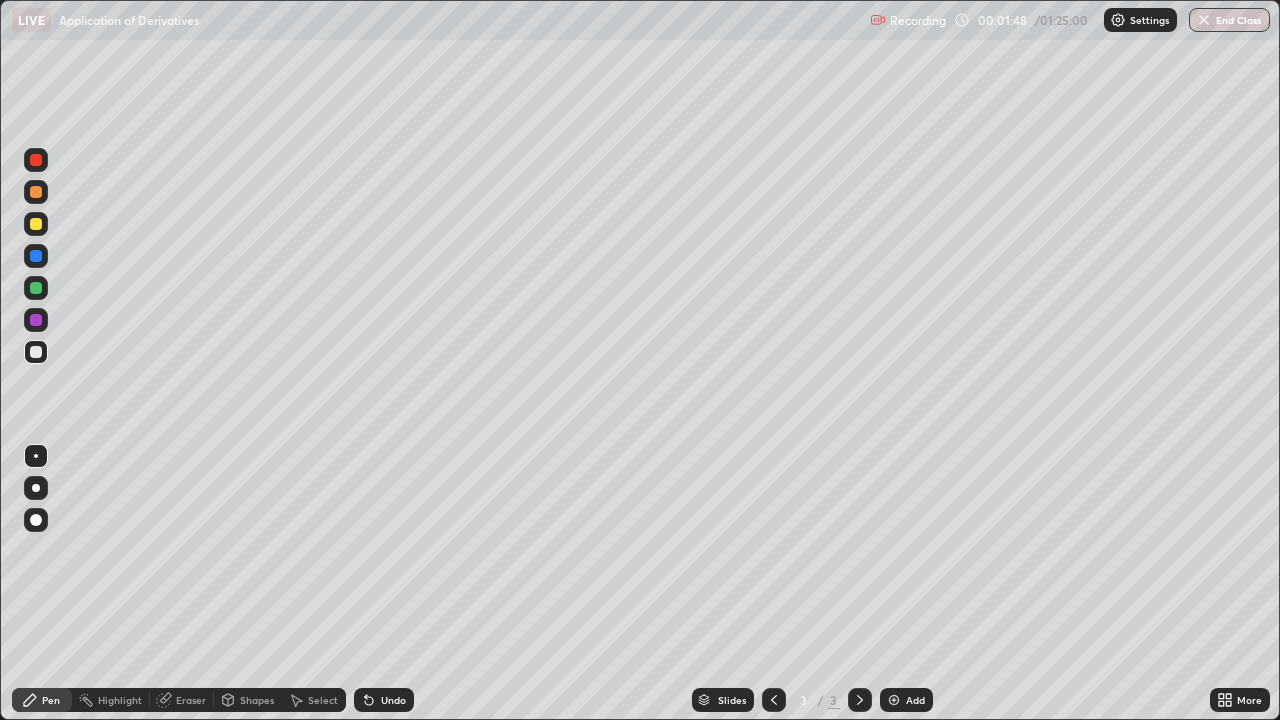 click at bounding box center [36, 288] 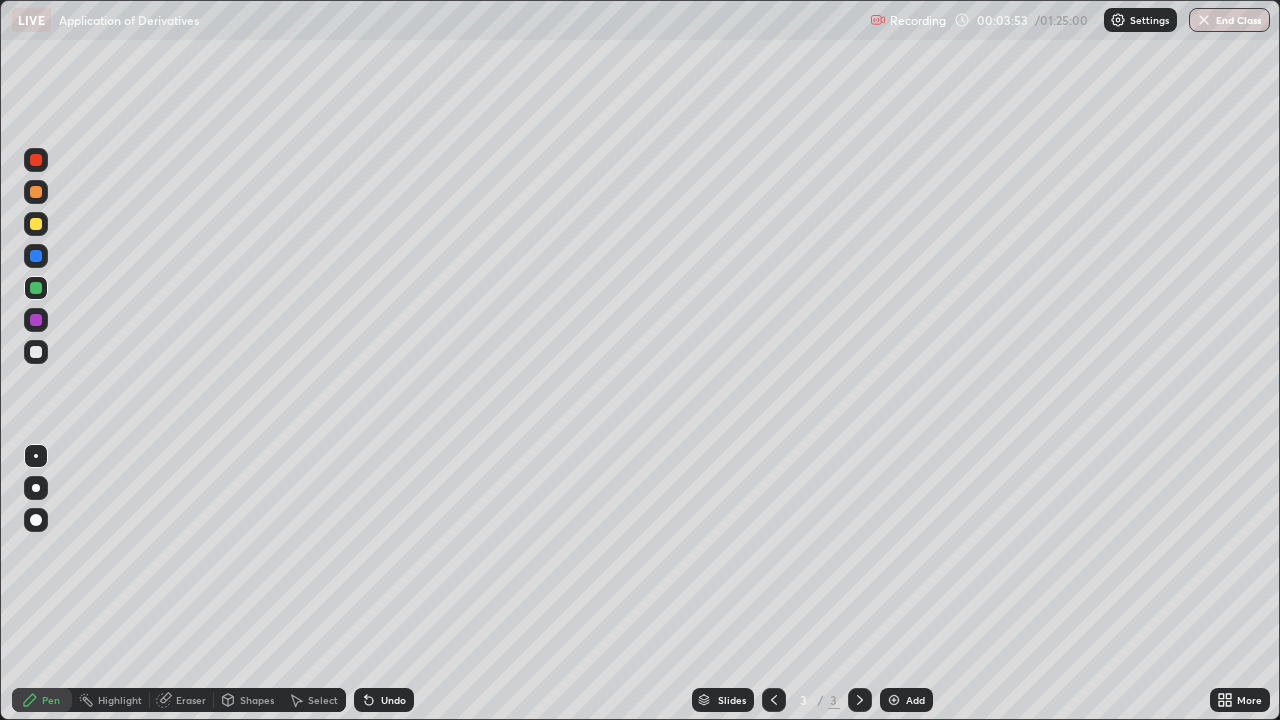 click on "Add" at bounding box center (906, 700) 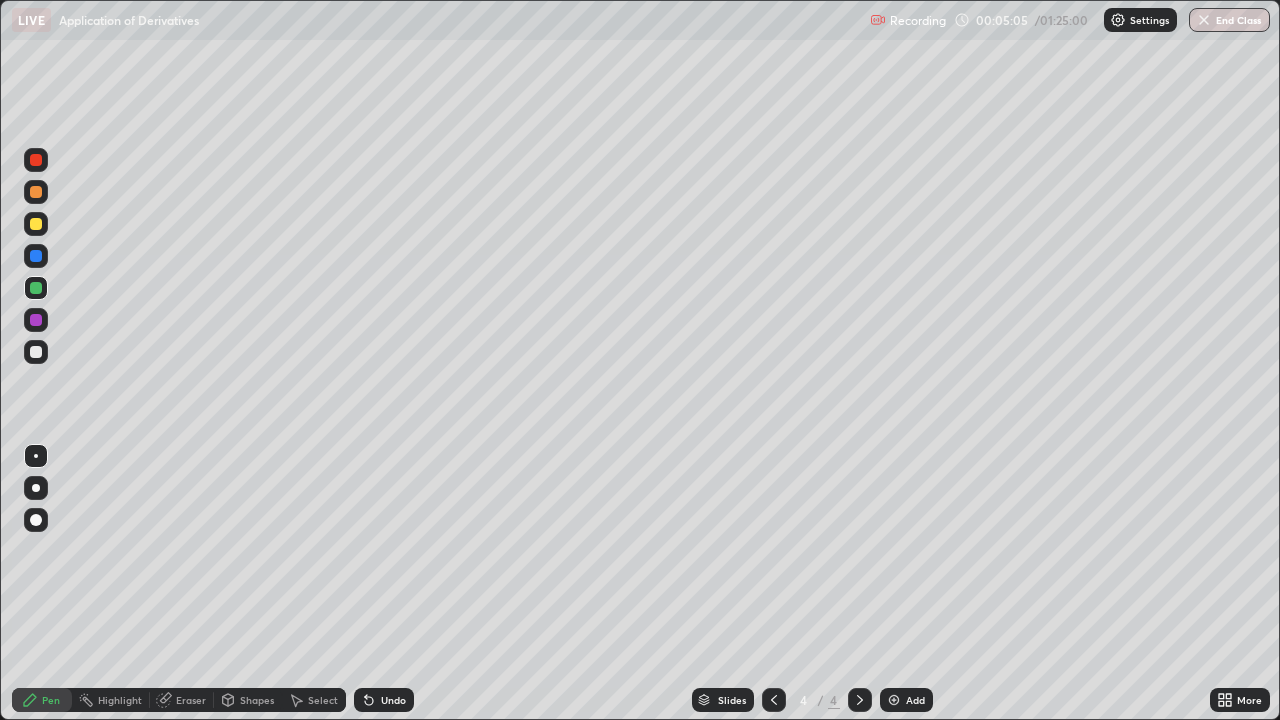click 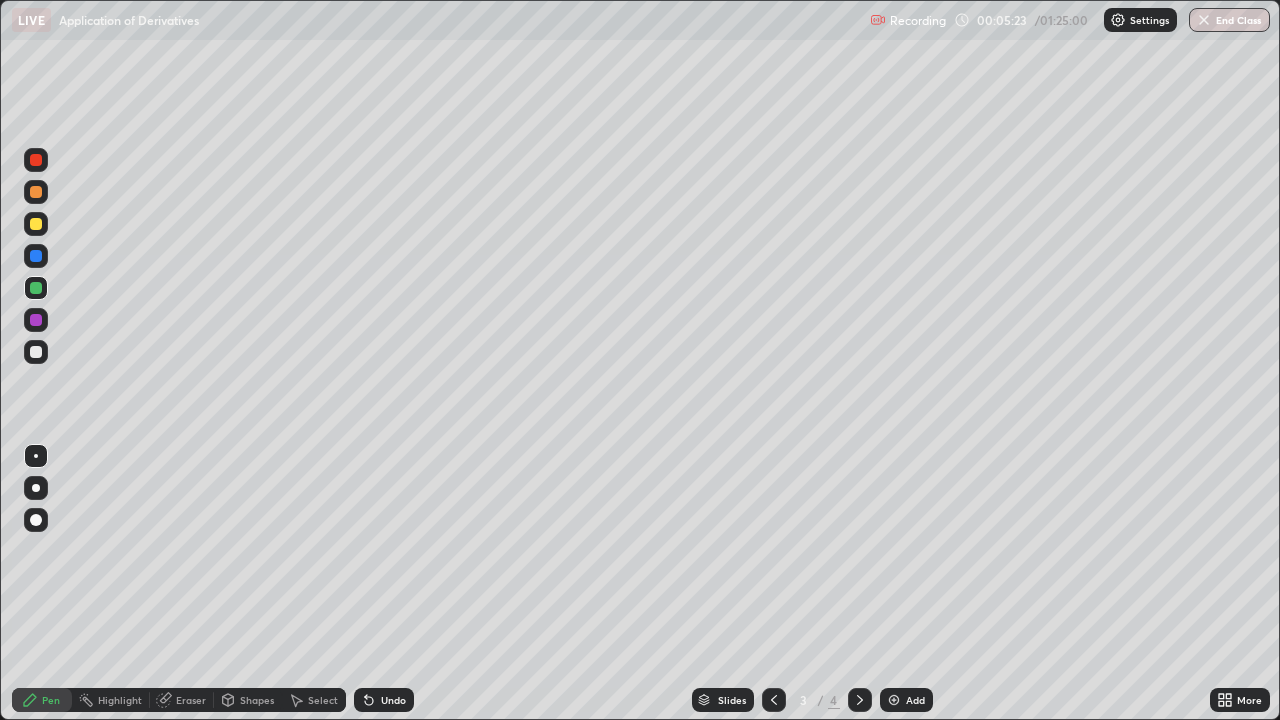 click 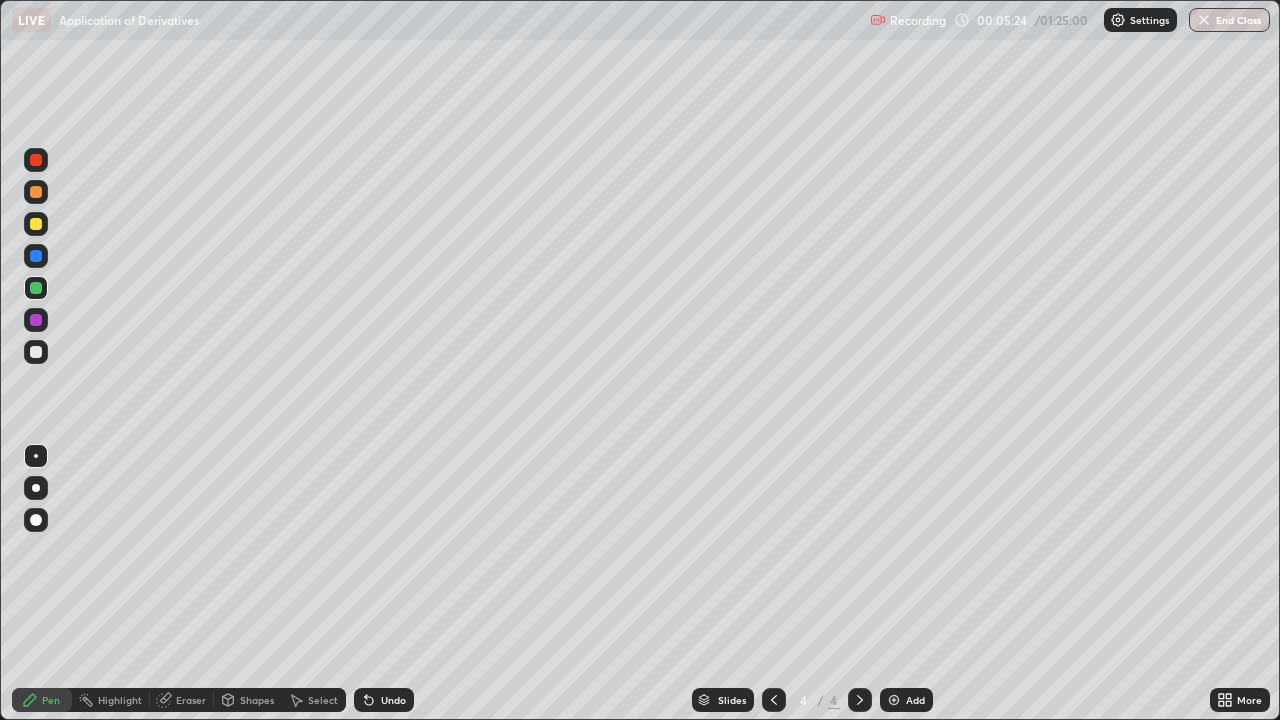click 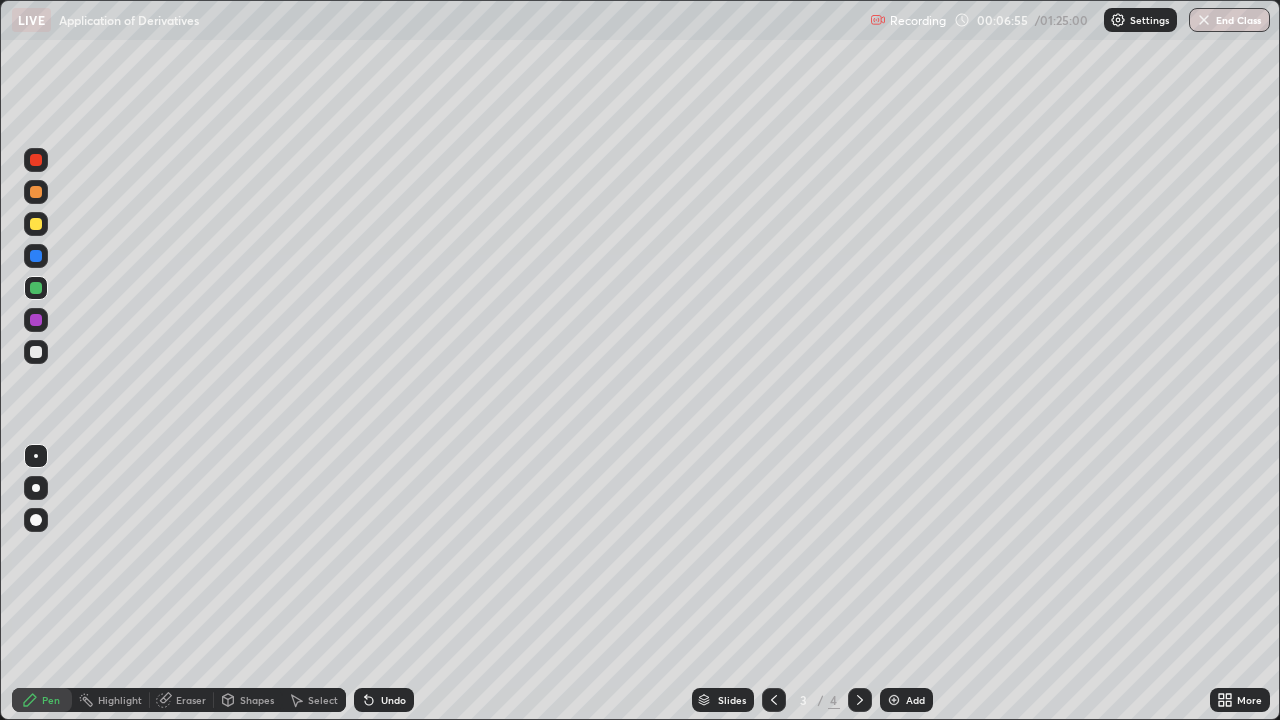 click 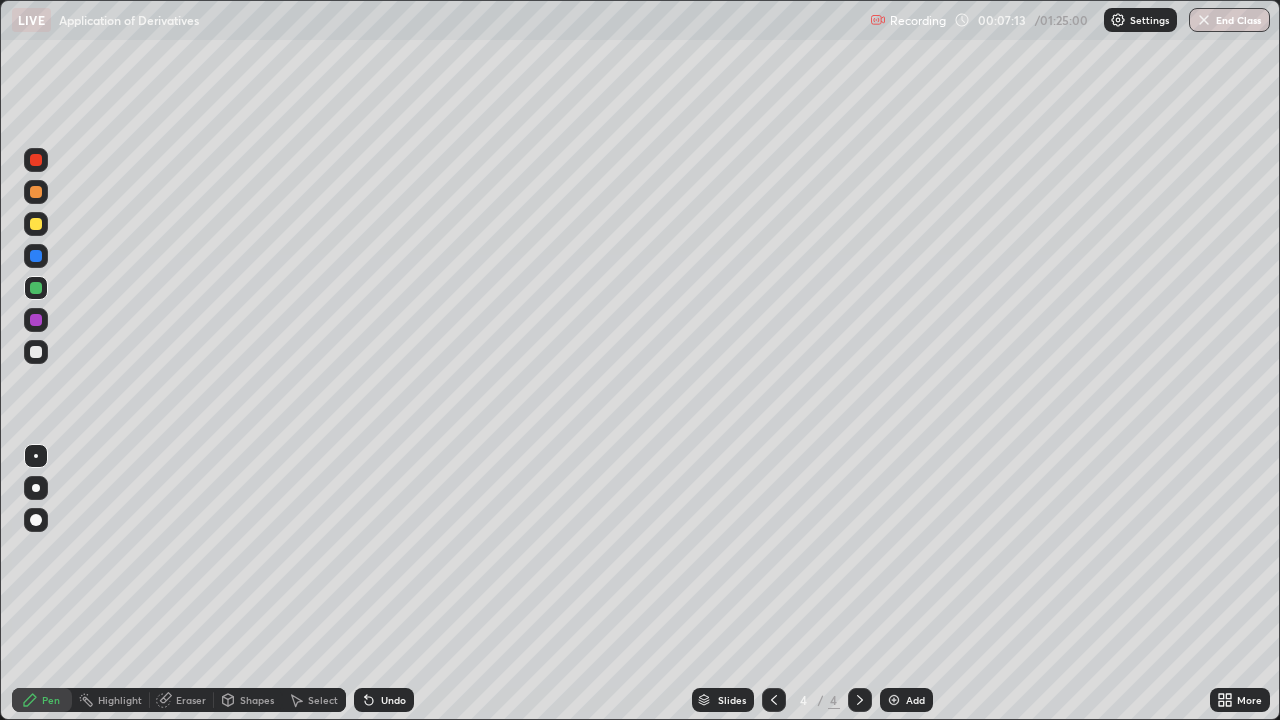 click 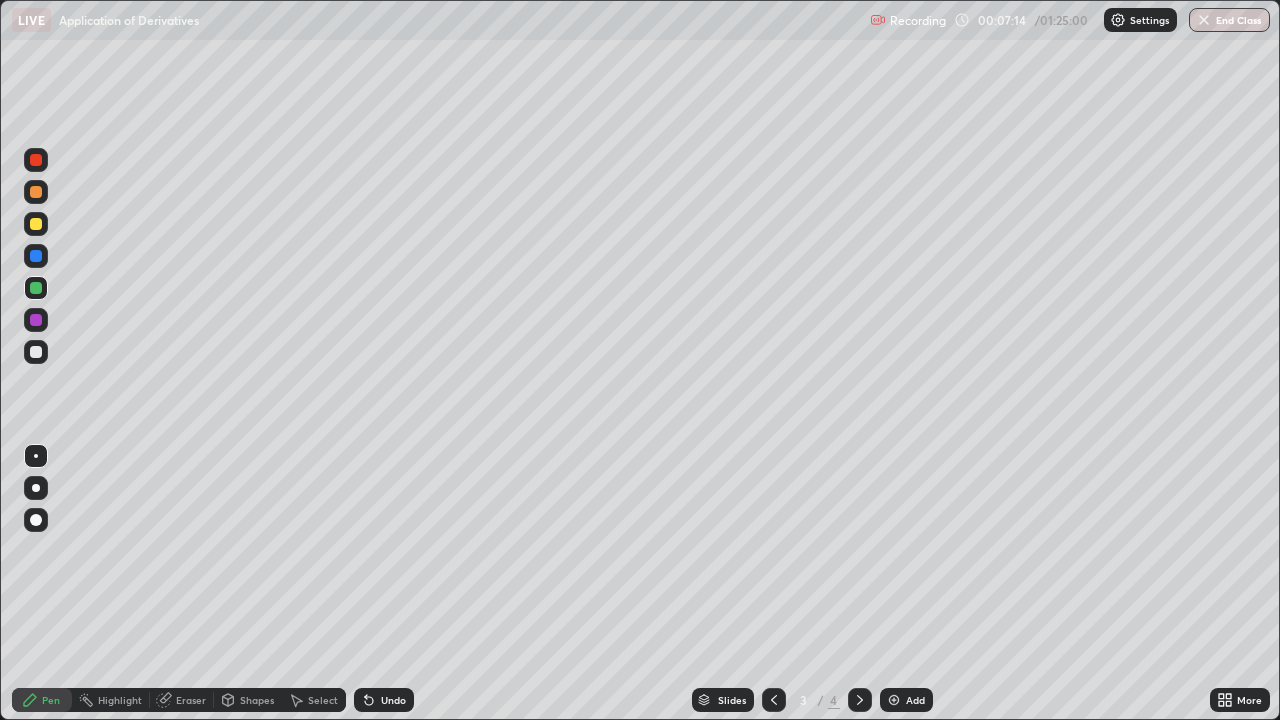 click 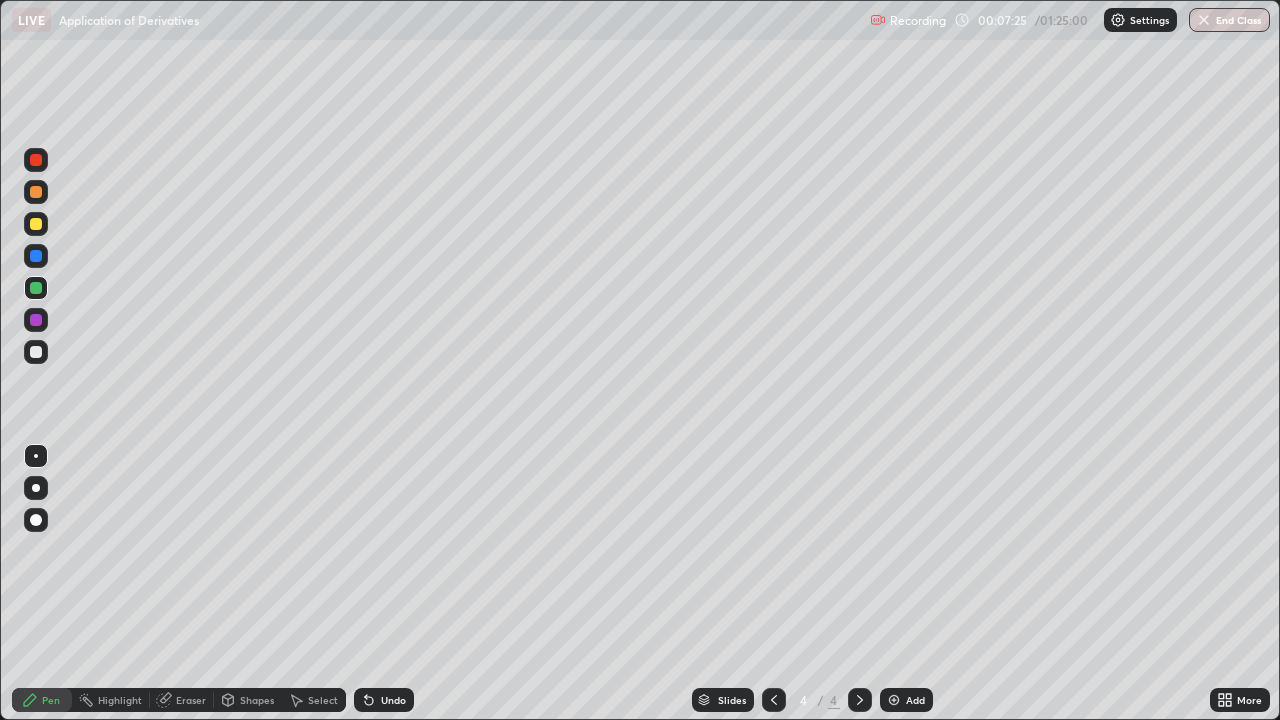 click 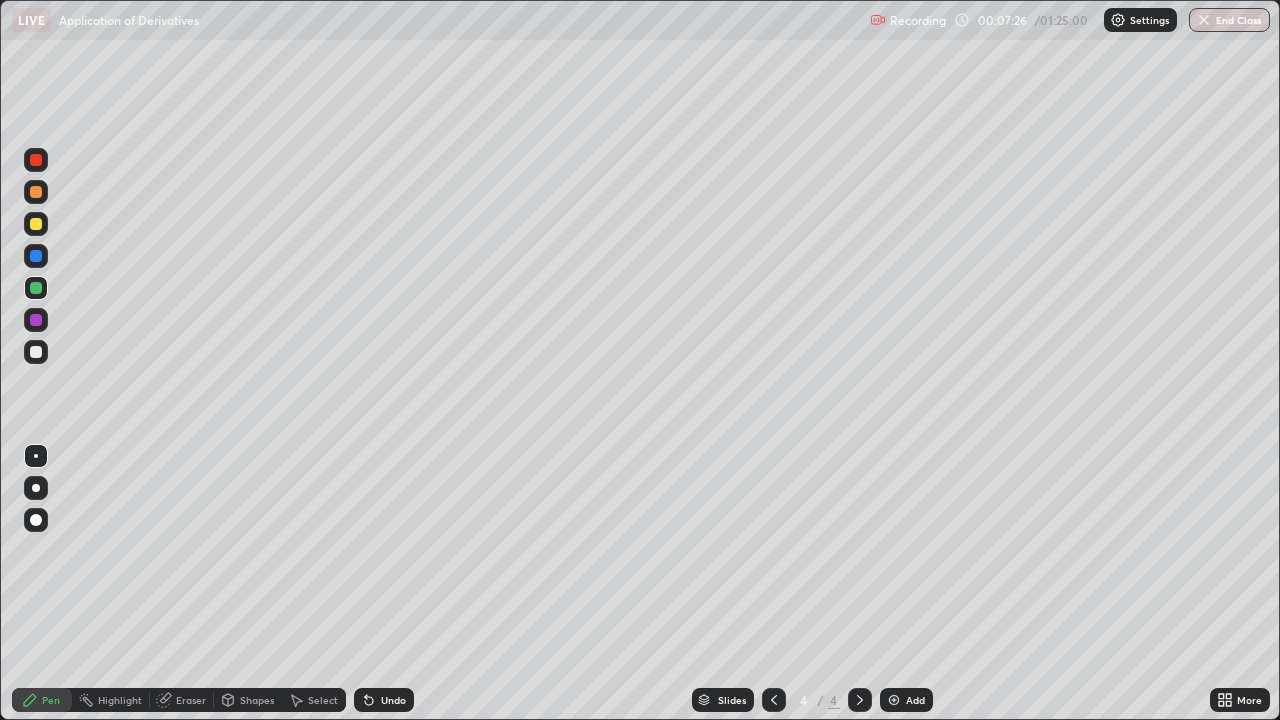 click at bounding box center [774, 700] 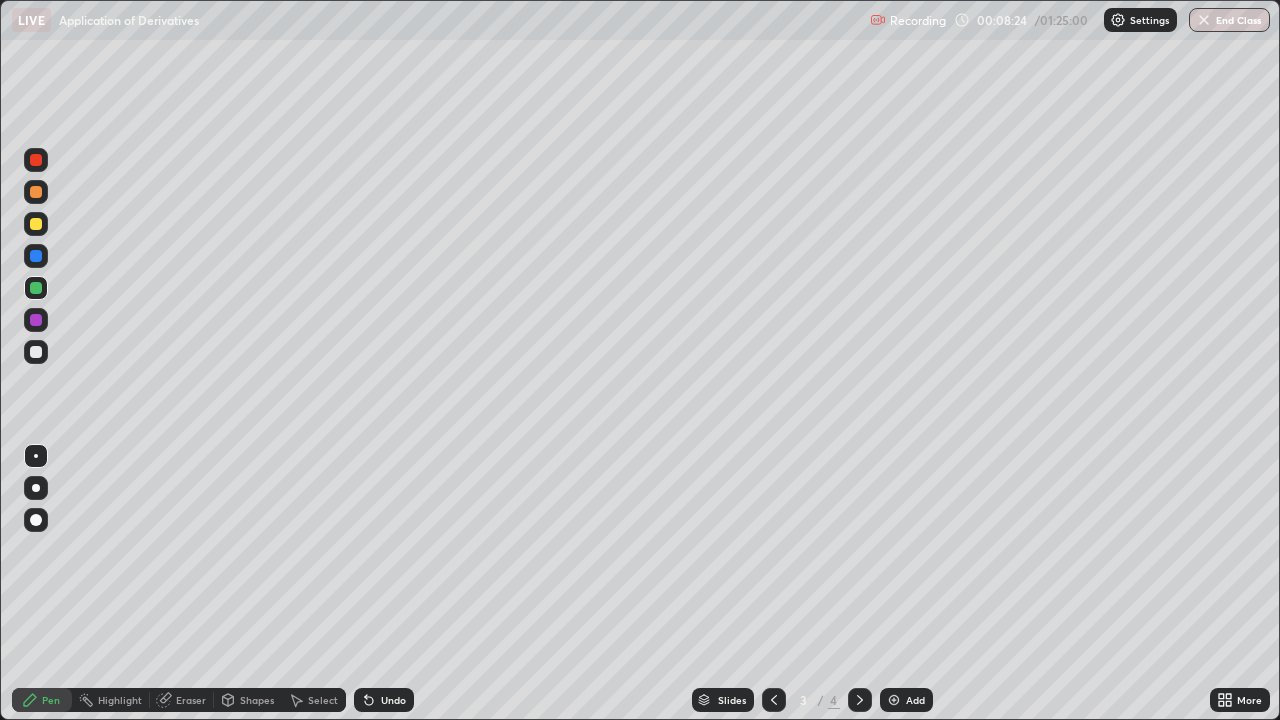 click on "Eraser" at bounding box center (191, 700) 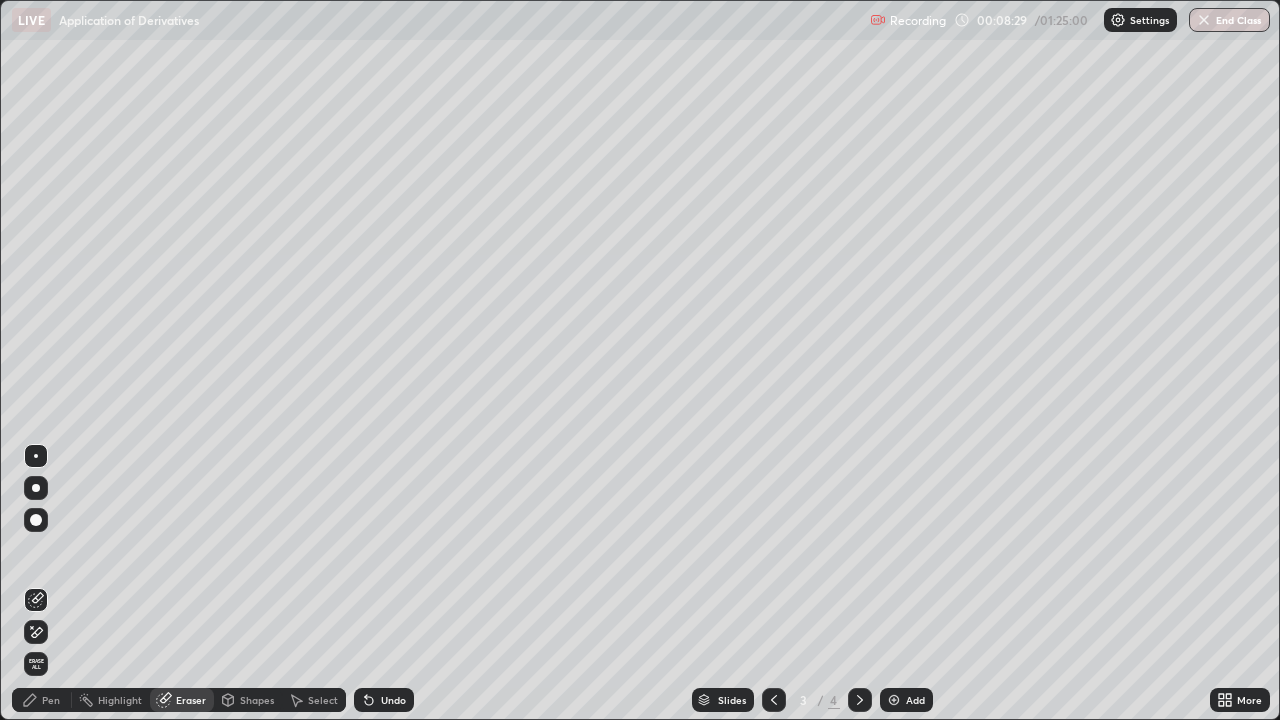 click on "Pen" at bounding box center [42, 700] 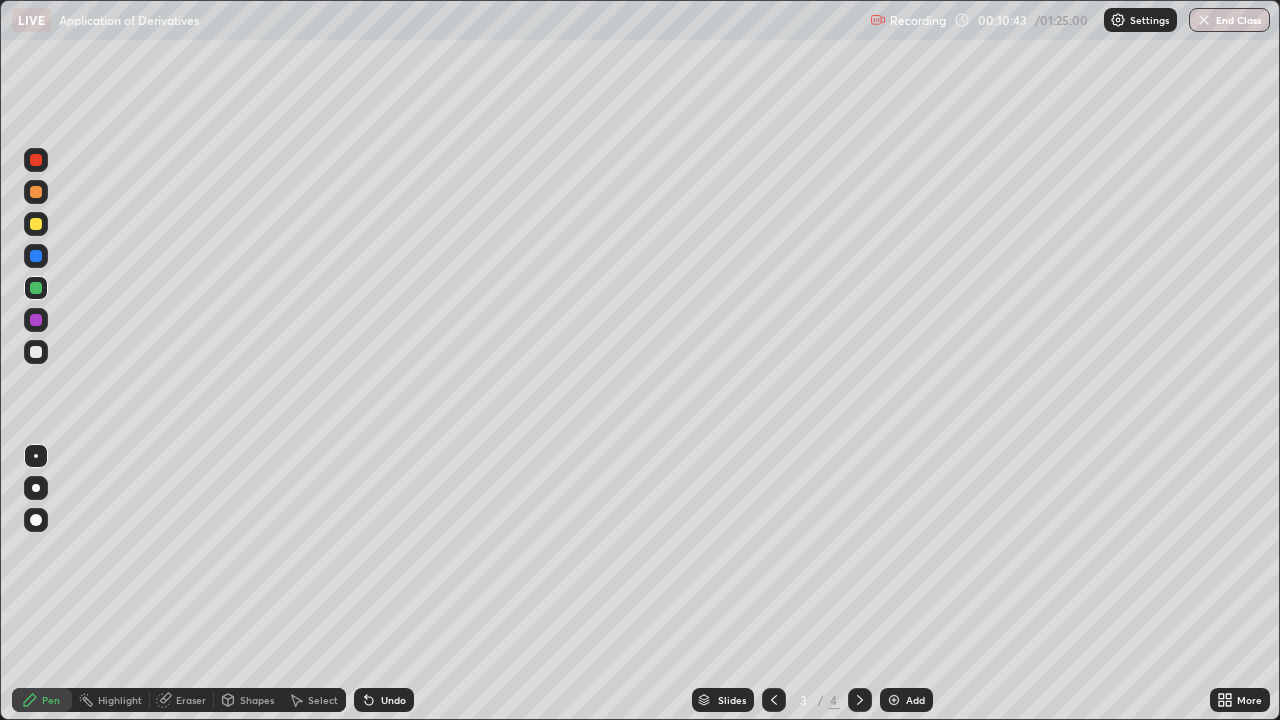 click at bounding box center [860, 700] 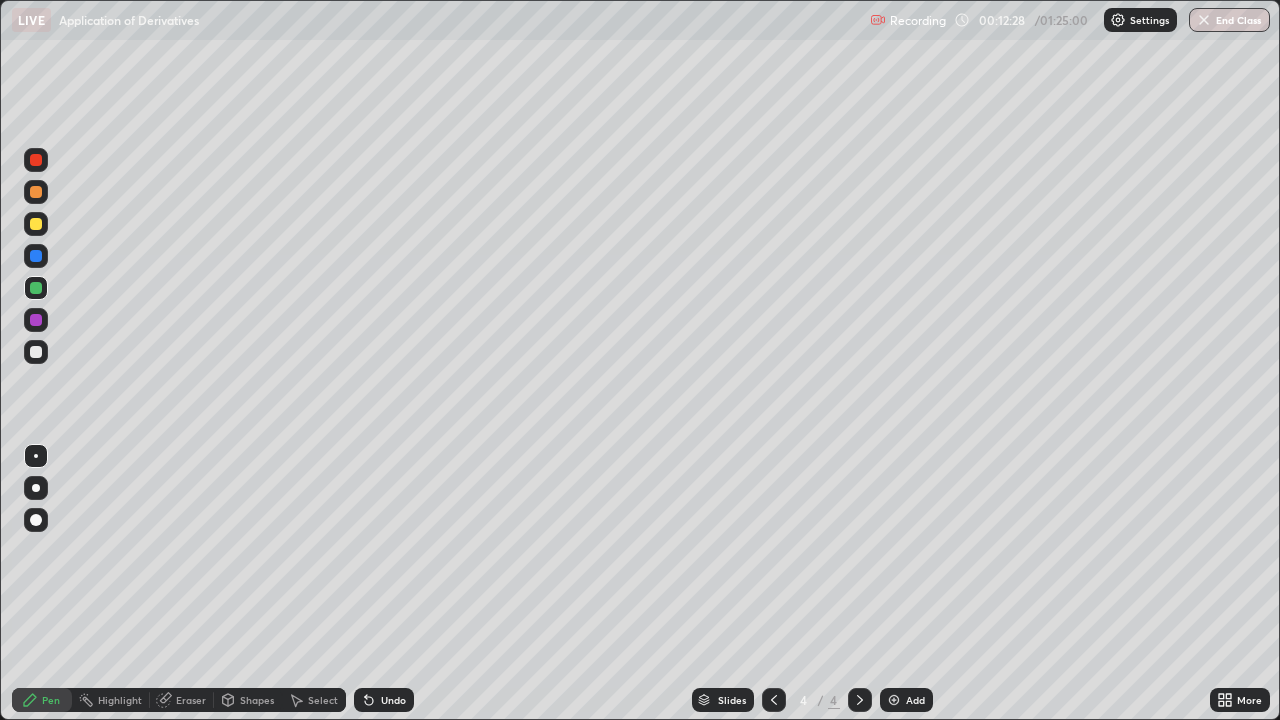 click at bounding box center [36, 352] 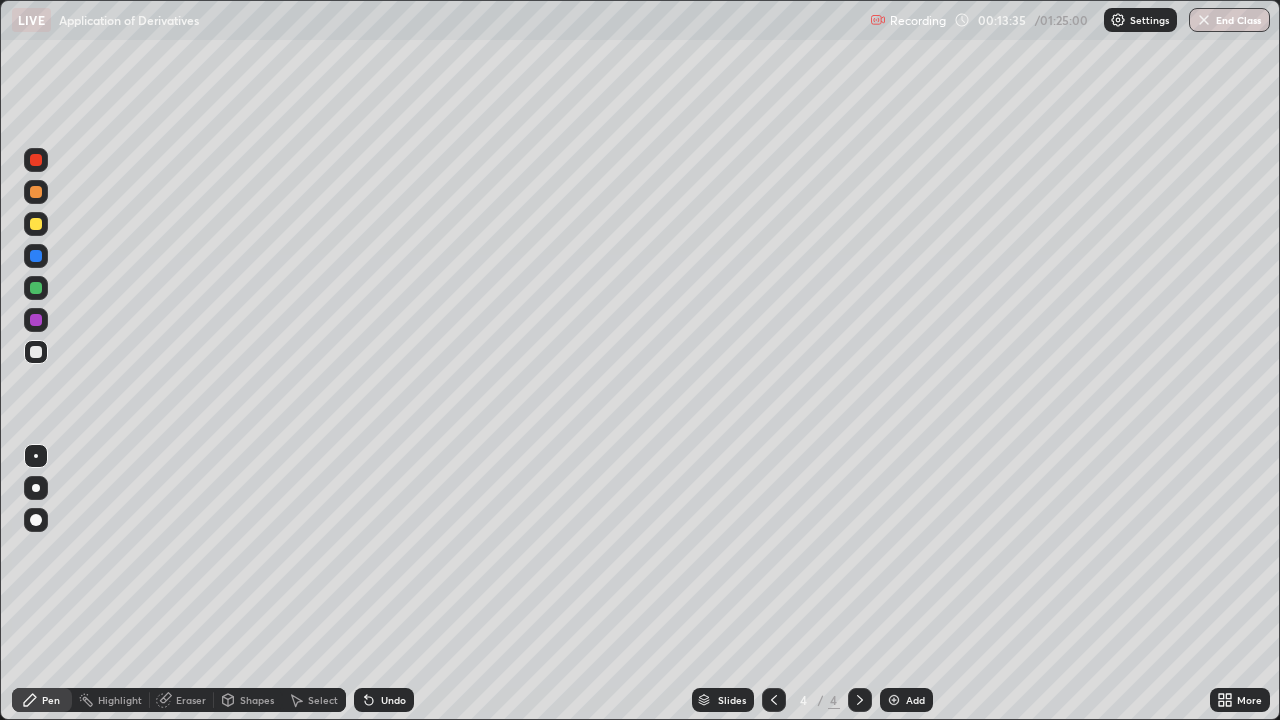 click 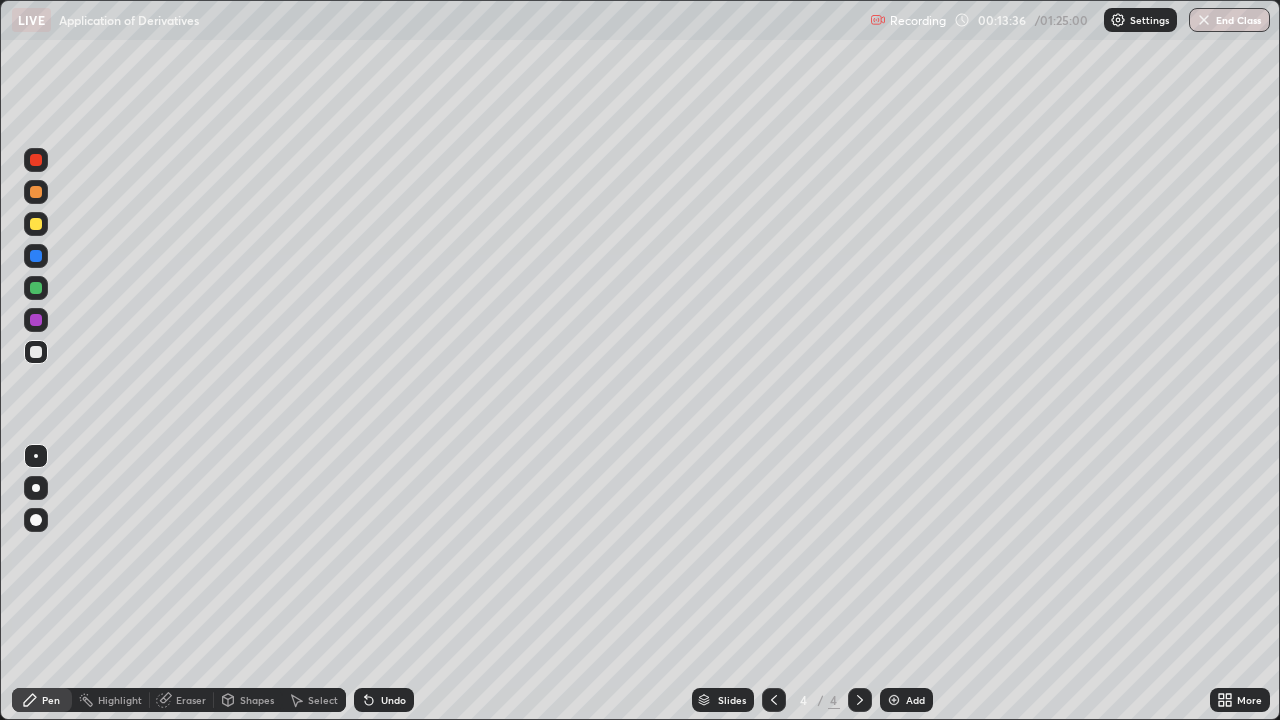 click on "Add" at bounding box center (906, 700) 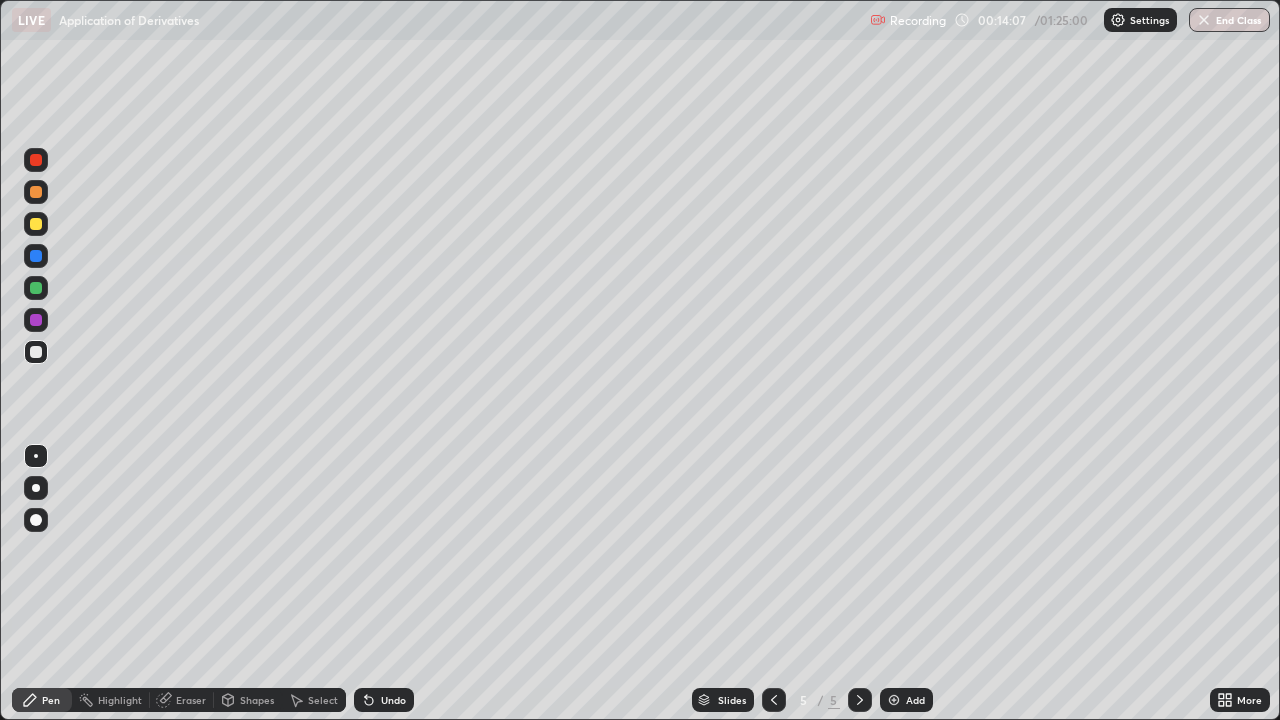 click at bounding box center (36, 224) 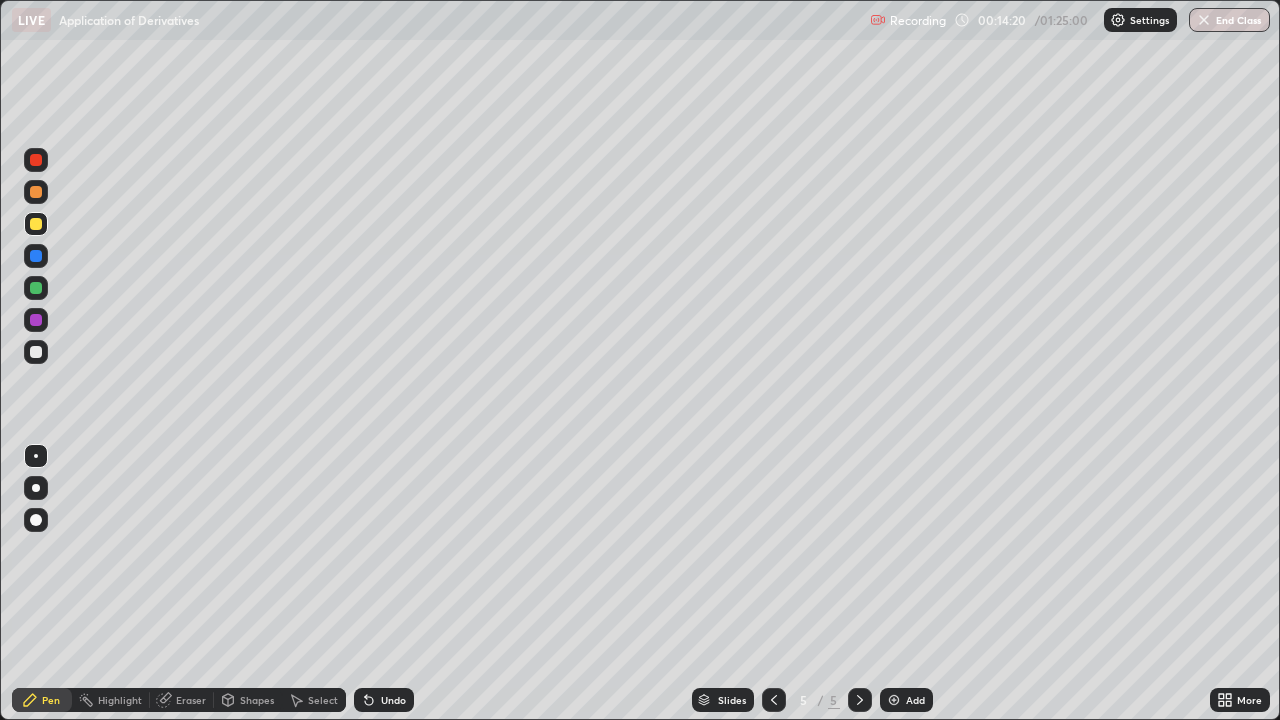 click on "Undo" at bounding box center [393, 700] 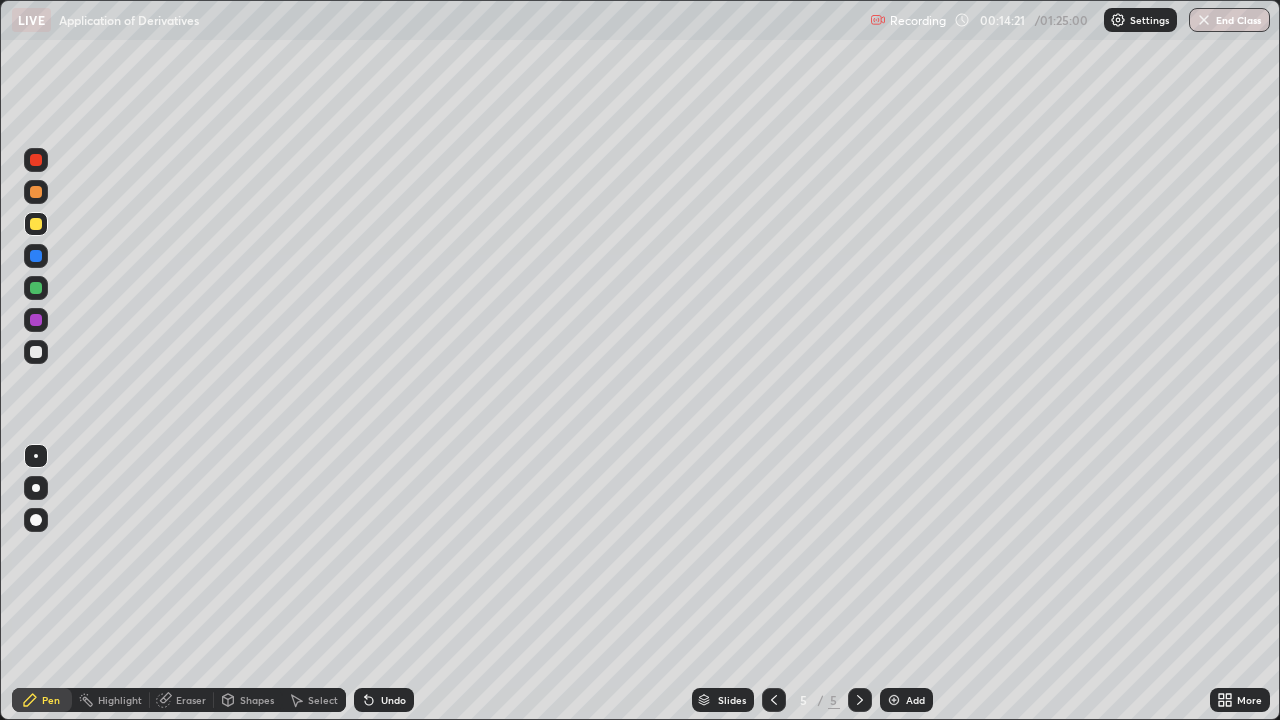 click on "Undo" at bounding box center (393, 700) 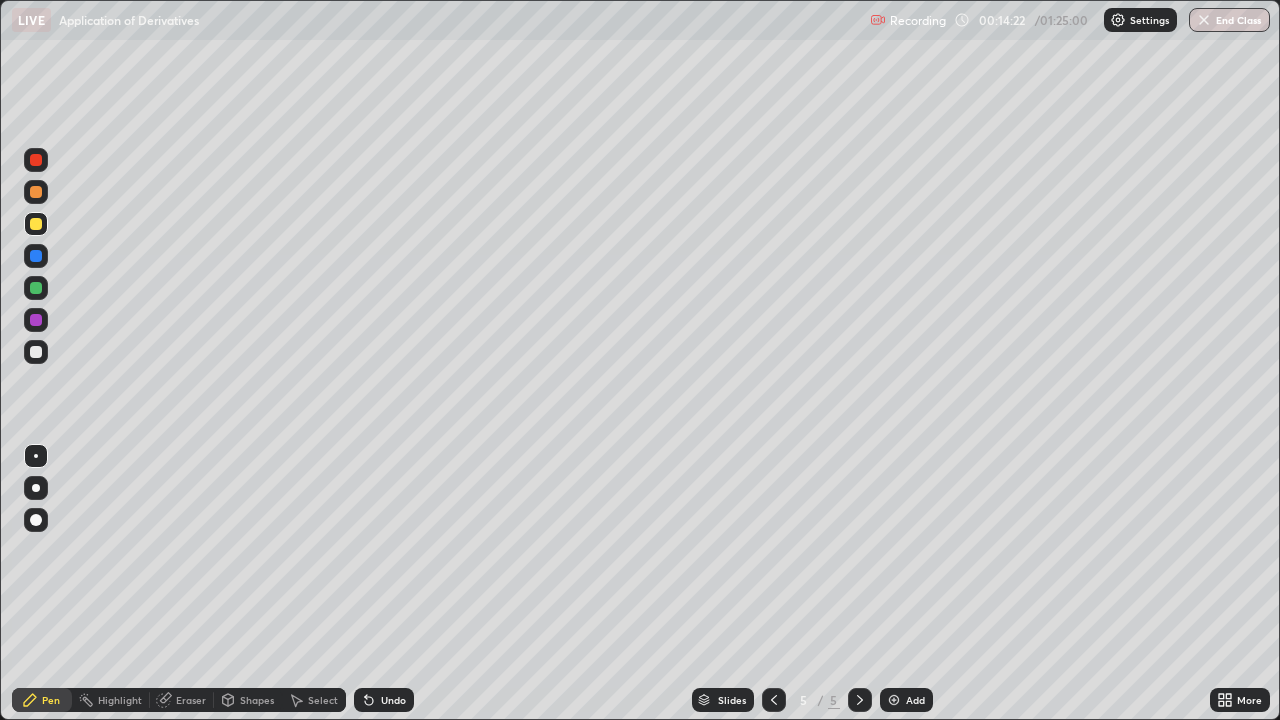click on "Undo" at bounding box center [393, 700] 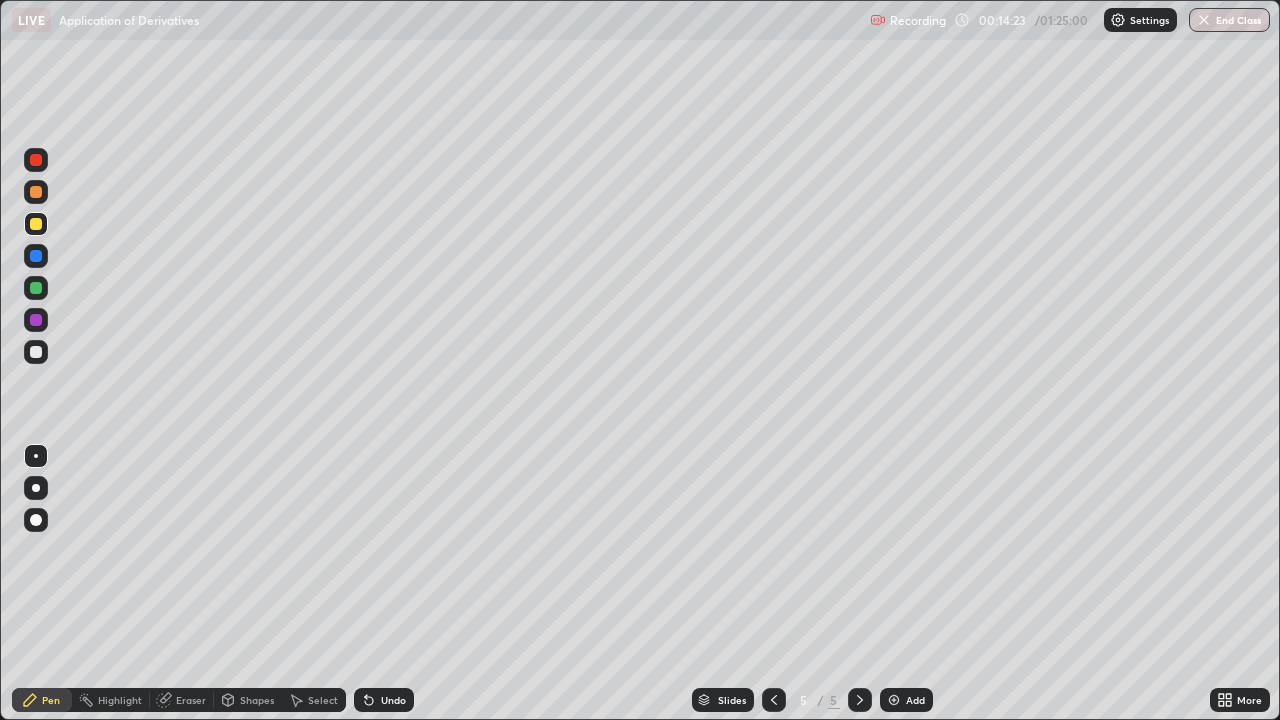 click on "Undo" at bounding box center (393, 700) 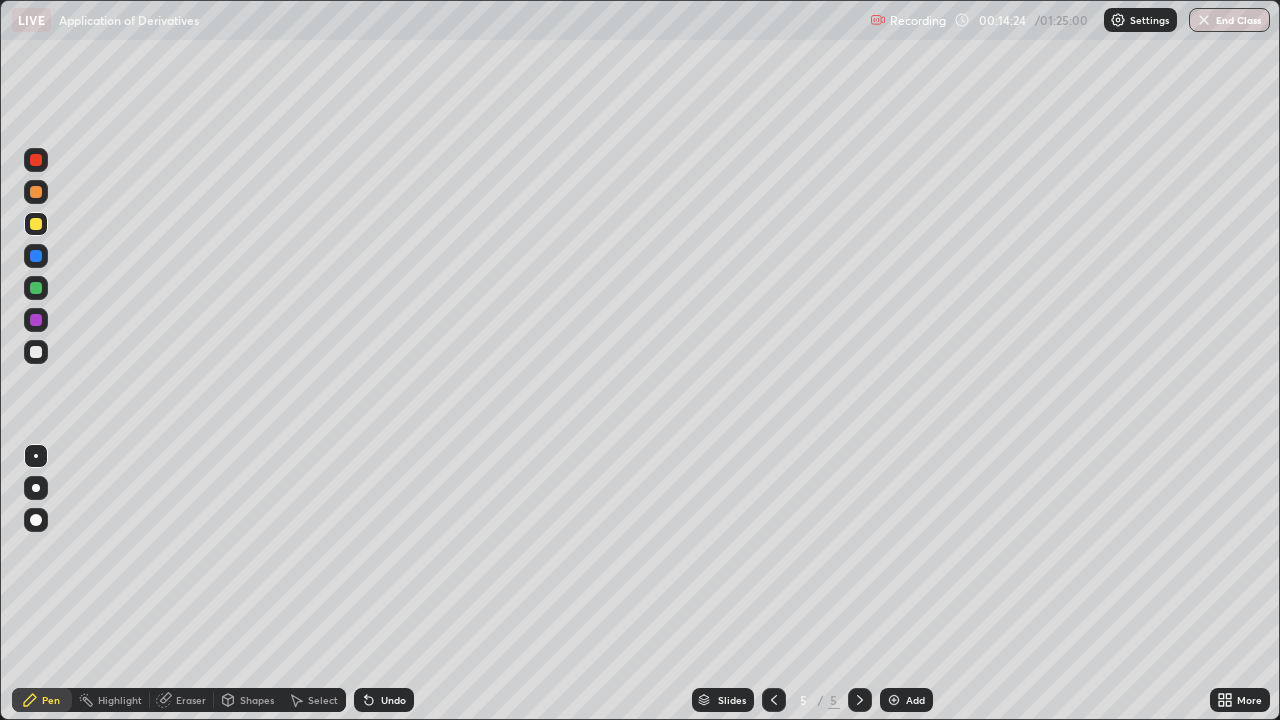 click on "Undo" at bounding box center [393, 700] 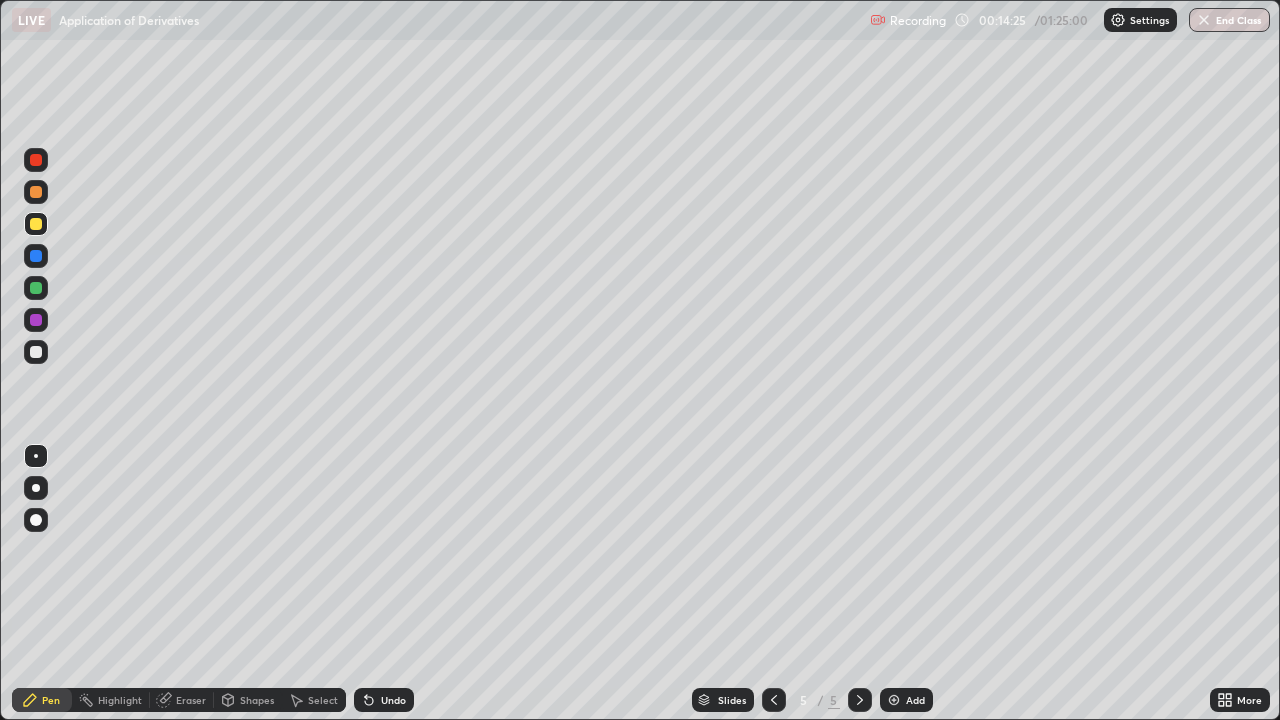 click on "Undo" at bounding box center (393, 700) 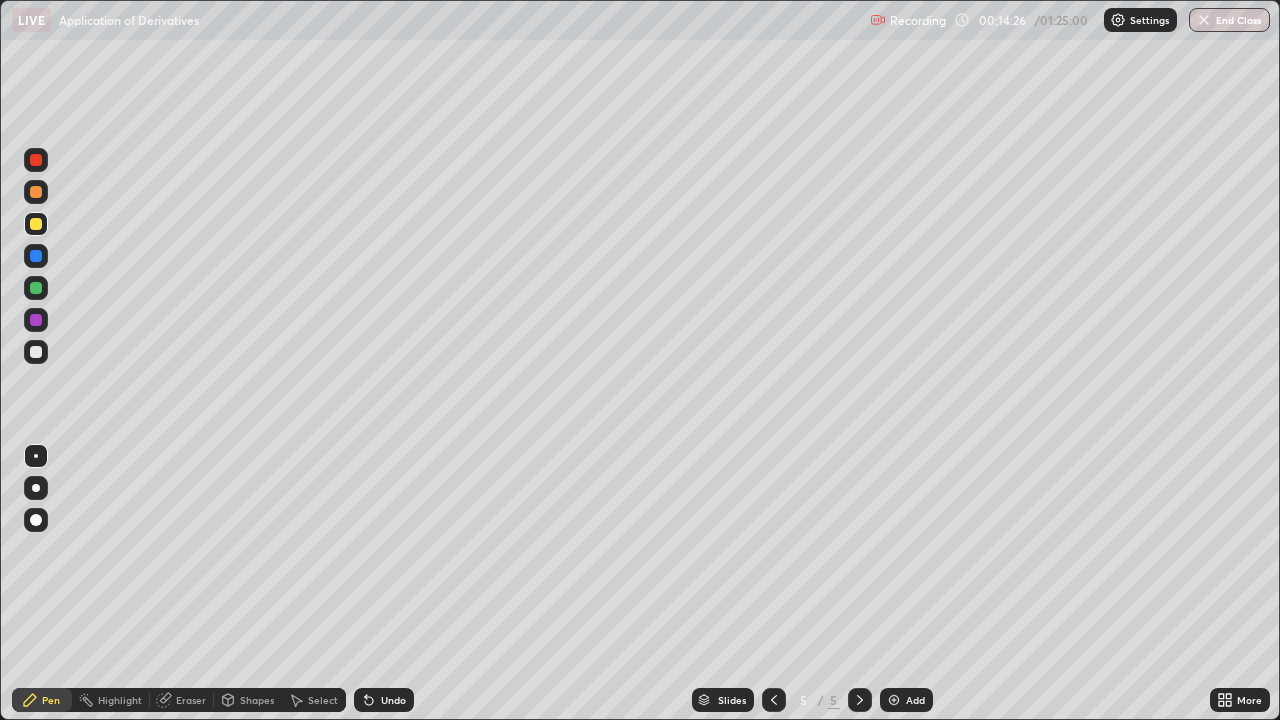click on "Undo" at bounding box center [393, 700] 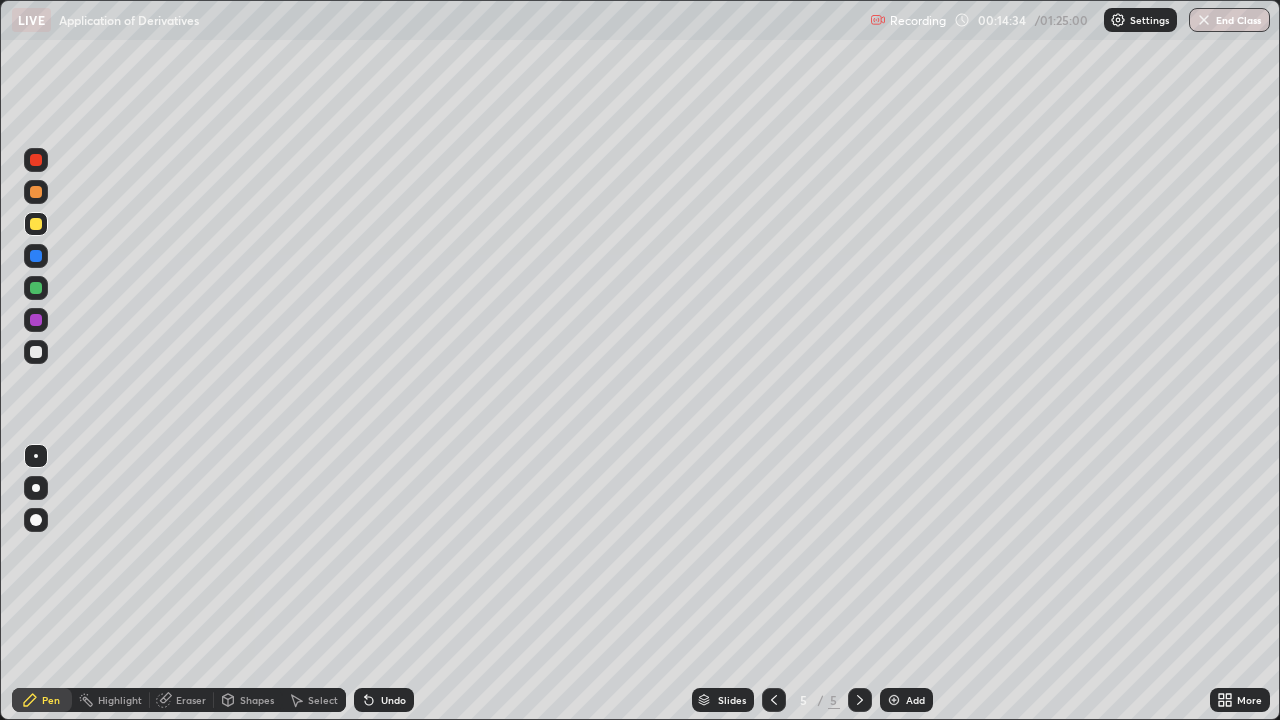 click on "Undo" at bounding box center [393, 700] 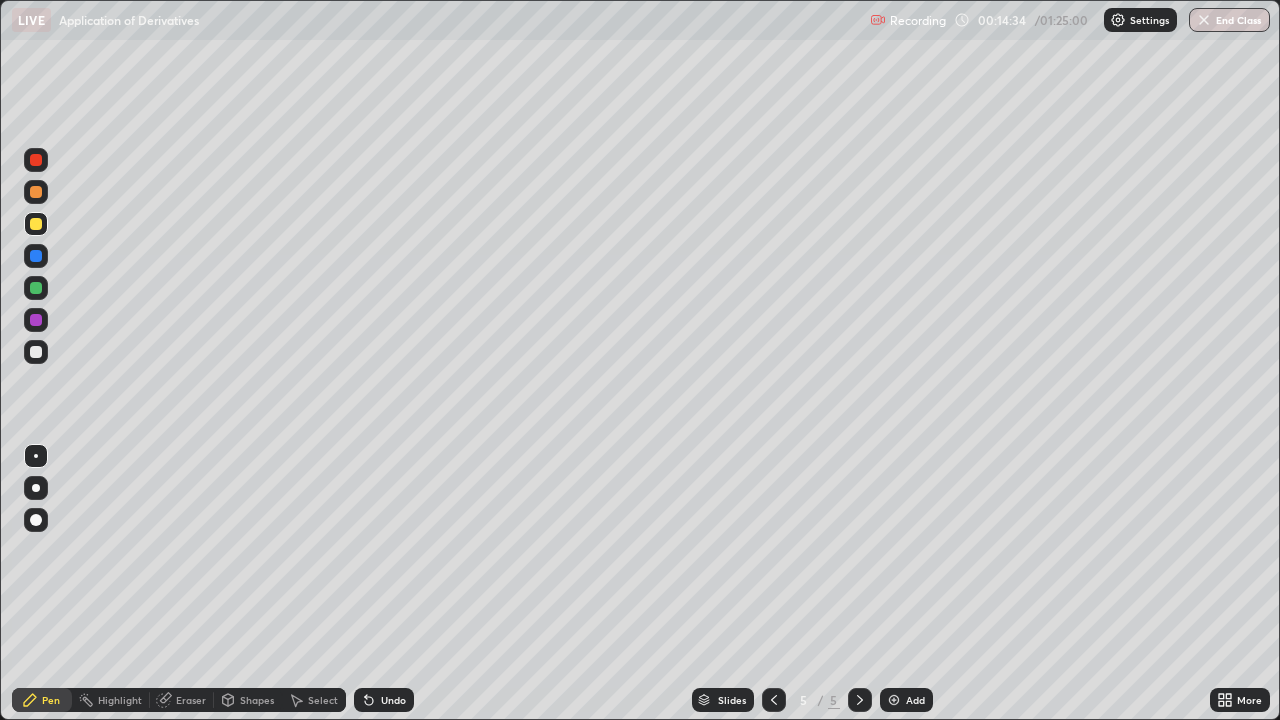 click on "Undo" at bounding box center (393, 700) 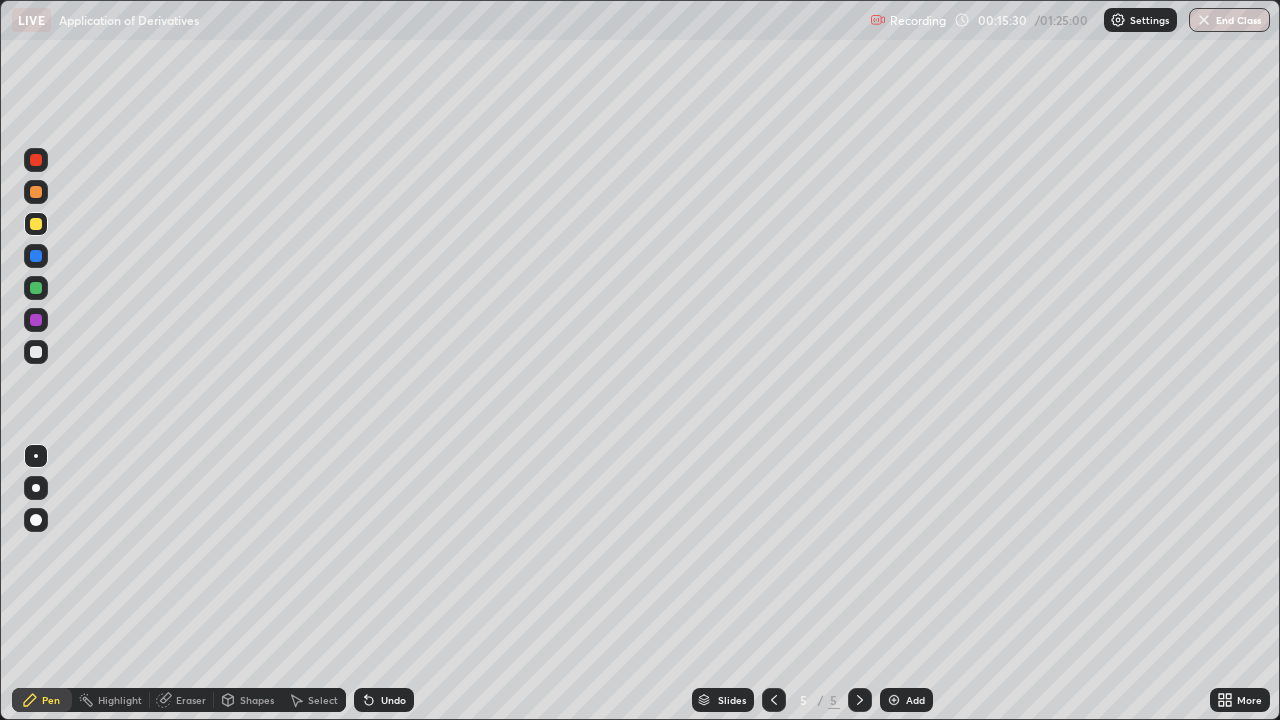 click on "Undo" at bounding box center (393, 700) 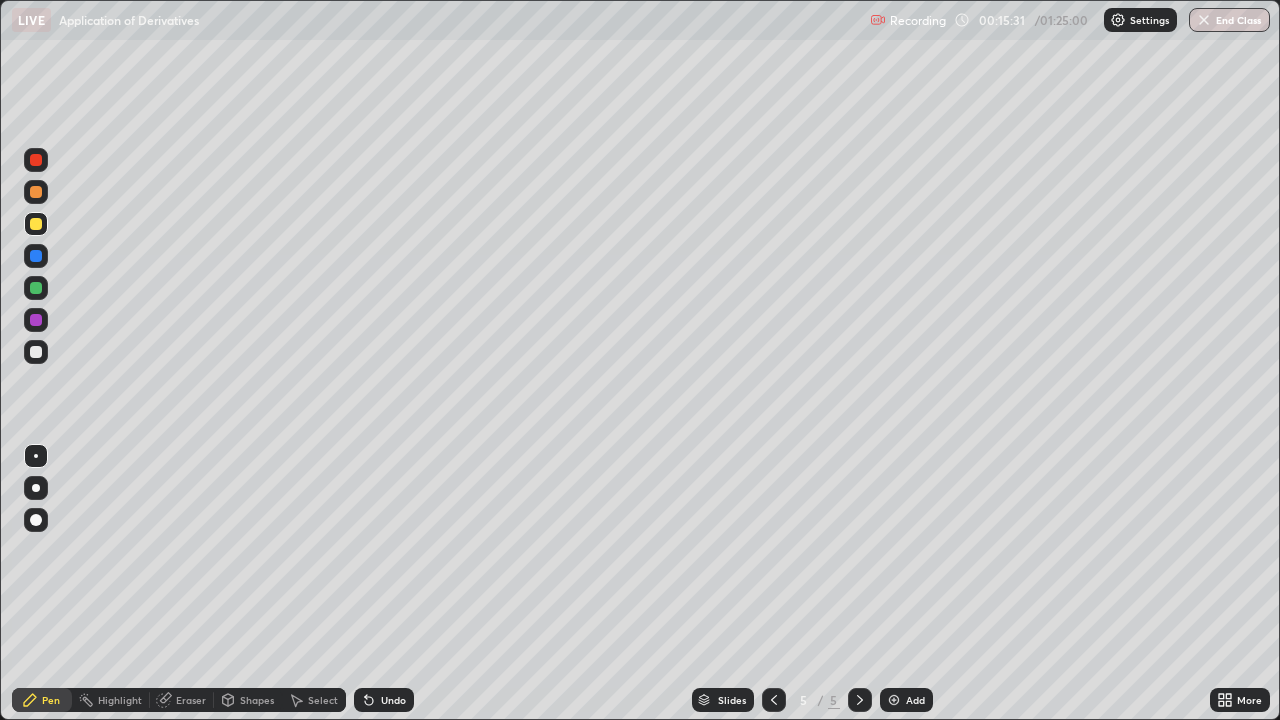 click on "Undo" at bounding box center (393, 700) 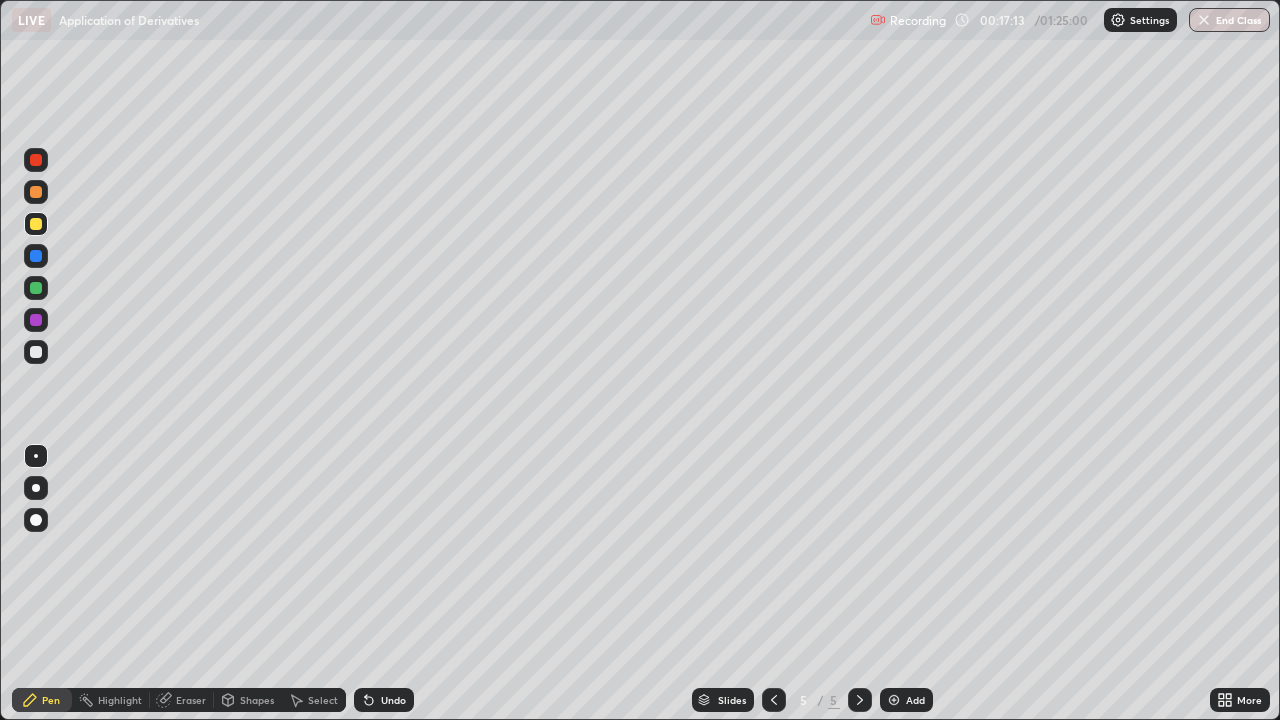 click at bounding box center [36, 352] 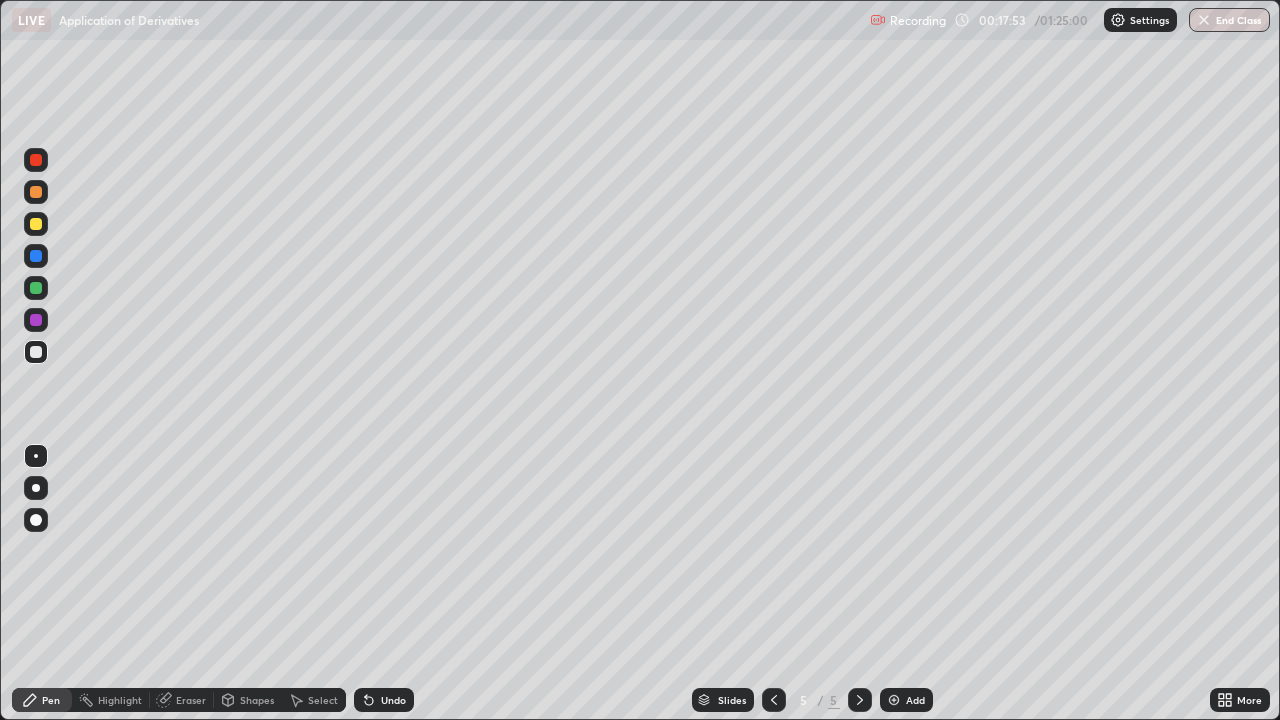 click on "Eraser" at bounding box center (191, 700) 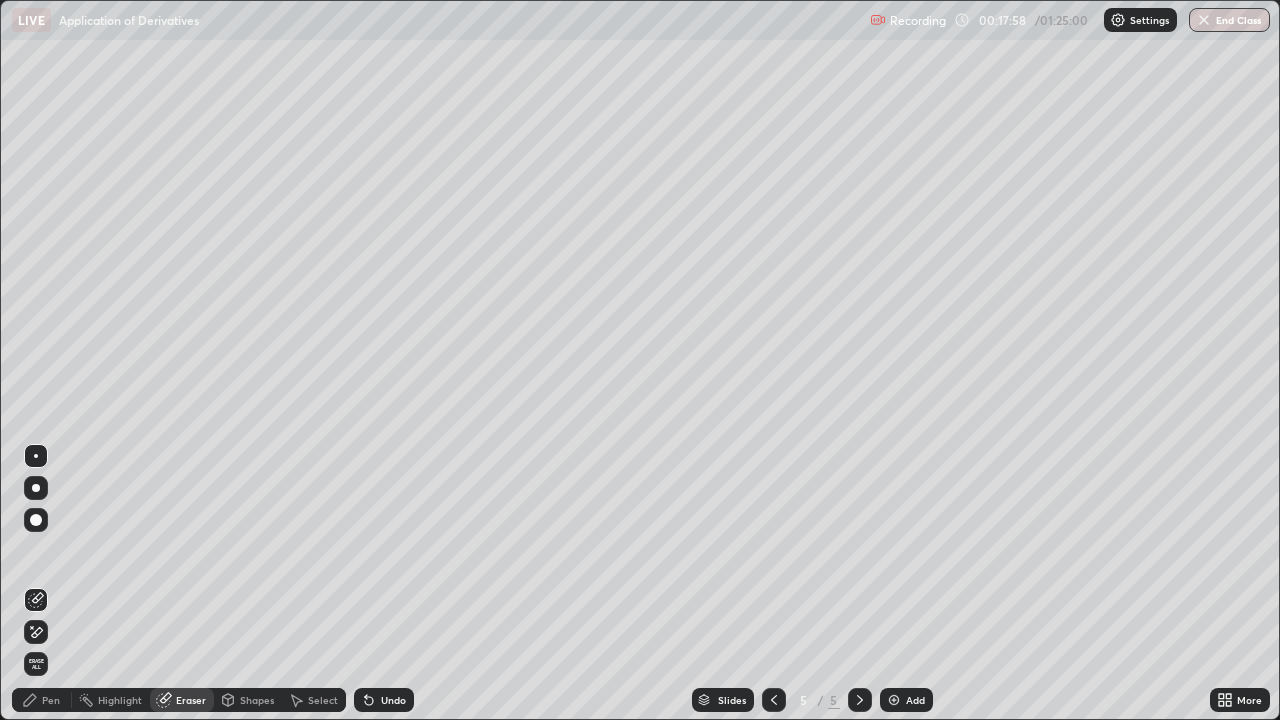click on "Pen" at bounding box center (51, 700) 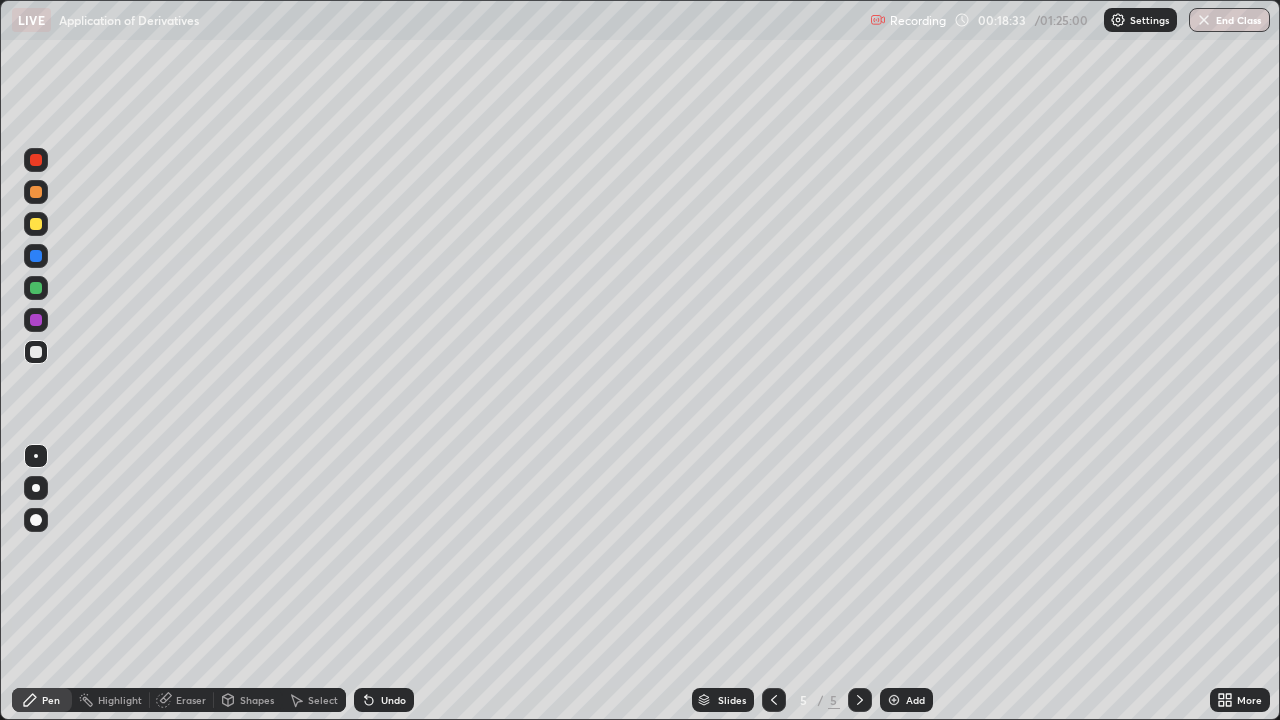click on "Select" at bounding box center (323, 700) 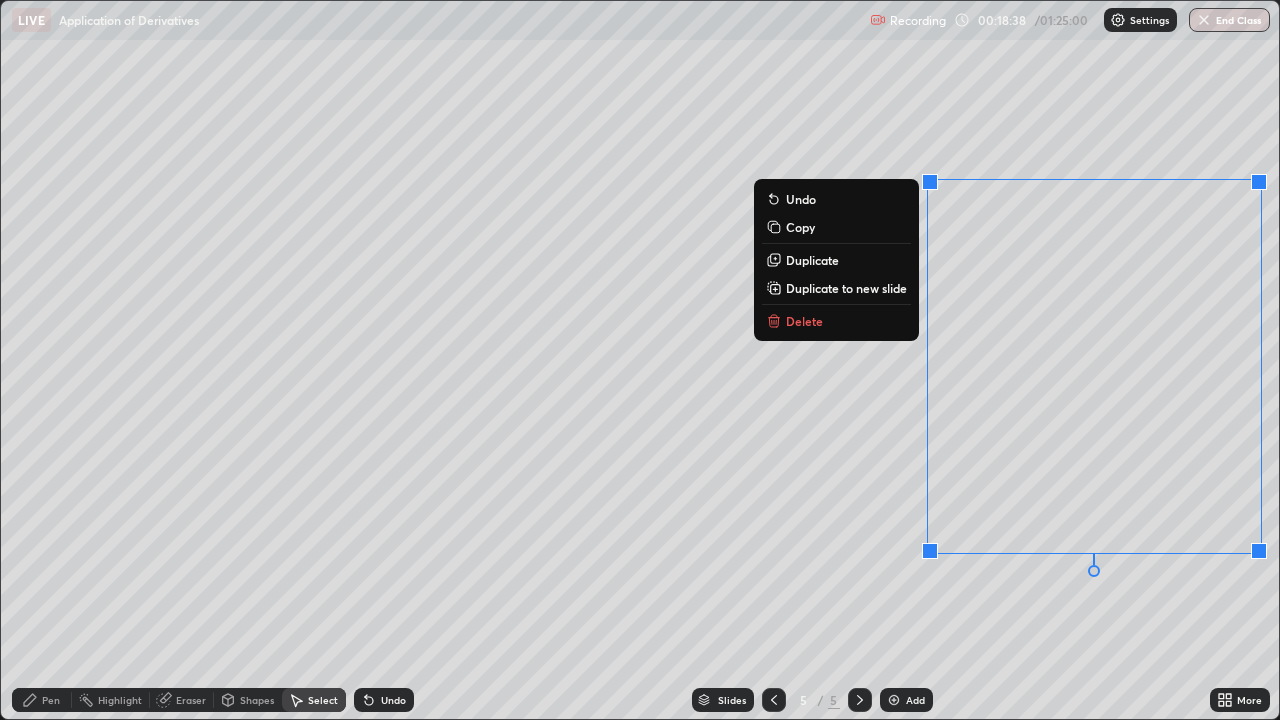click on "Delete" at bounding box center (804, 321) 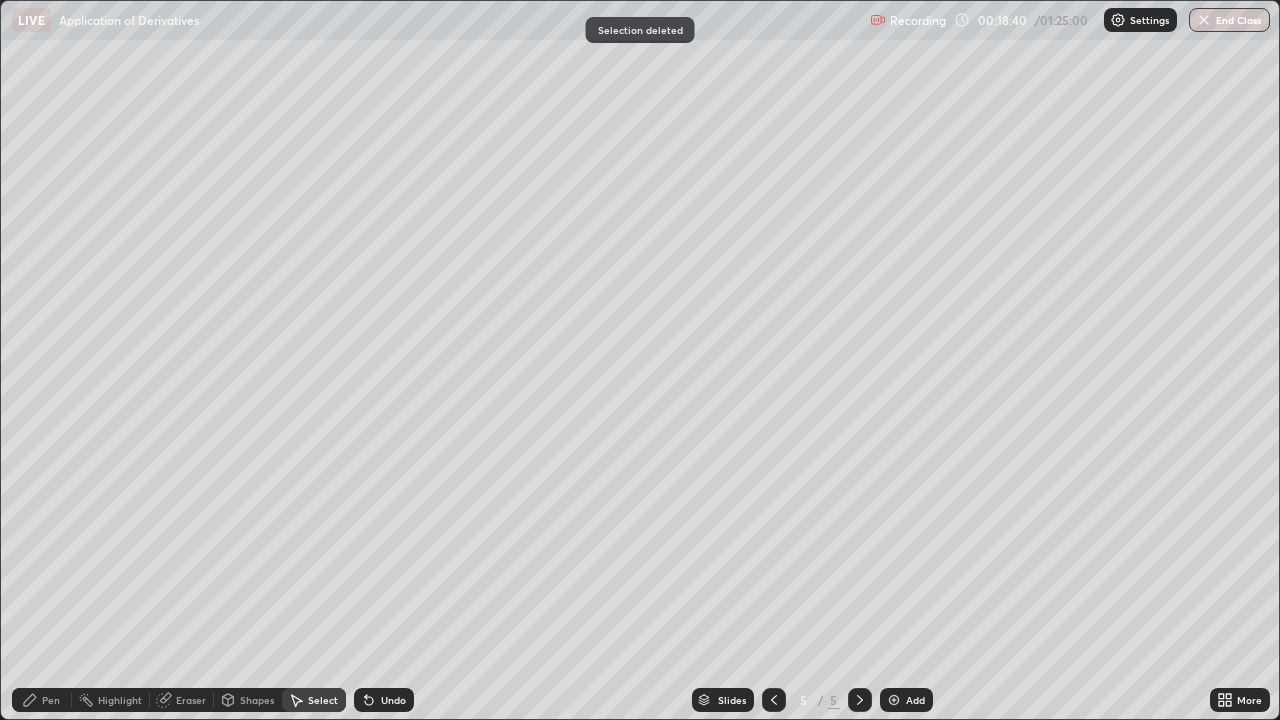 click on "Pen" at bounding box center (51, 700) 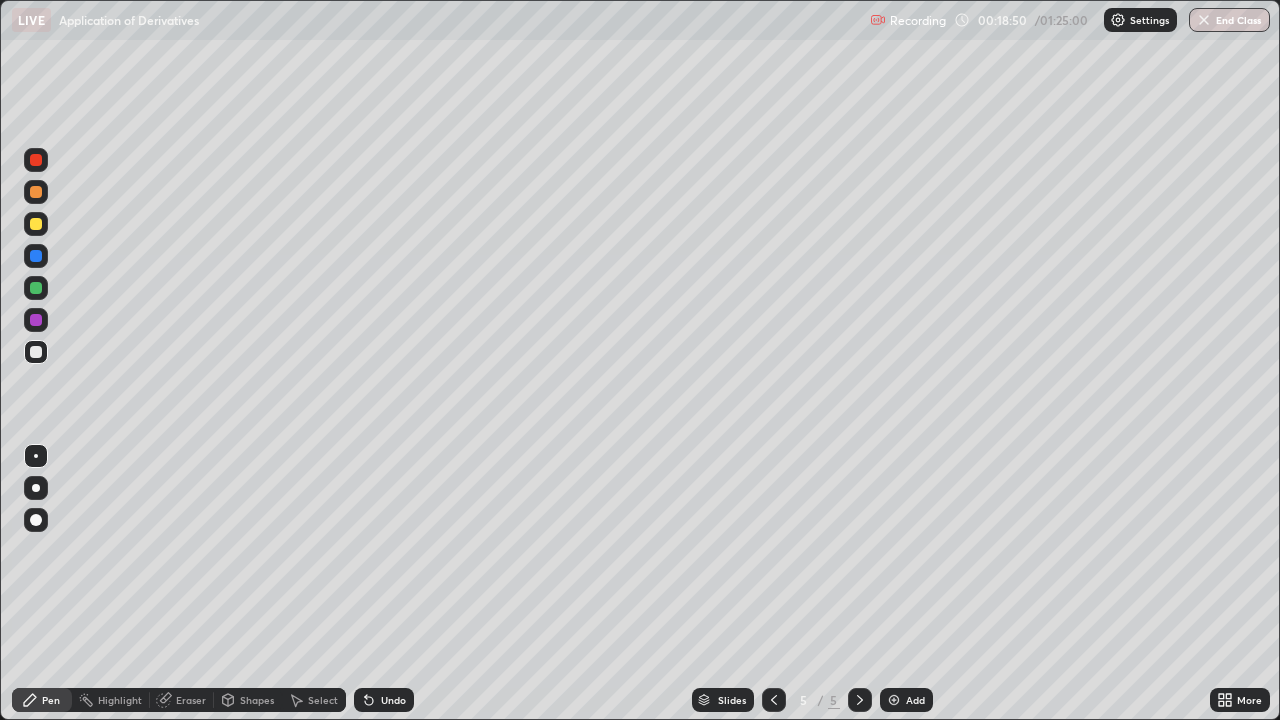 click on "Undo" at bounding box center (393, 700) 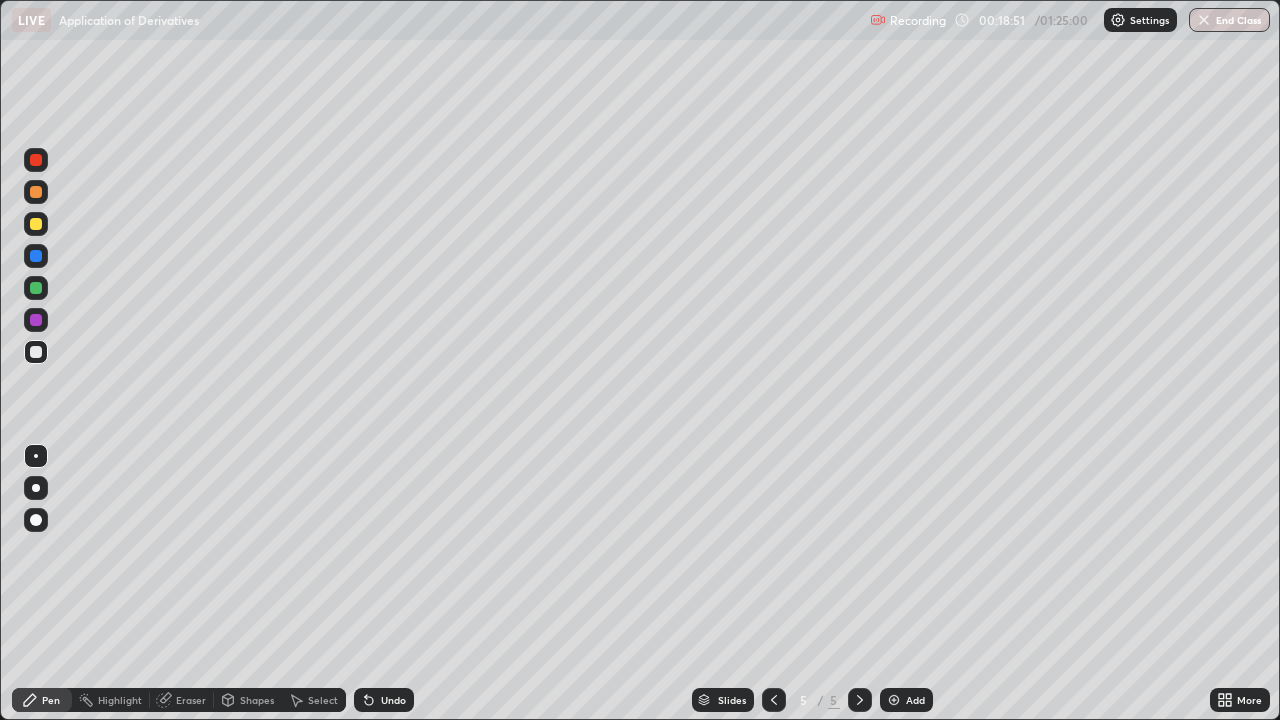 click on "Undo" at bounding box center [393, 700] 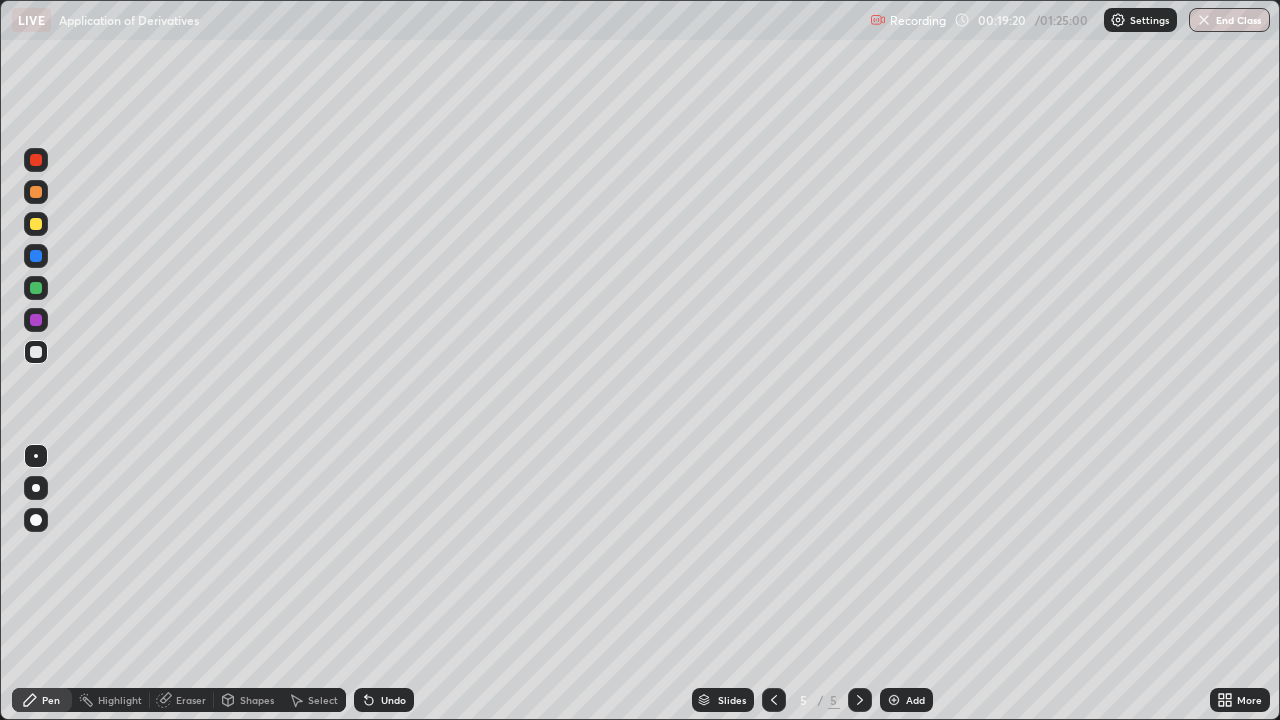 click on "Undo" at bounding box center [393, 700] 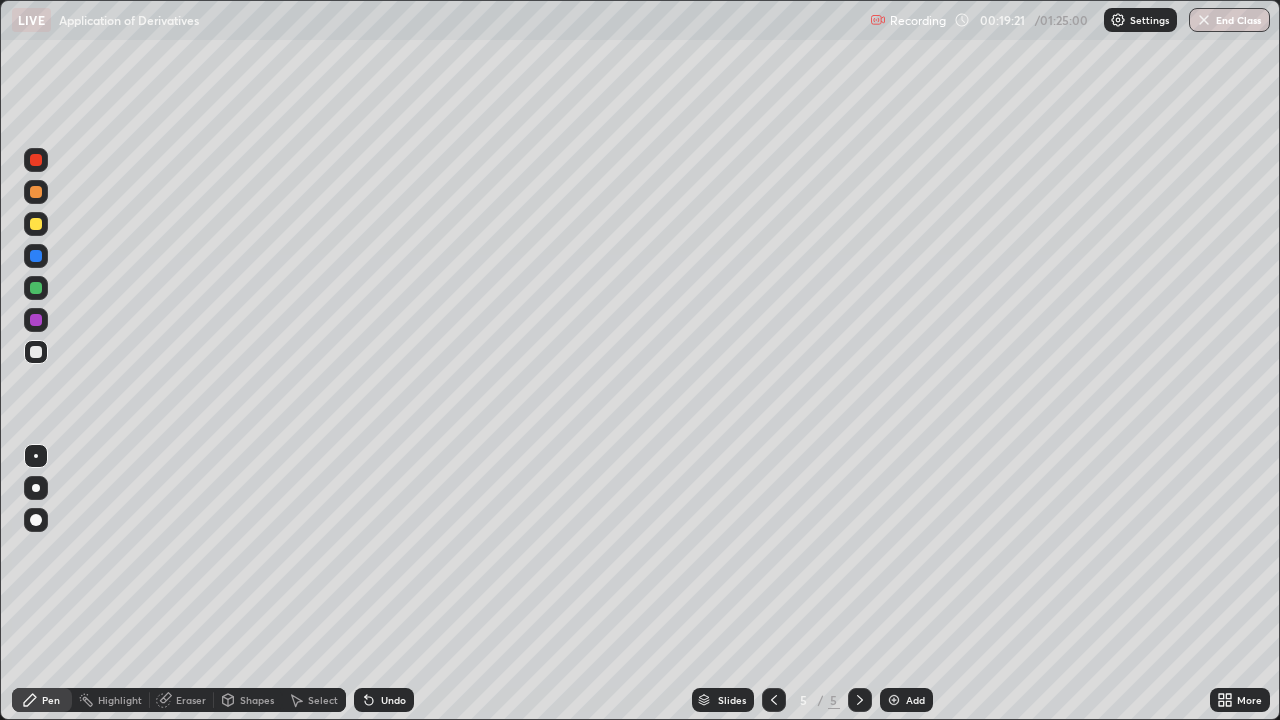 click on "Eraser" at bounding box center [191, 700] 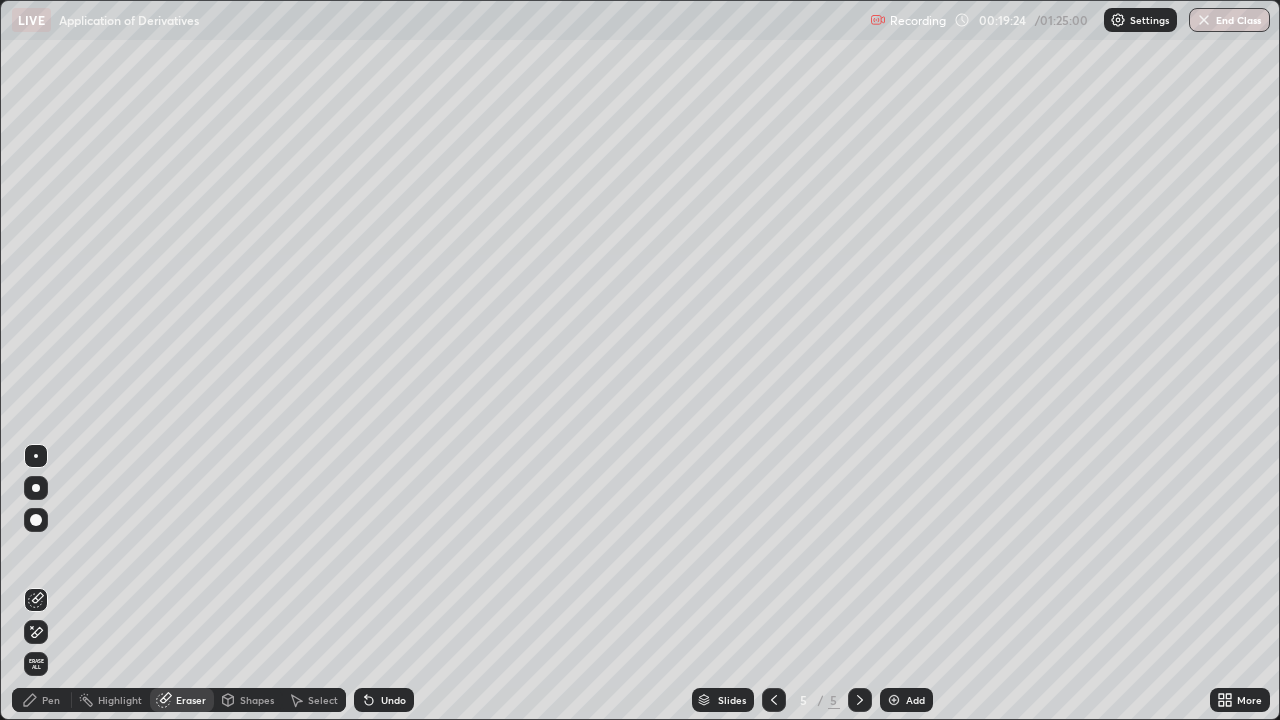 click on "Pen" at bounding box center (51, 700) 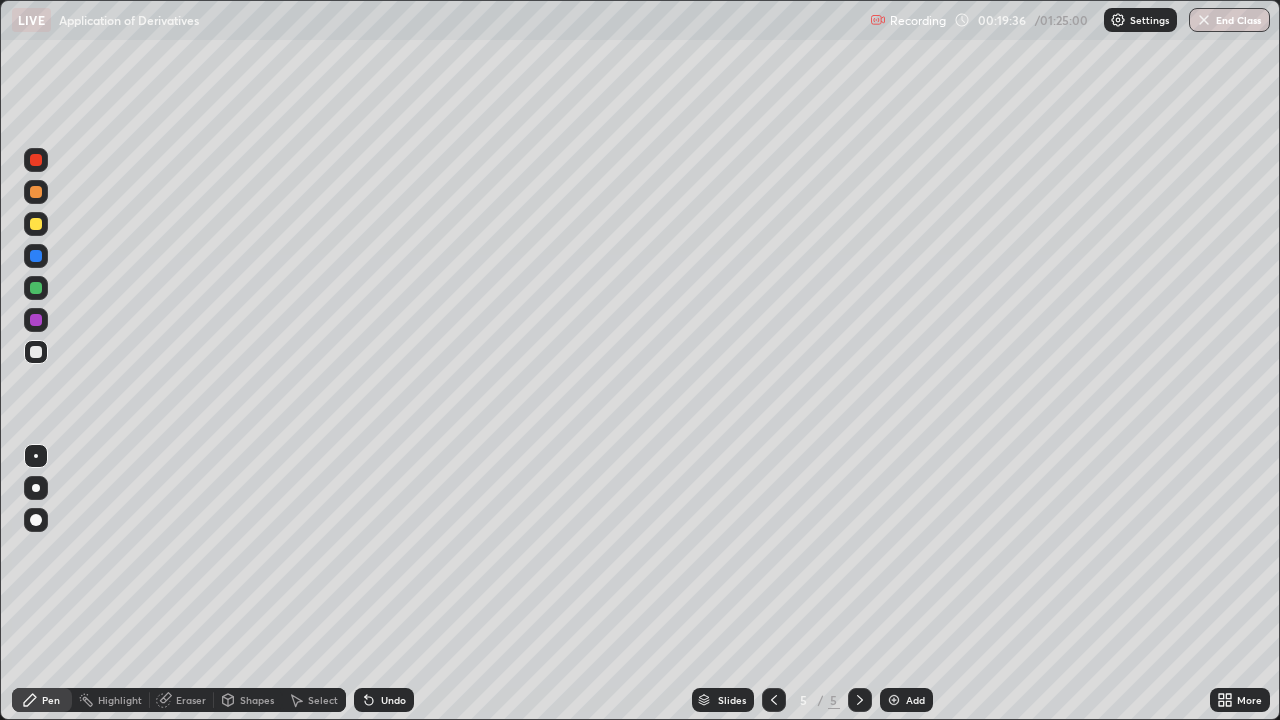 click 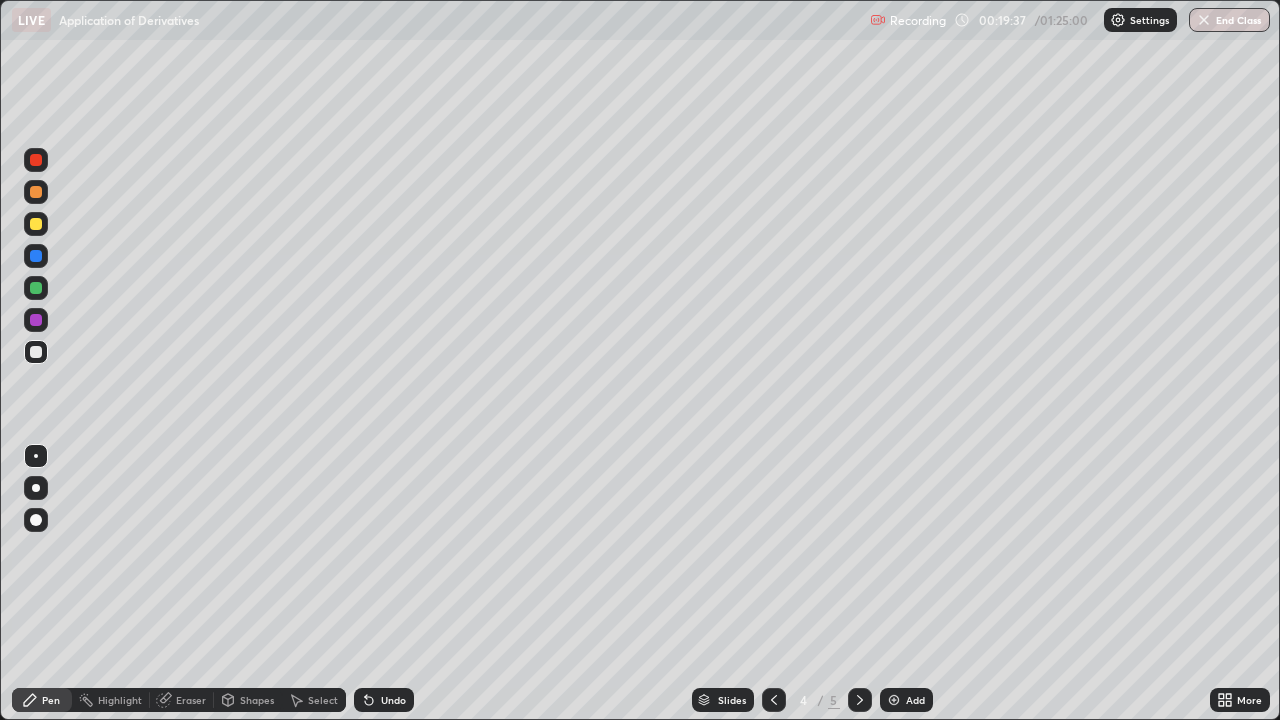 click 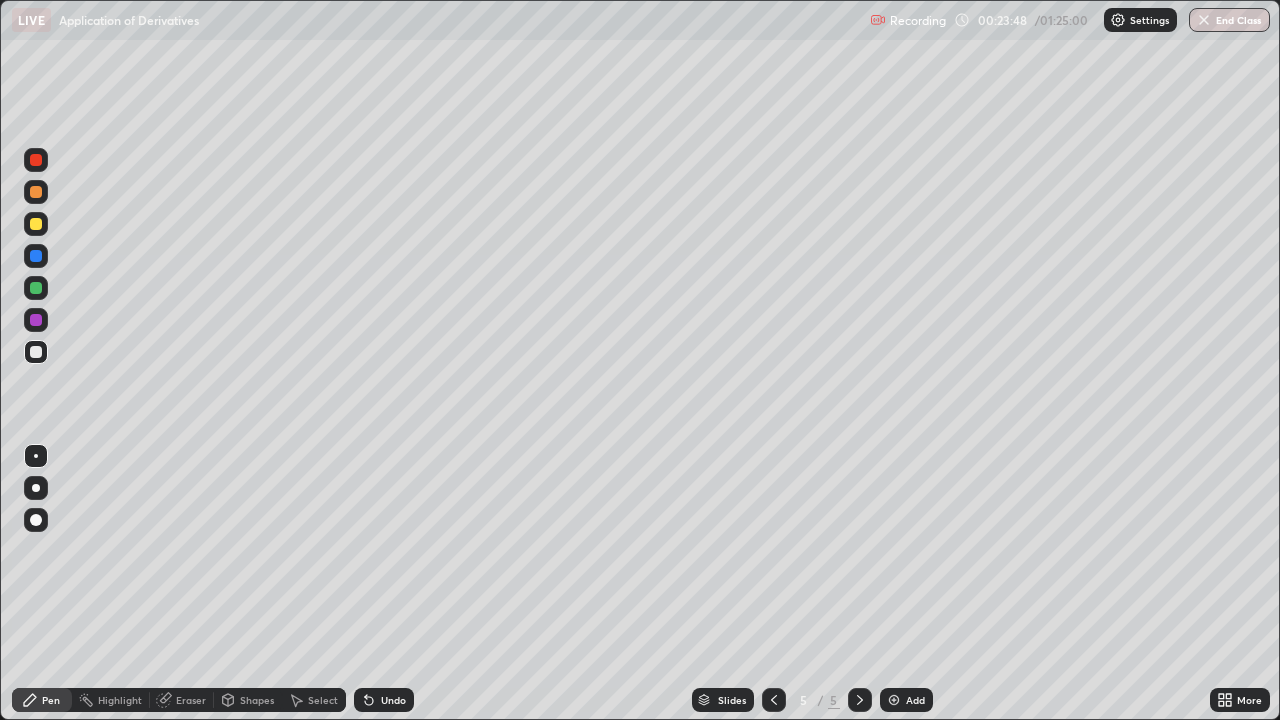 click 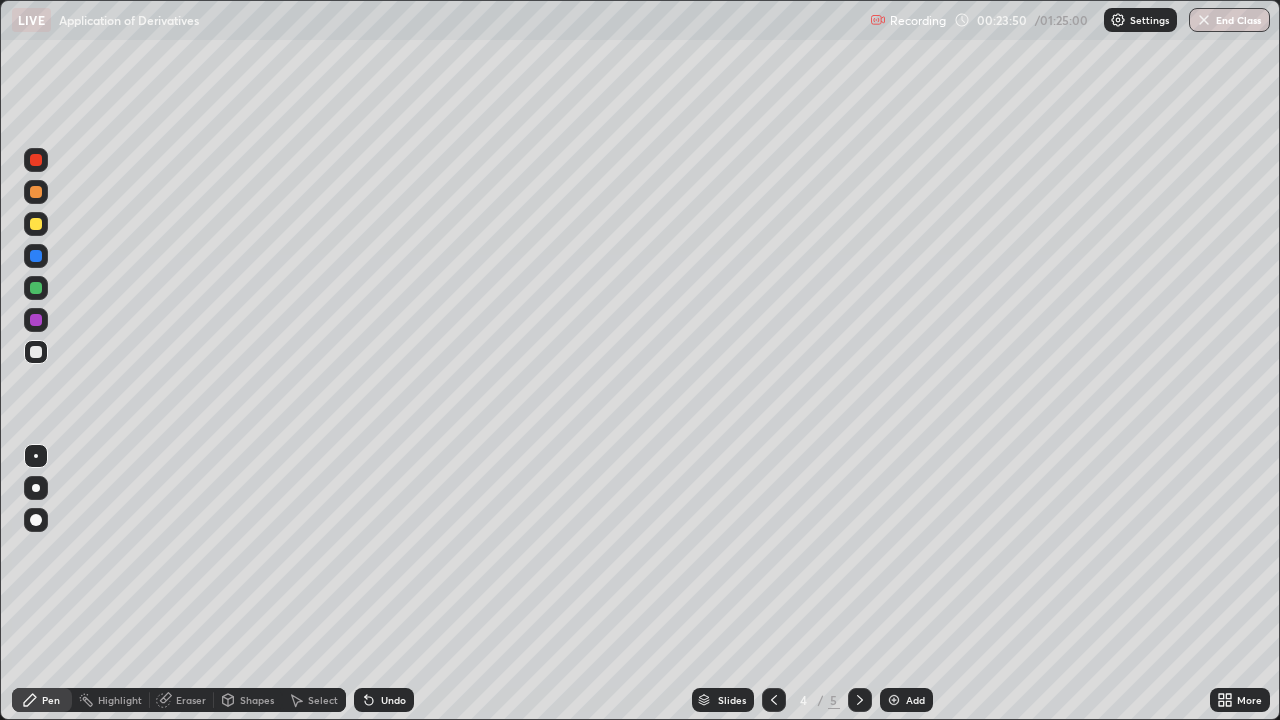 click 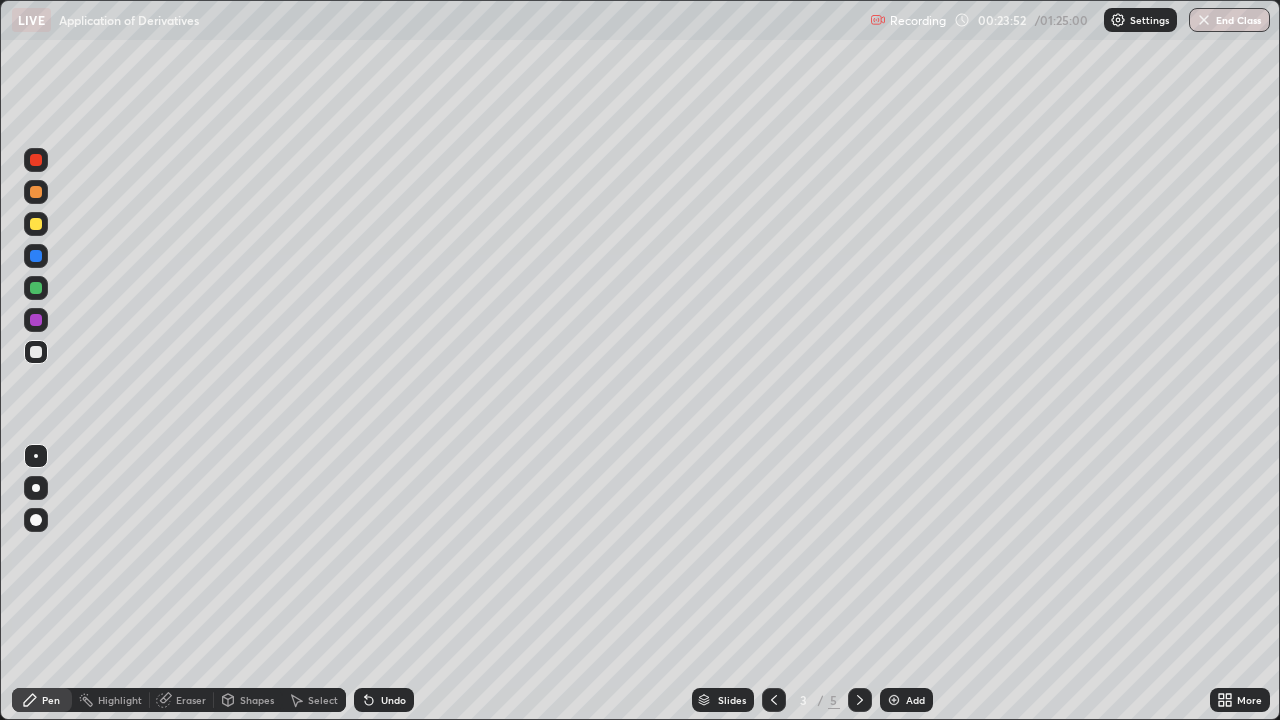 click at bounding box center (860, 700) 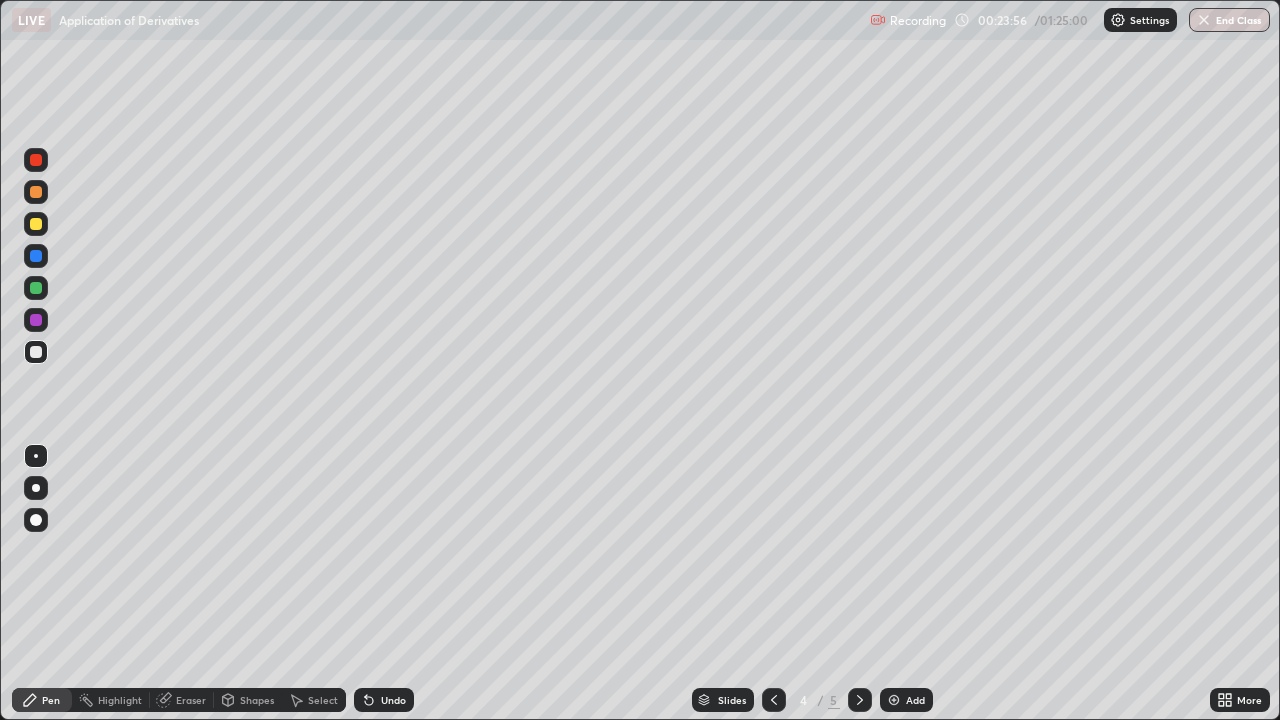 click 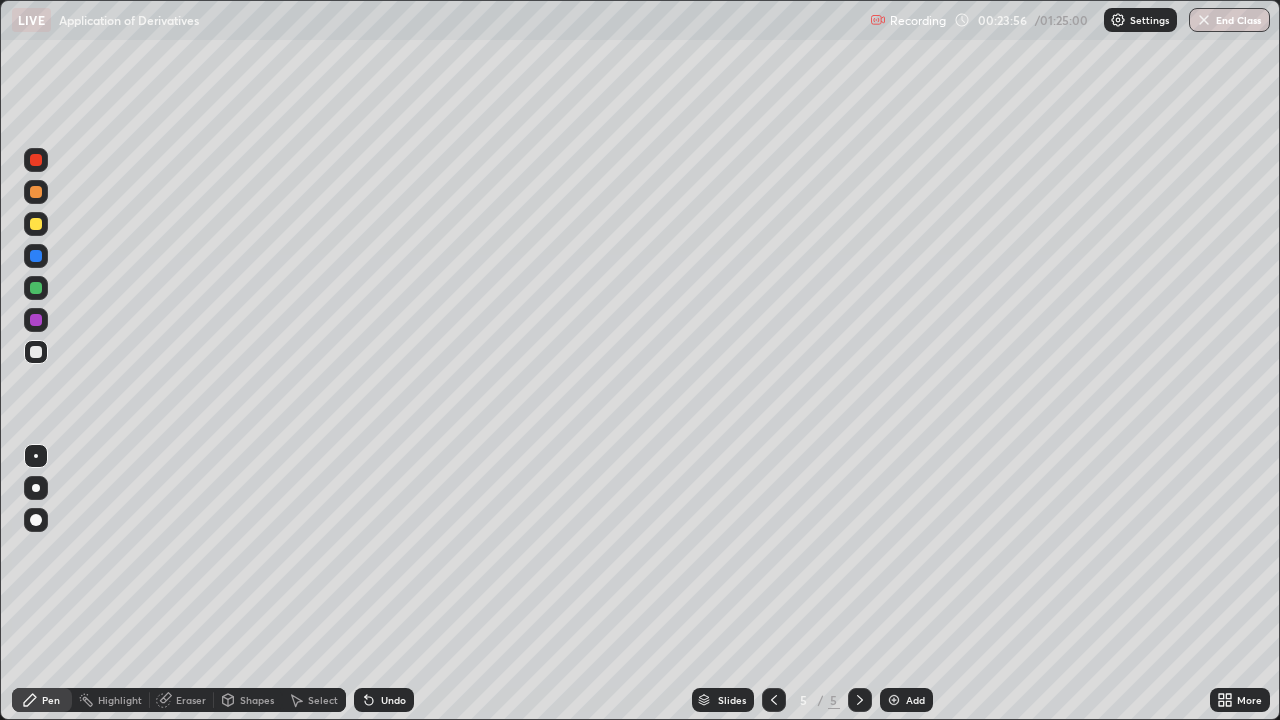 click 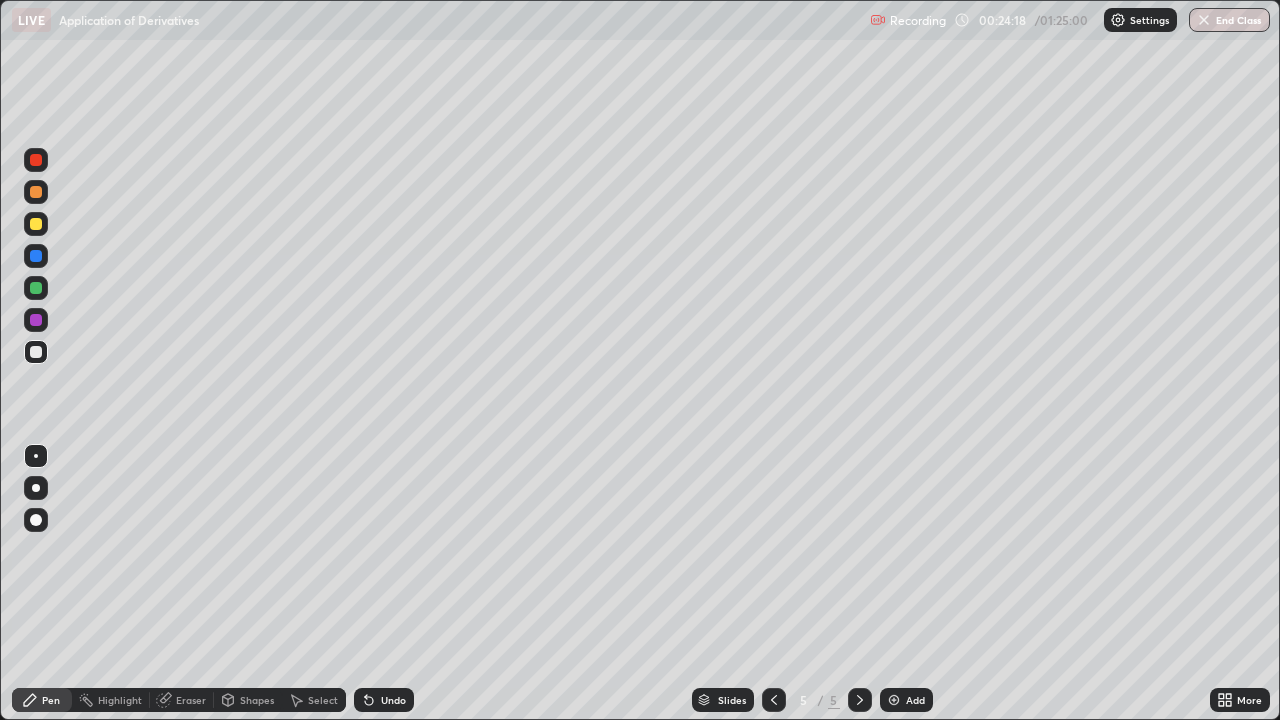 click 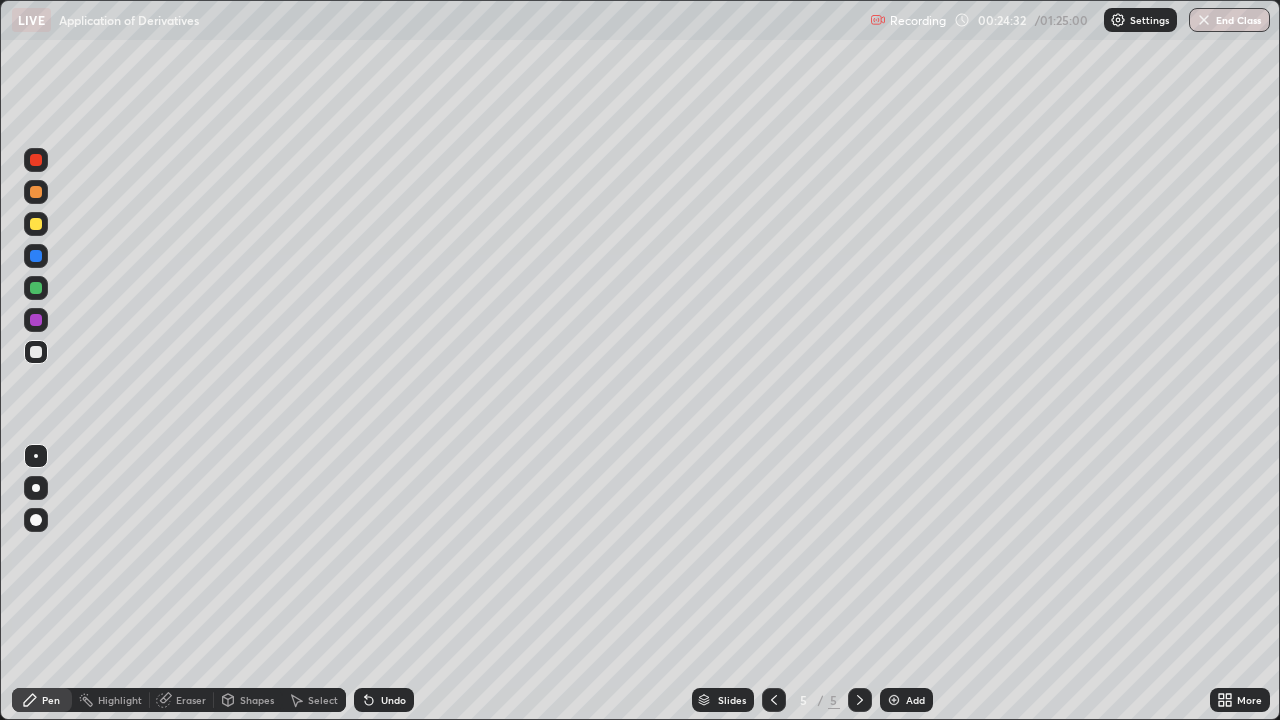 click 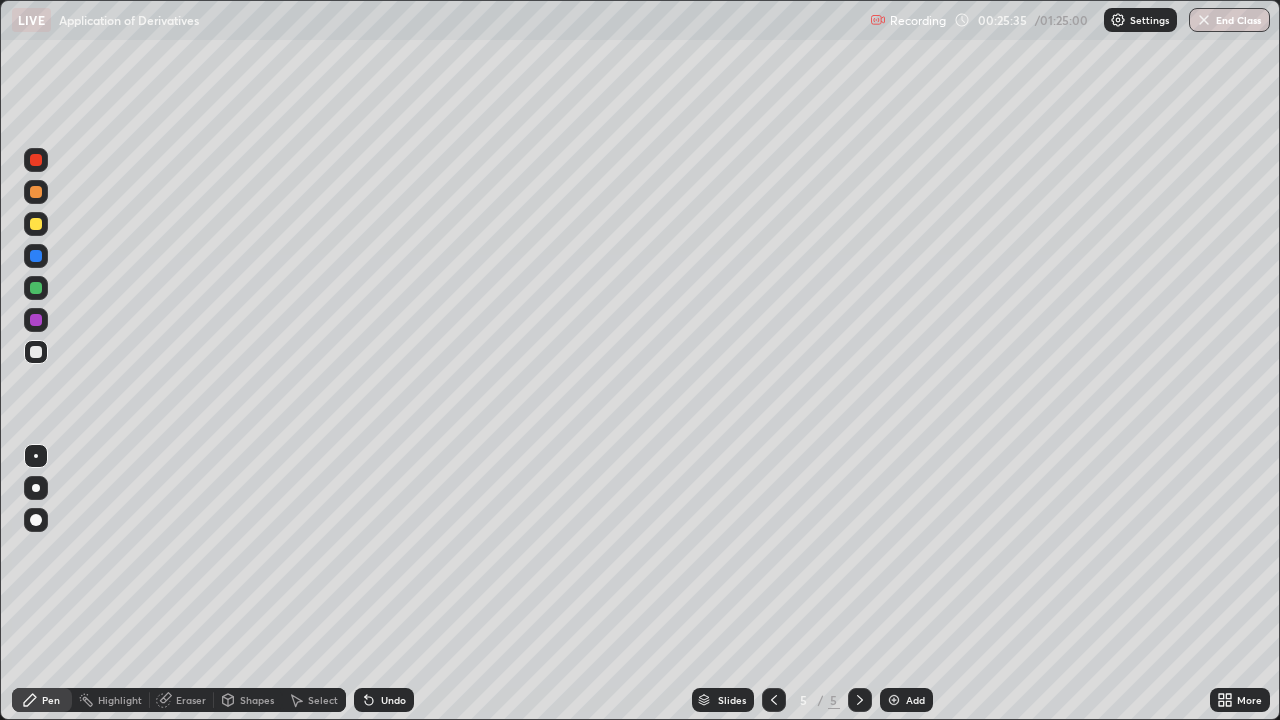 click at bounding box center [36, 288] 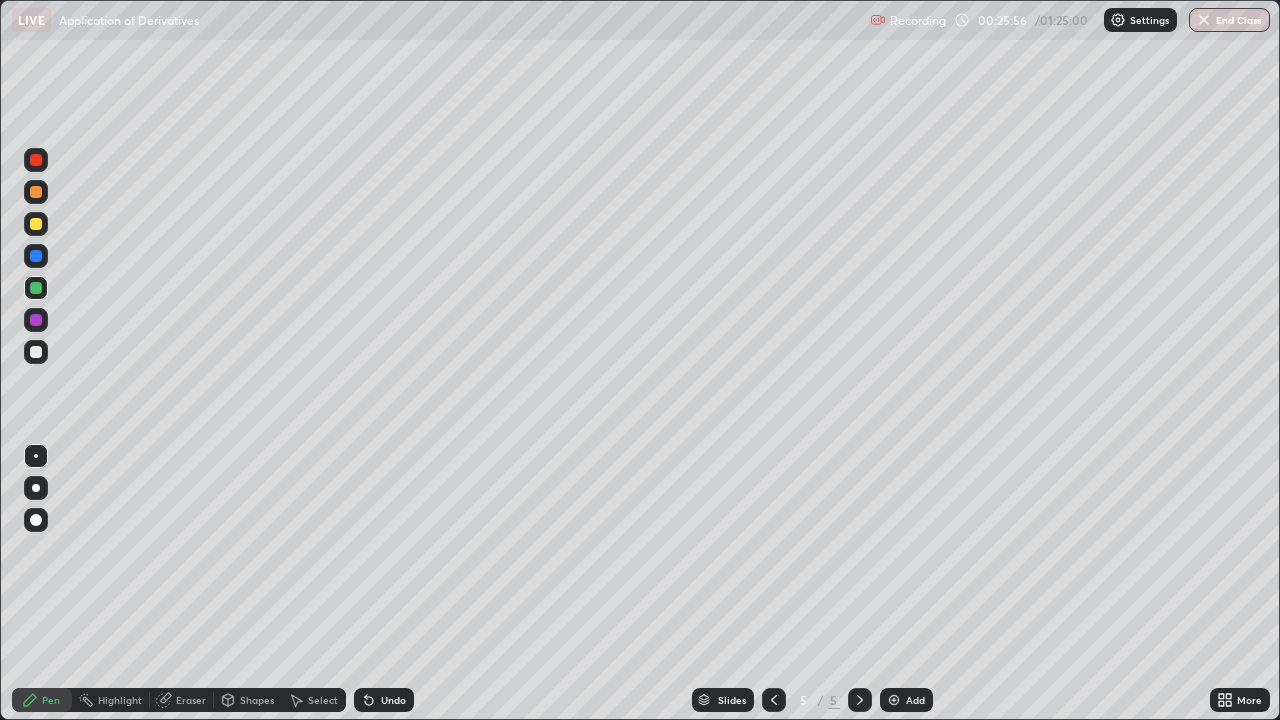 click 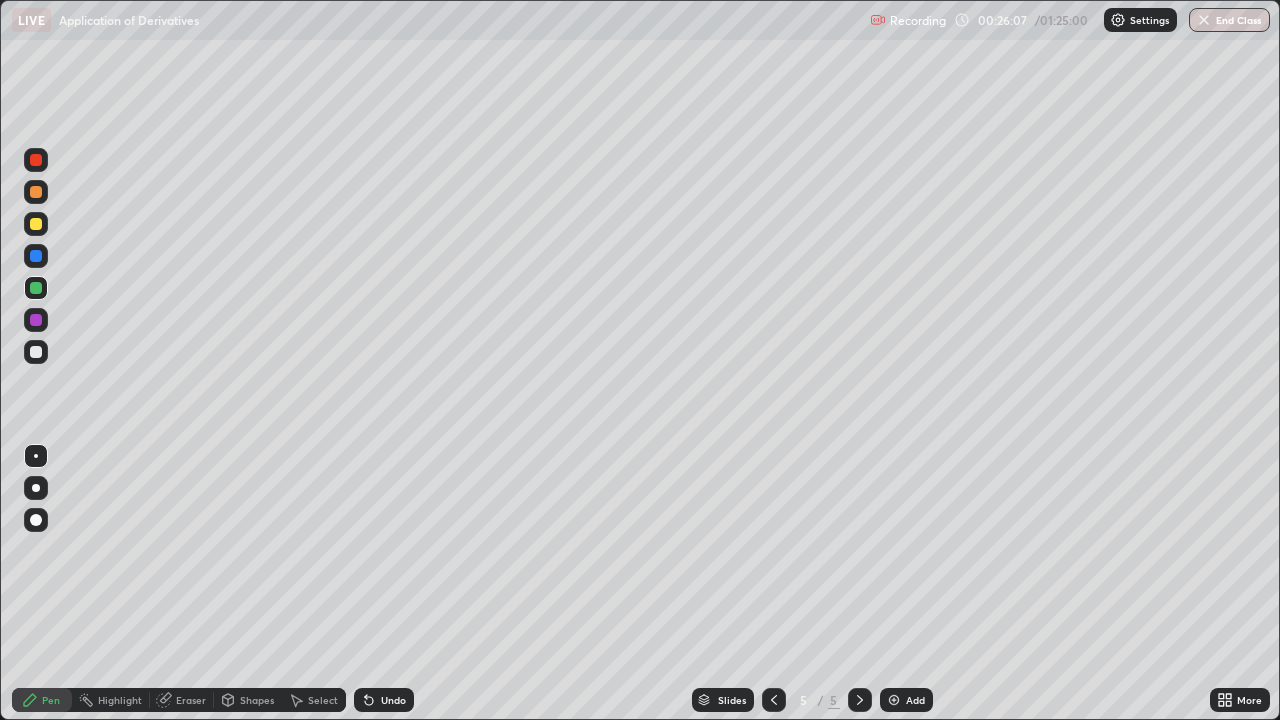 click 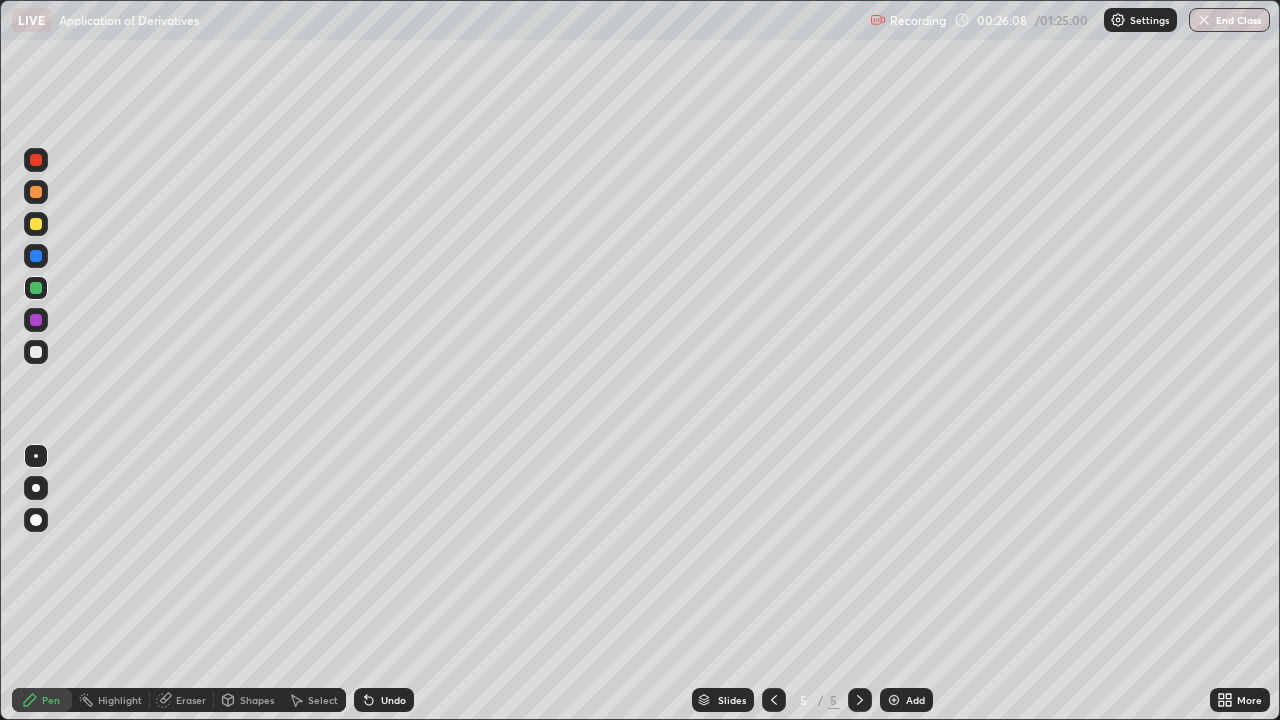 click 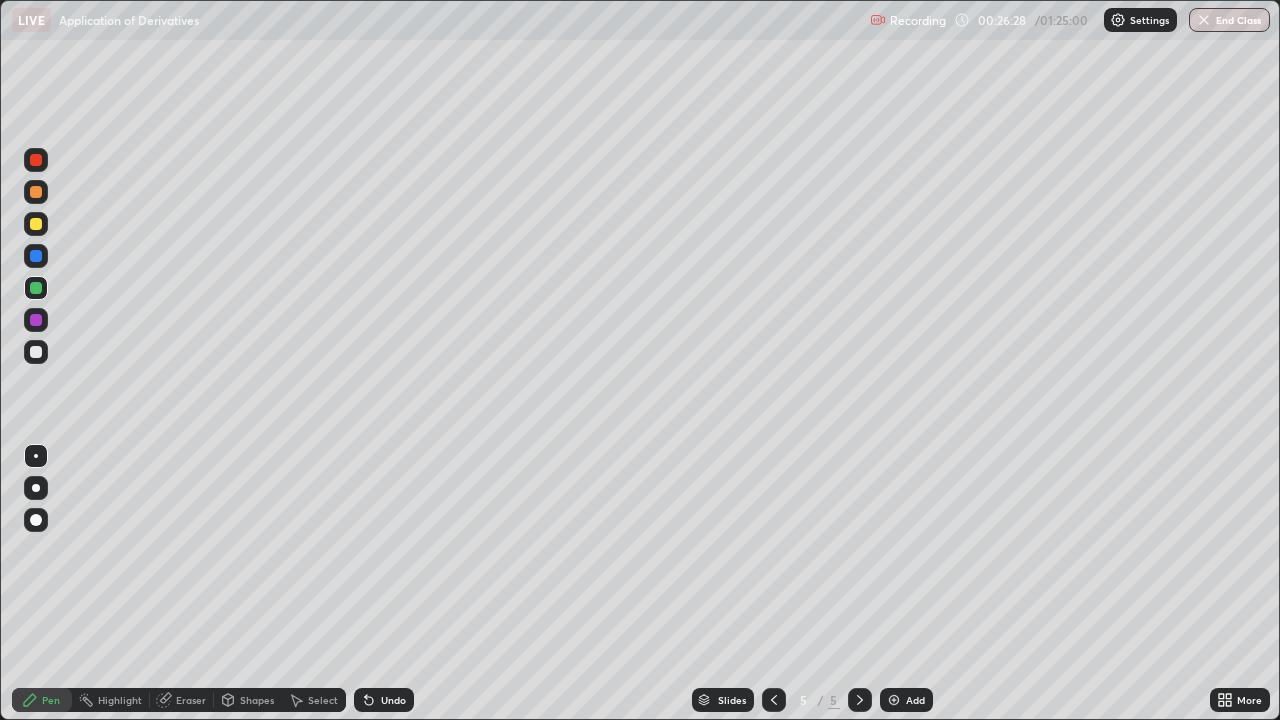 click 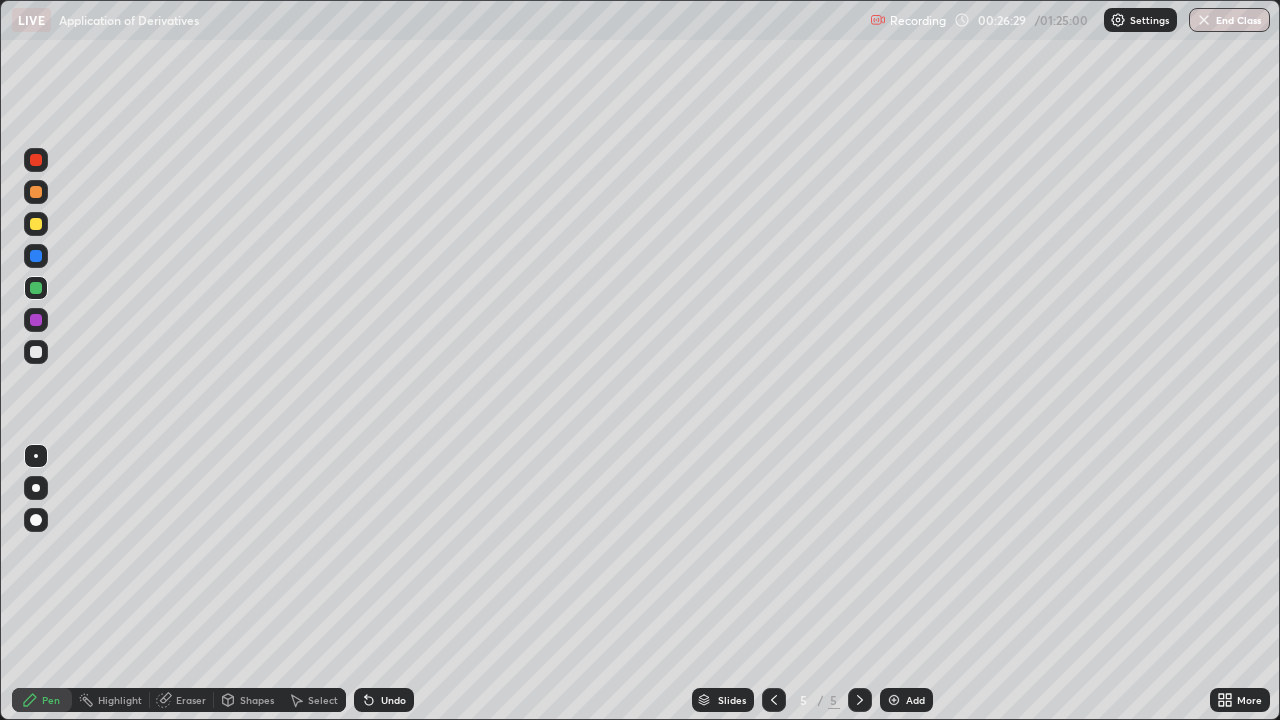 click on "Add" at bounding box center (915, 700) 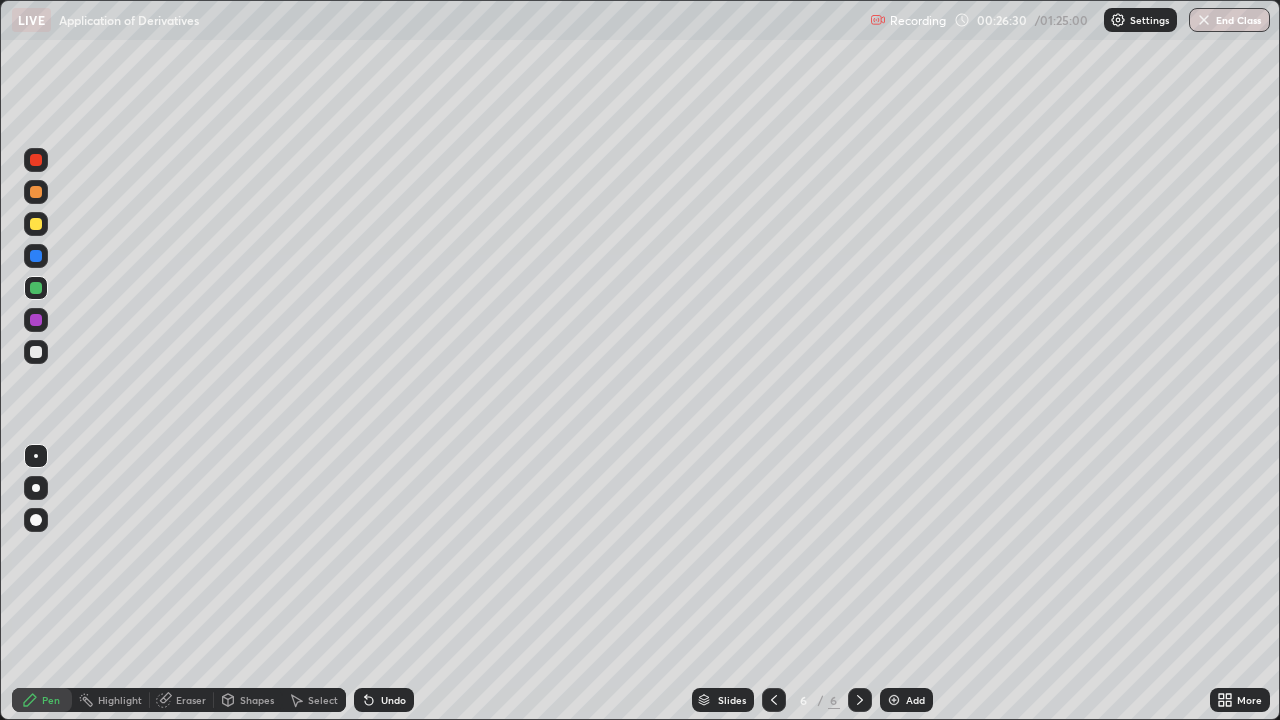 click at bounding box center (36, 160) 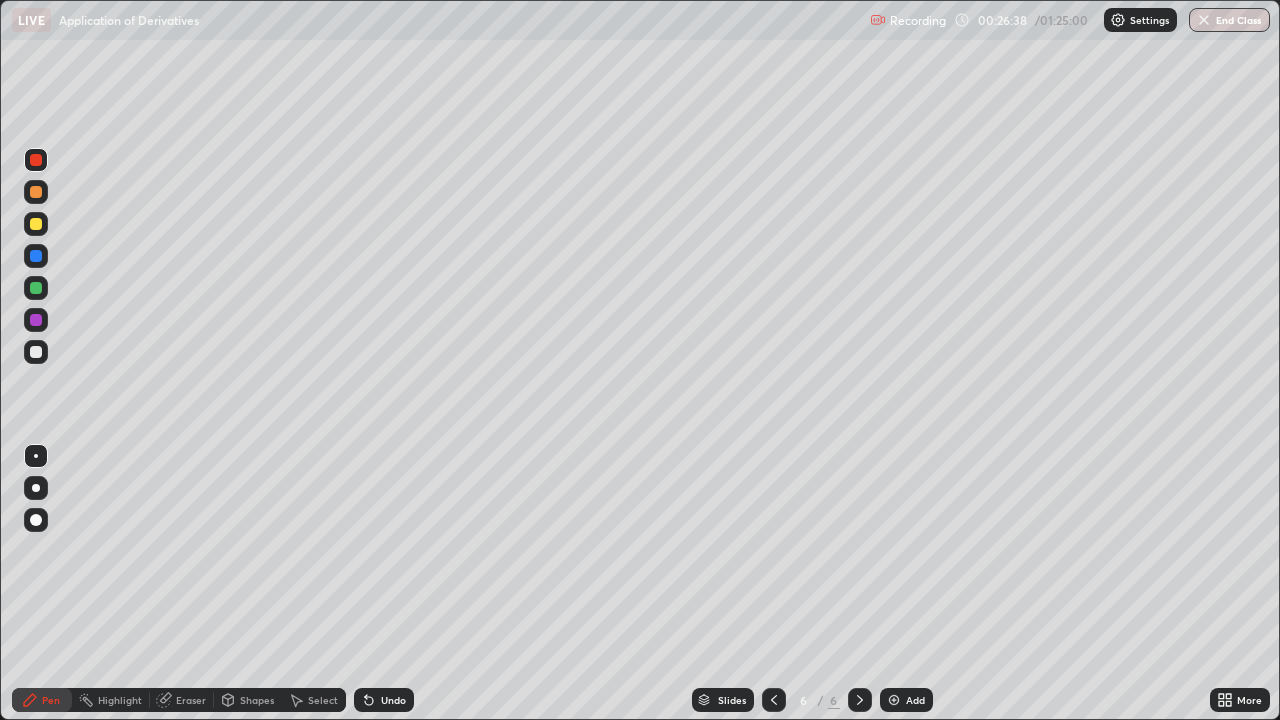 click at bounding box center (36, 224) 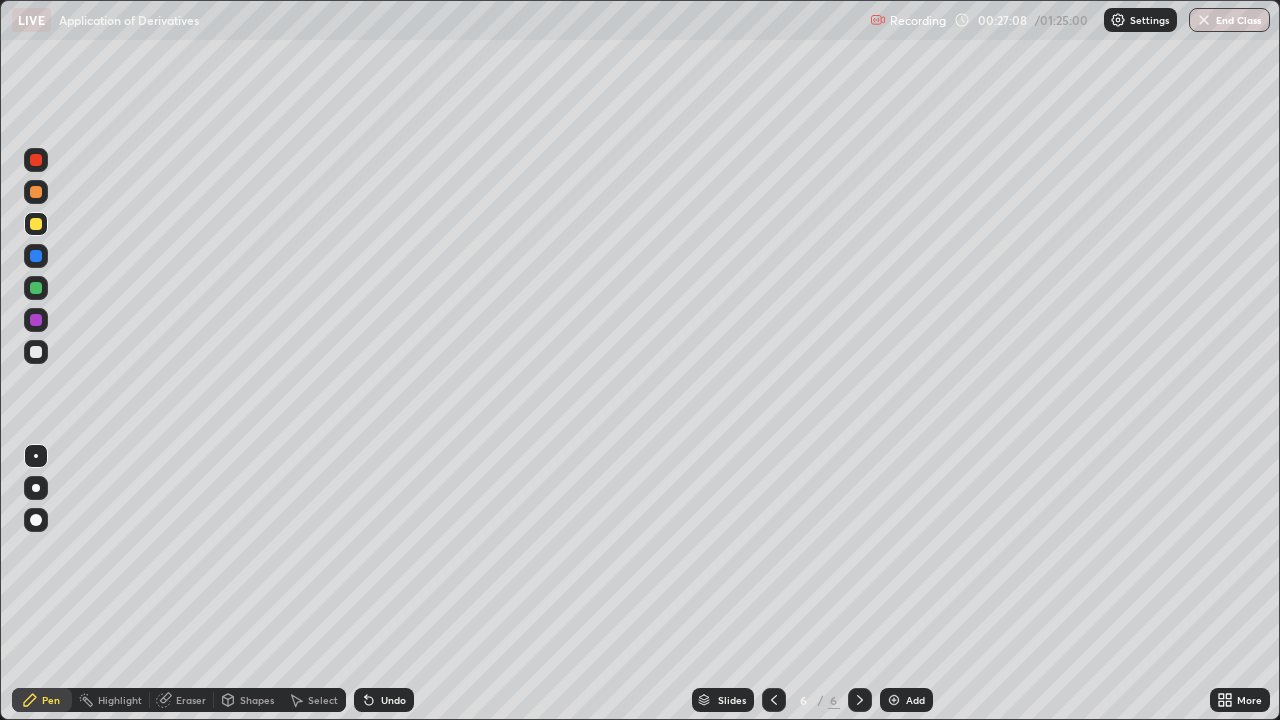 click at bounding box center [36, 288] 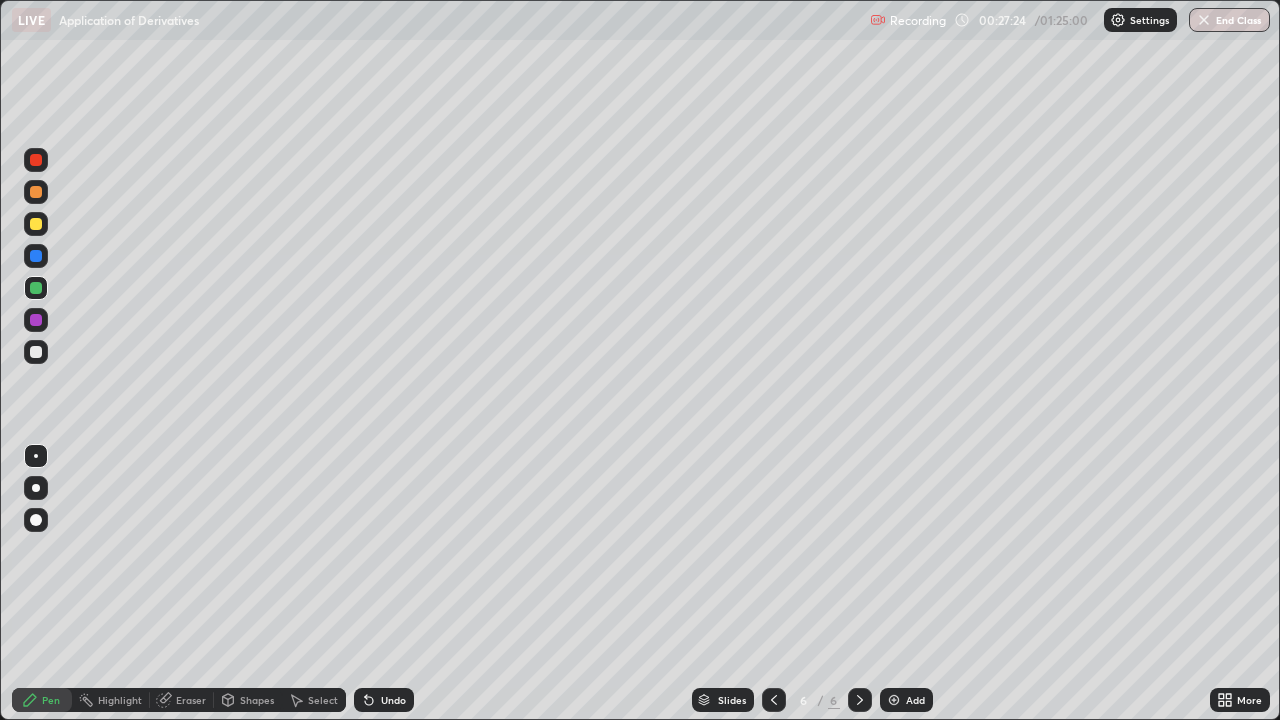 click at bounding box center [36, 352] 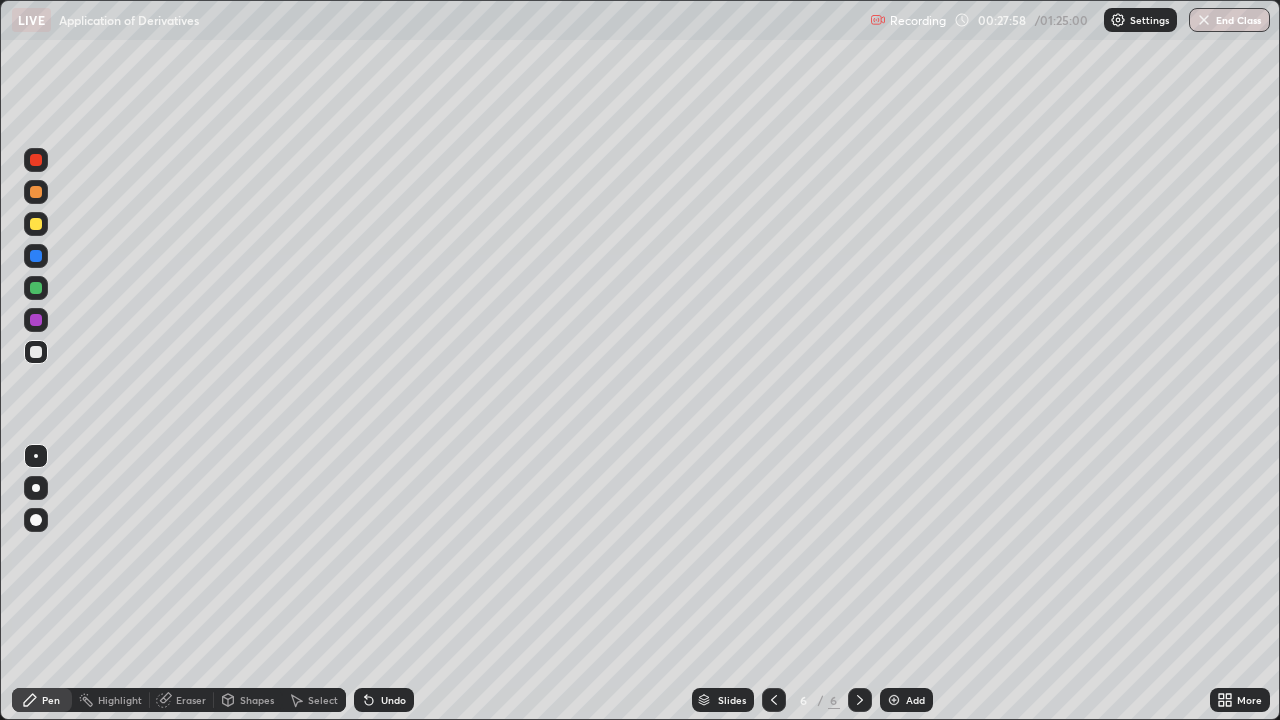click on "Undo" at bounding box center (384, 700) 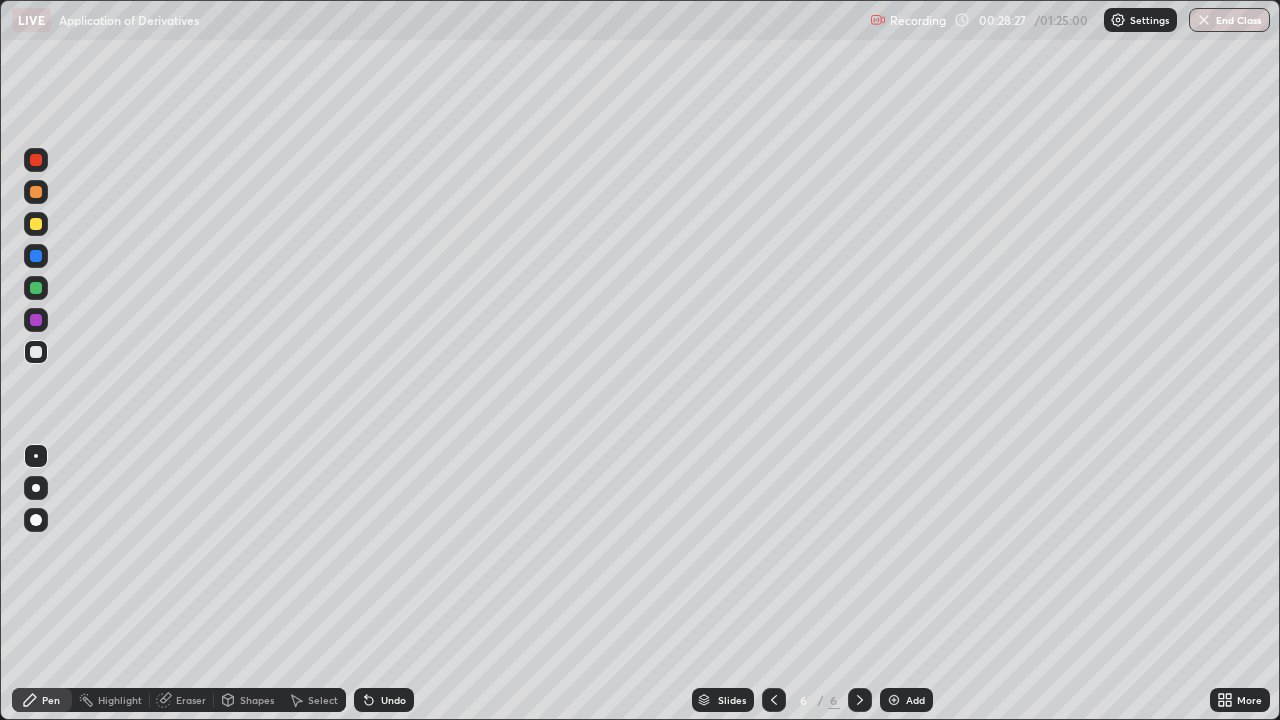 click 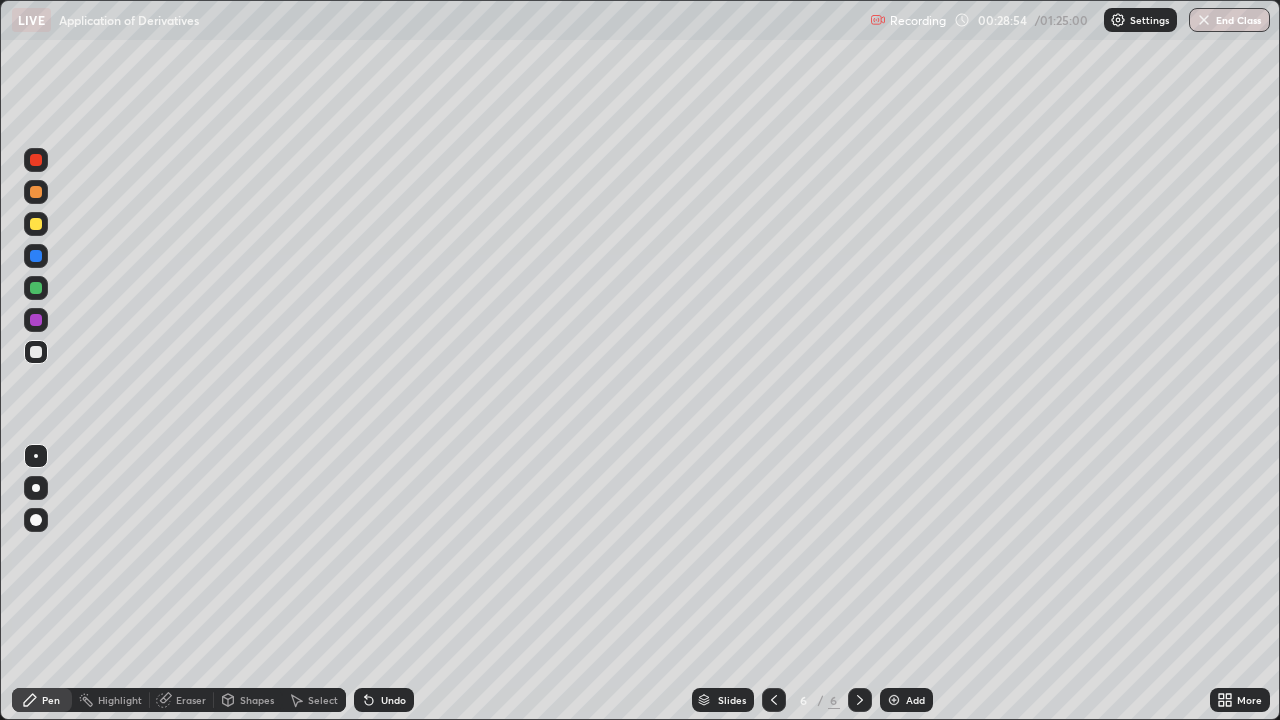 click on "Undo" at bounding box center (393, 700) 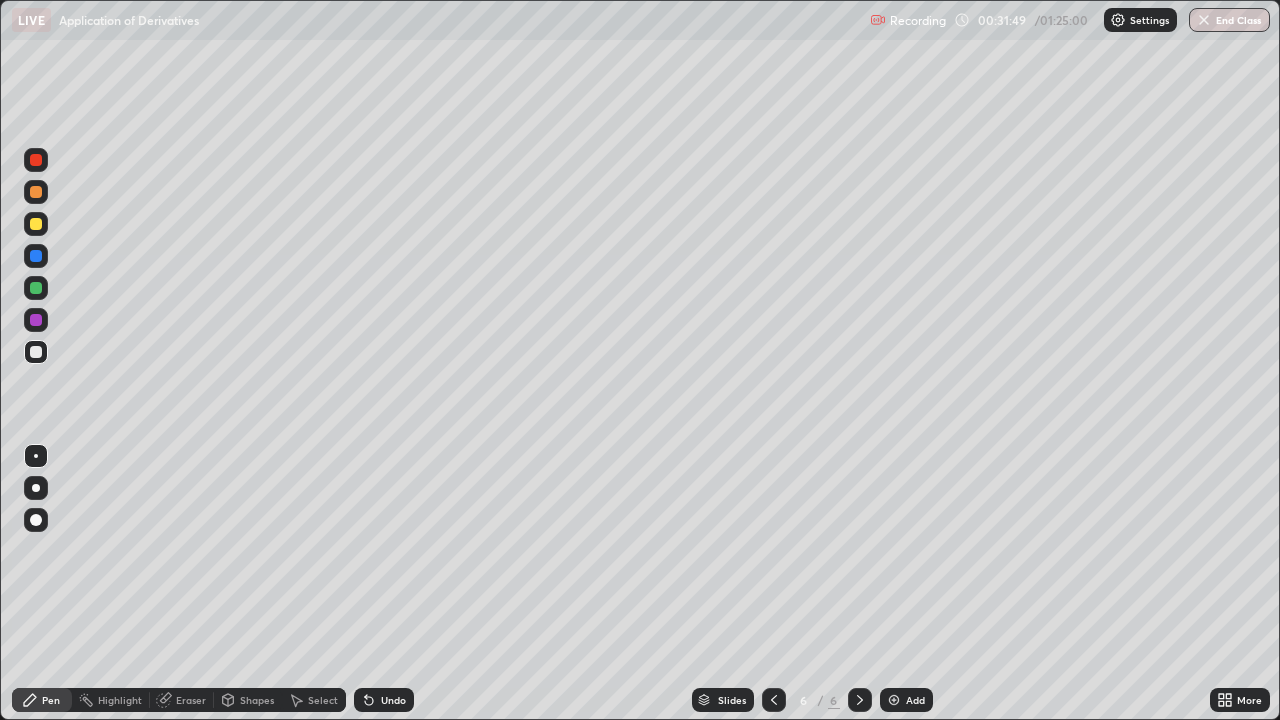 click on "Eraser" at bounding box center [191, 700] 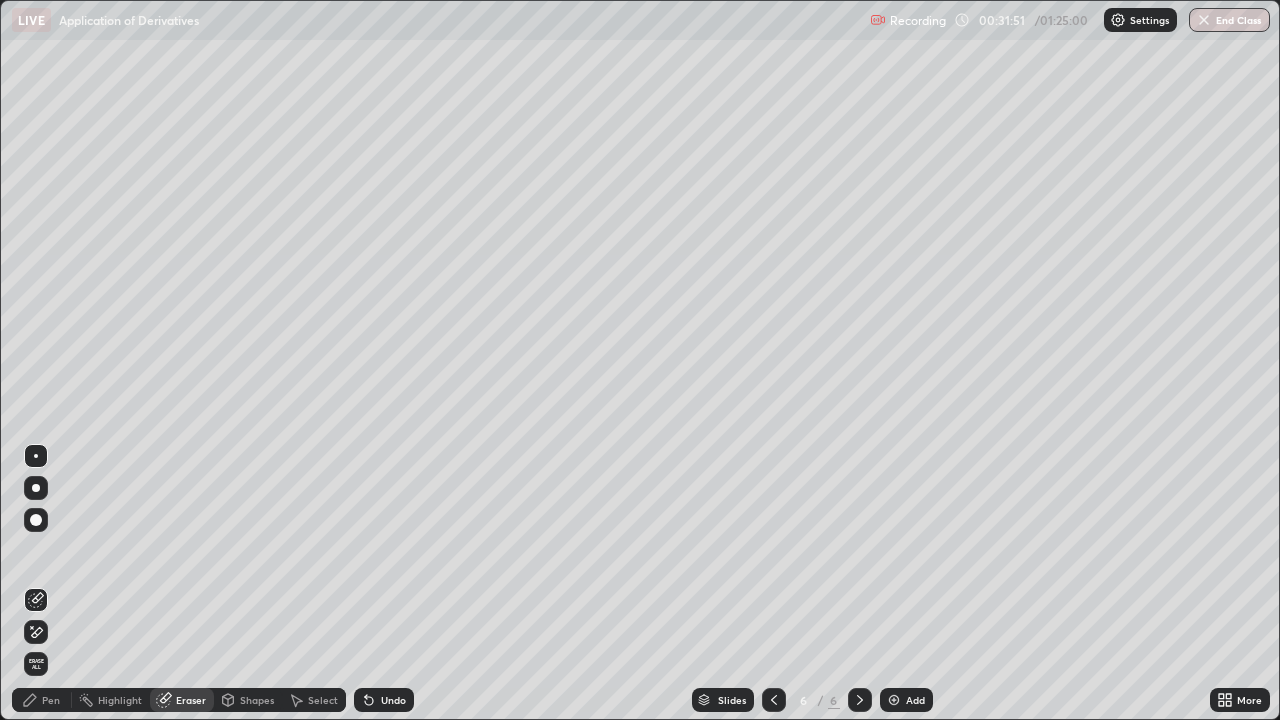 click on "Pen" at bounding box center [51, 700] 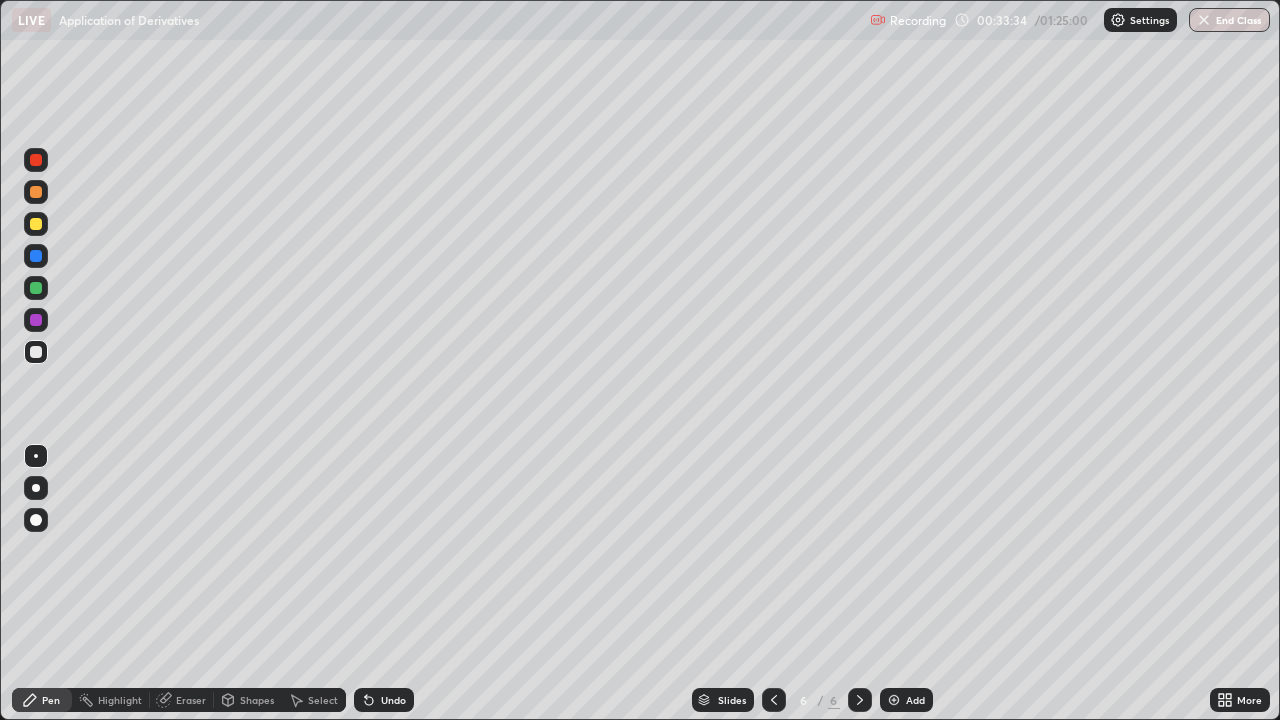 click 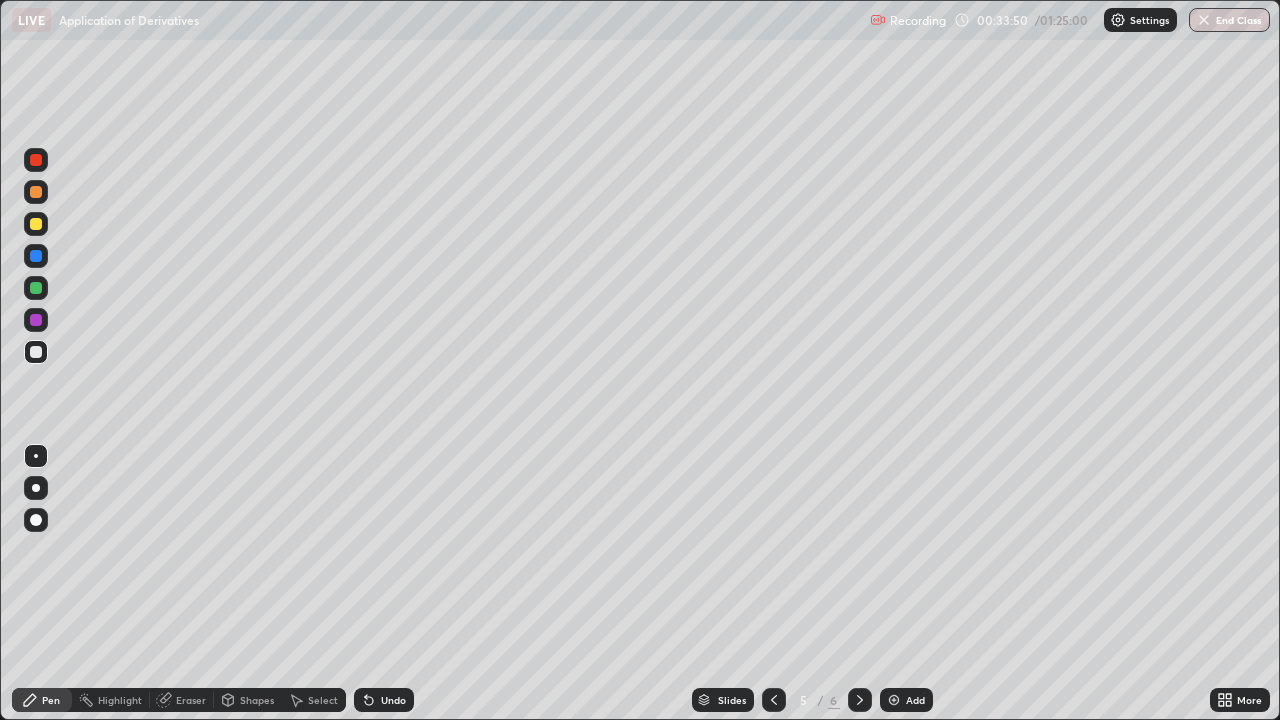 click on "Undo" at bounding box center (393, 700) 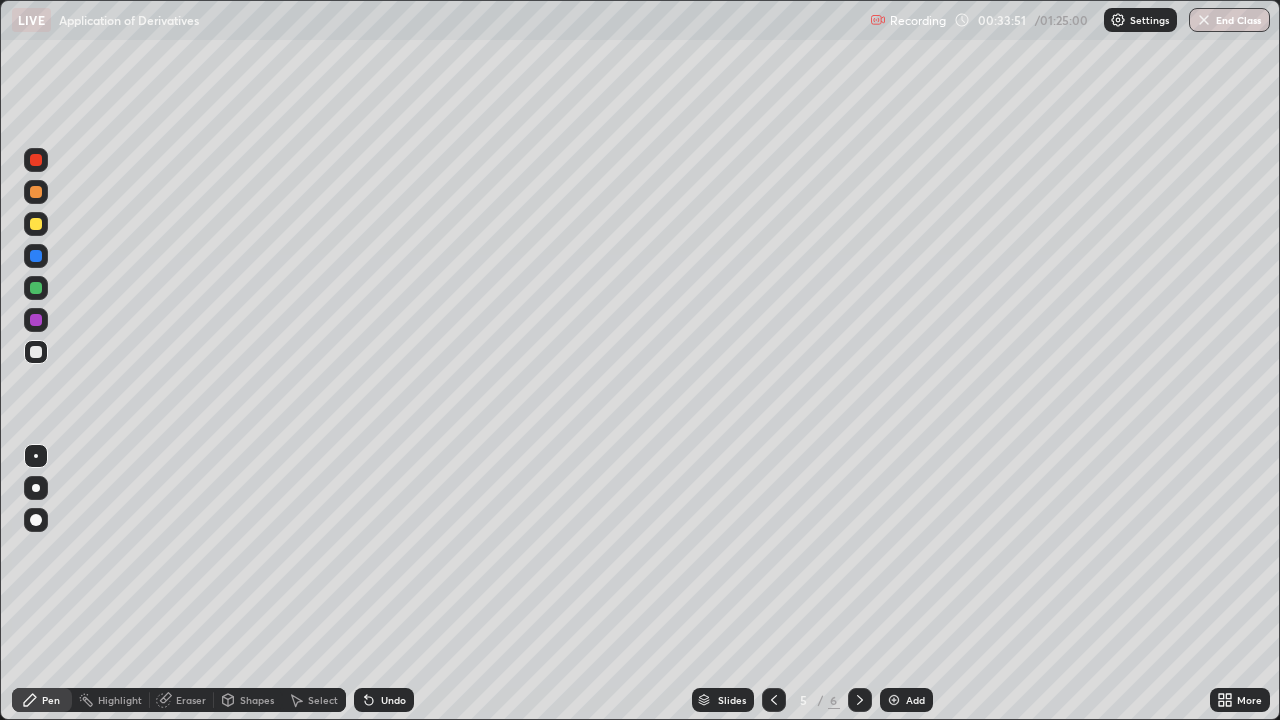 click 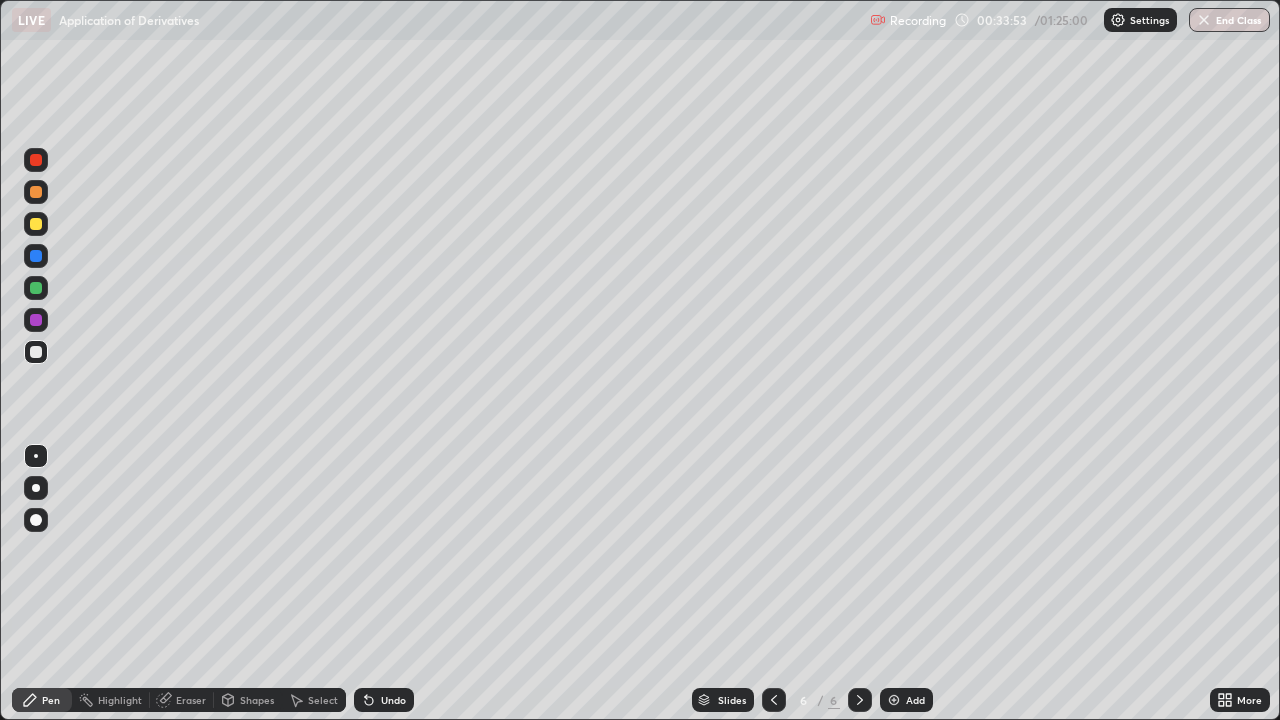 click on "Add" at bounding box center [906, 700] 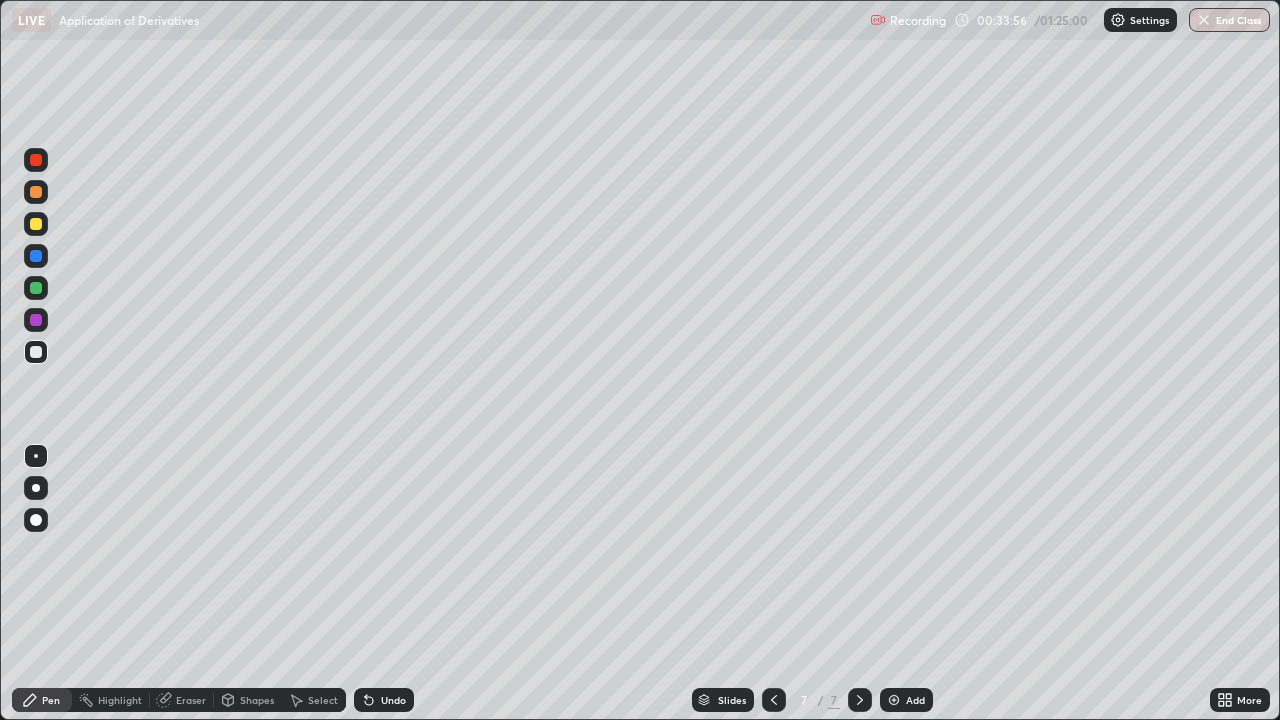 click at bounding box center [36, 160] 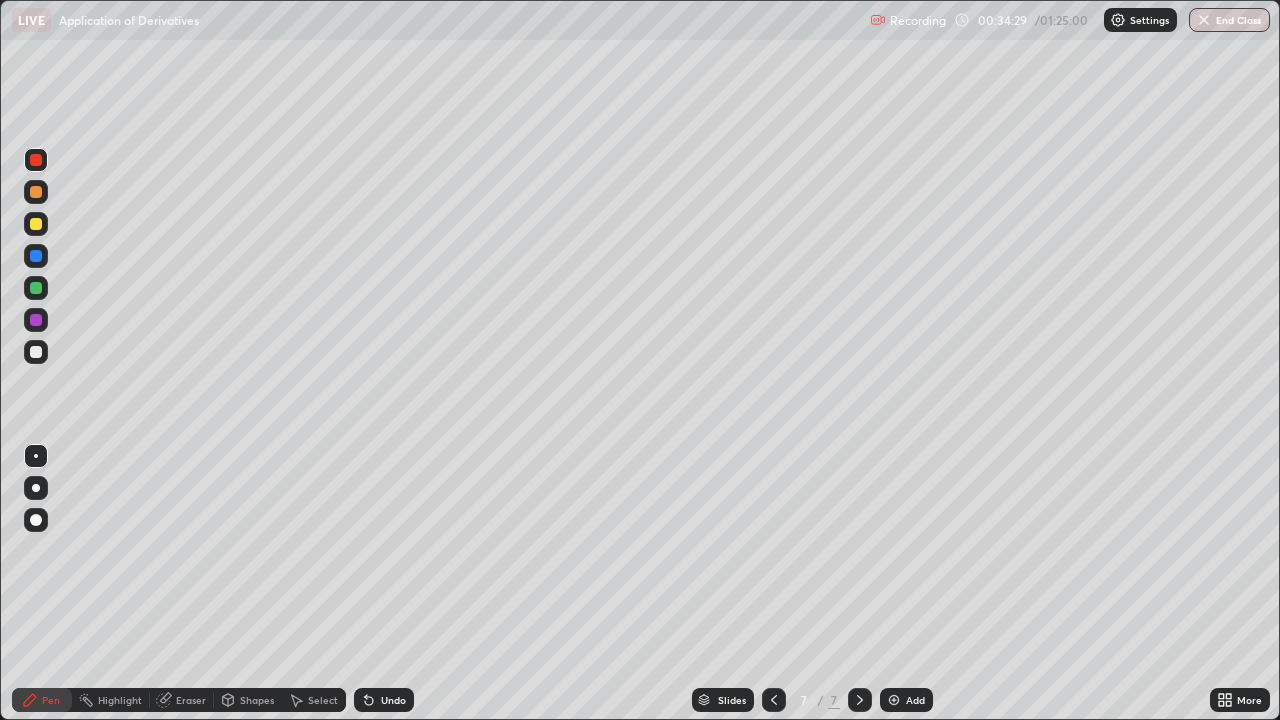 click on "Eraser" at bounding box center [191, 700] 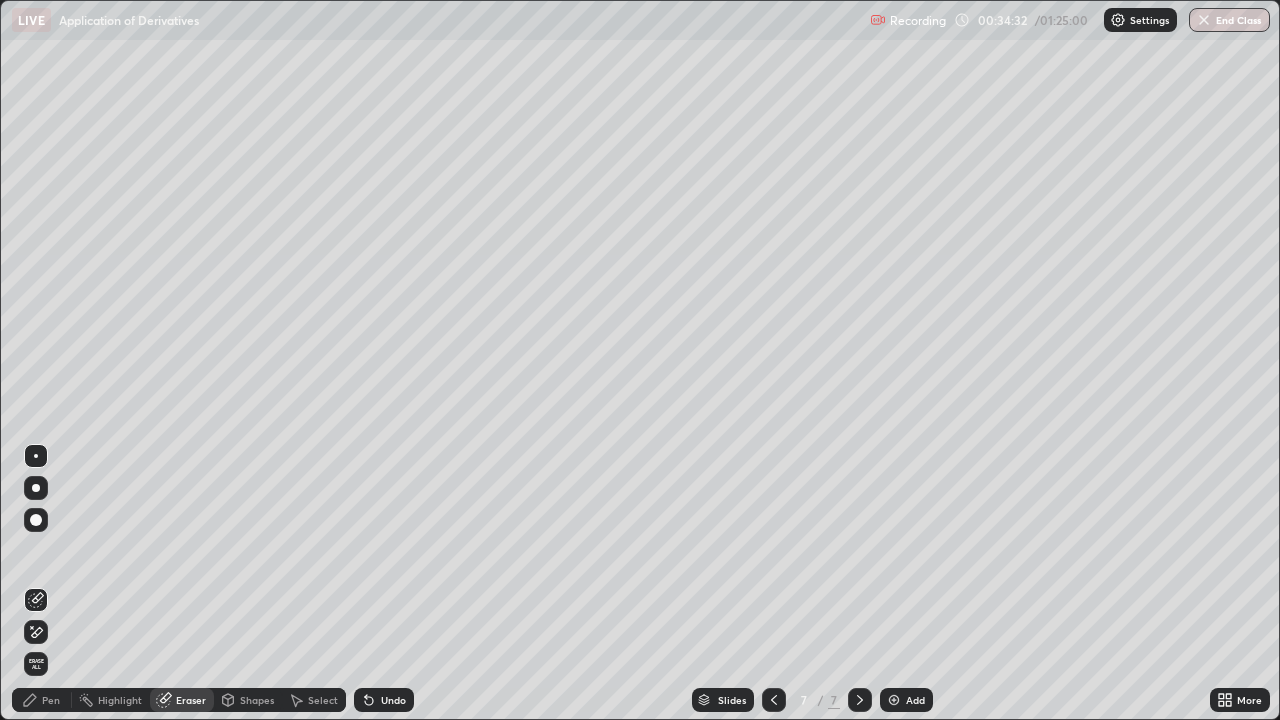 click on "Pen" at bounding box center [51, 700] 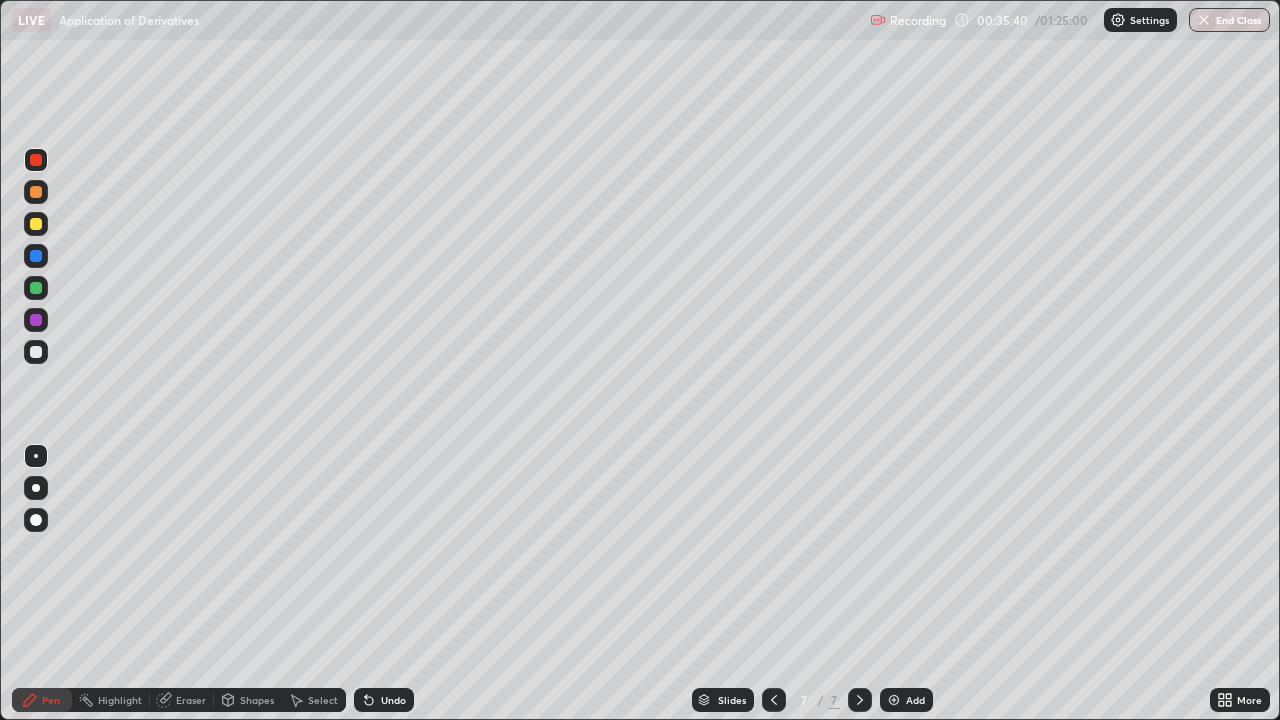 click at bounding box center (36, 352) 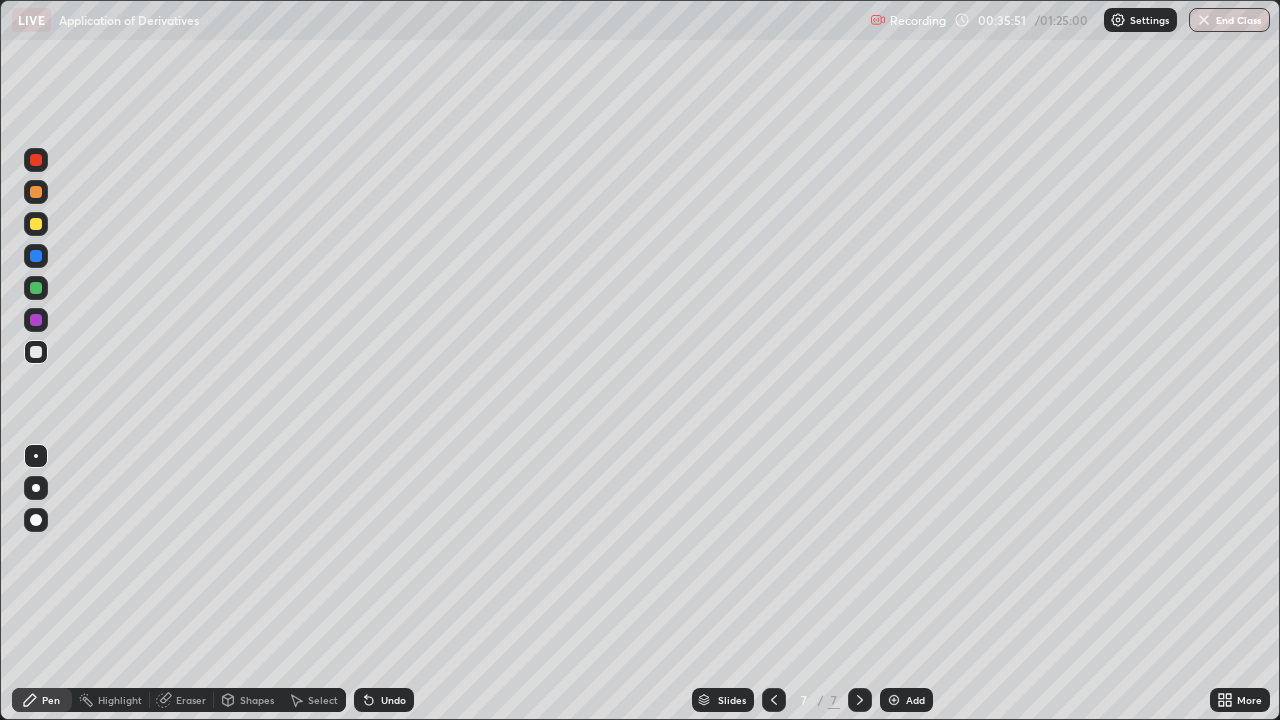 click on "Eraser" at bounding box center (191, 700) 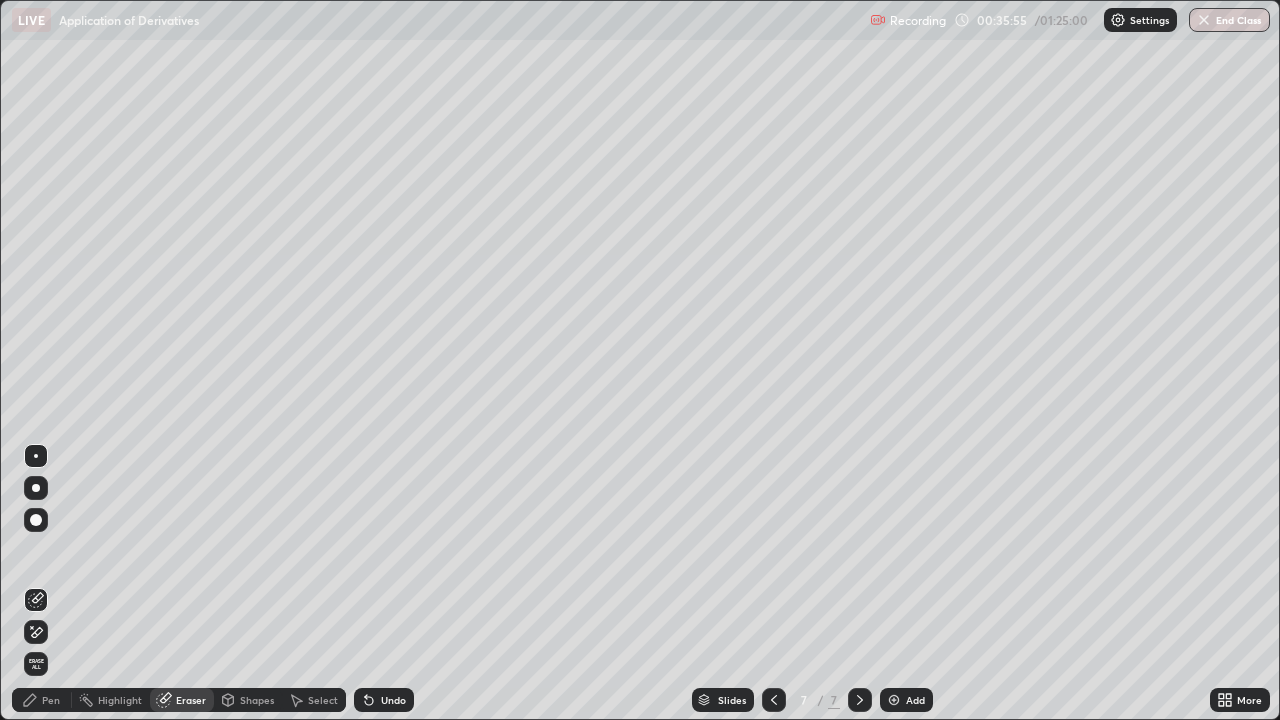 click on "Pen" at bounding box center [51, 700] 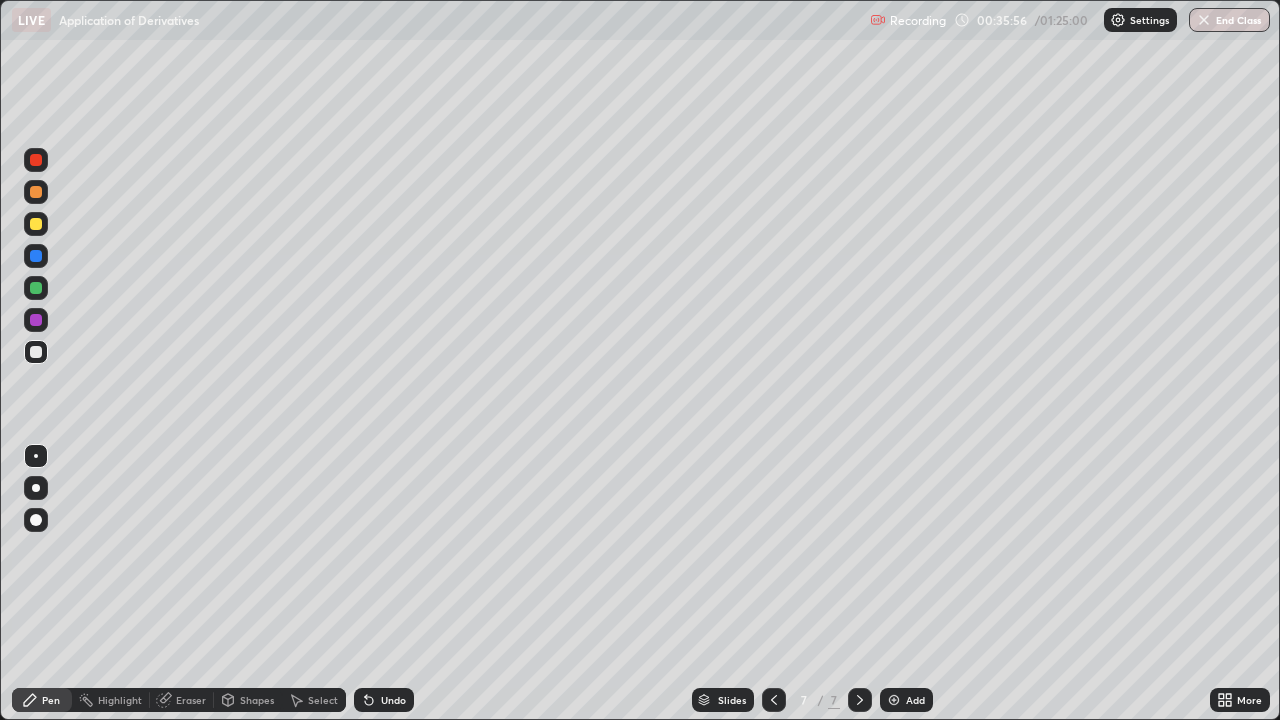 click at bounding box center [36, 160] 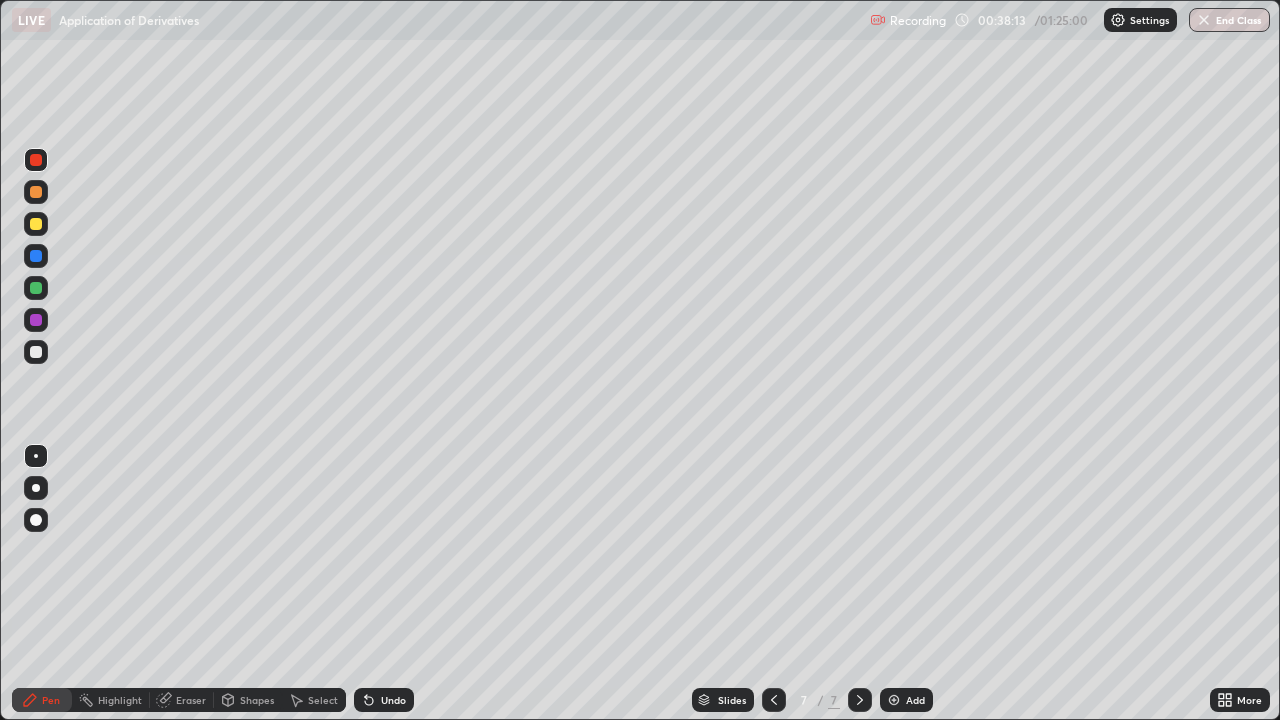 click at bounding box center [36, 352] 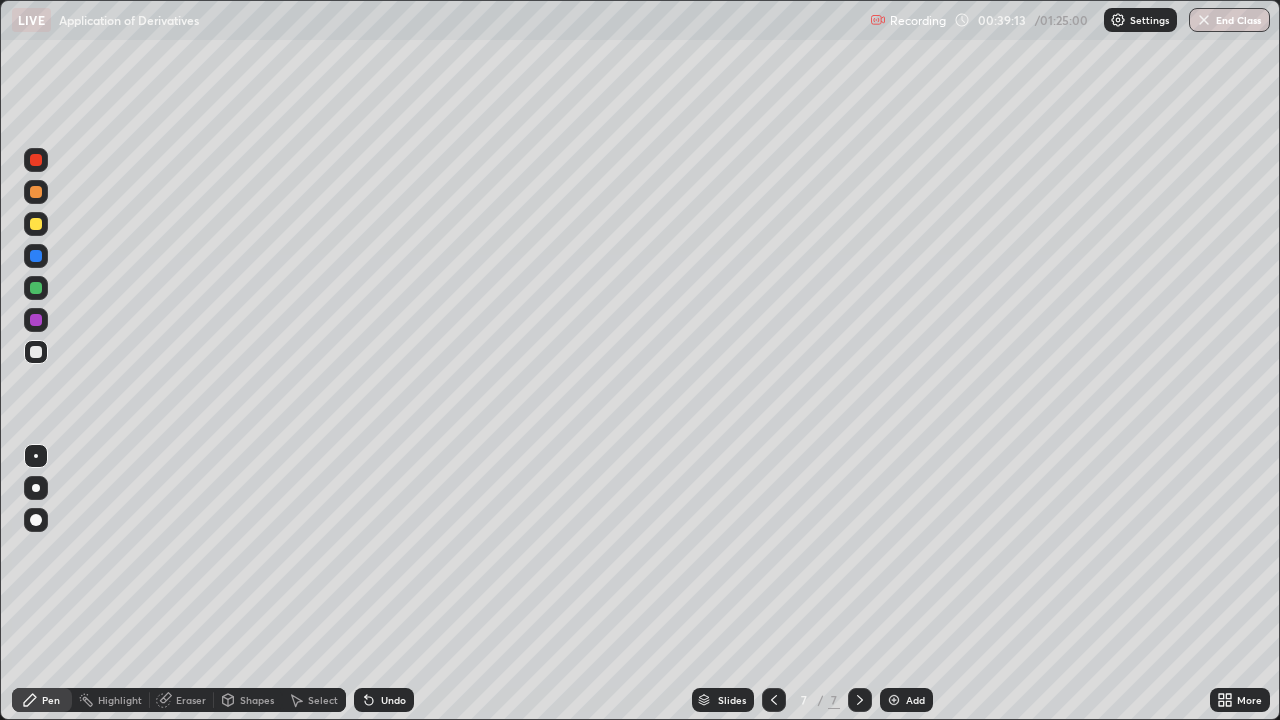 click at bounding box center [36, 352] 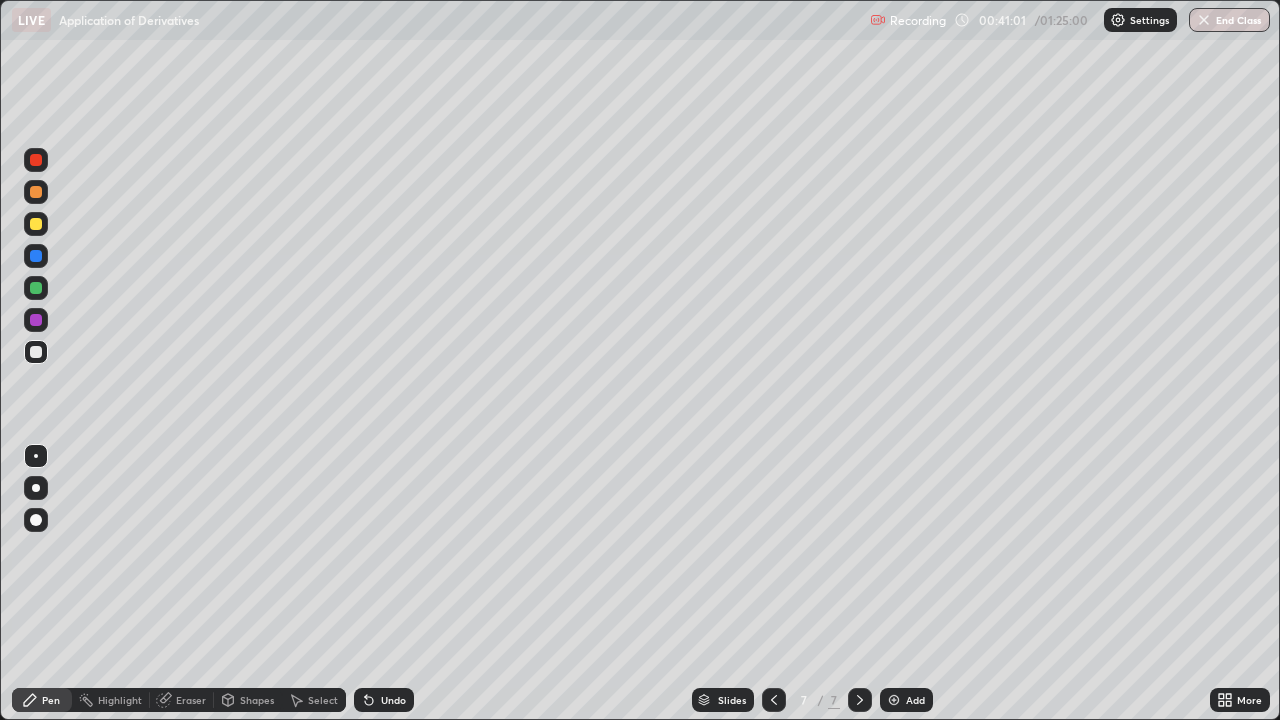 click on "Undo" at bounding box center (393, 700) 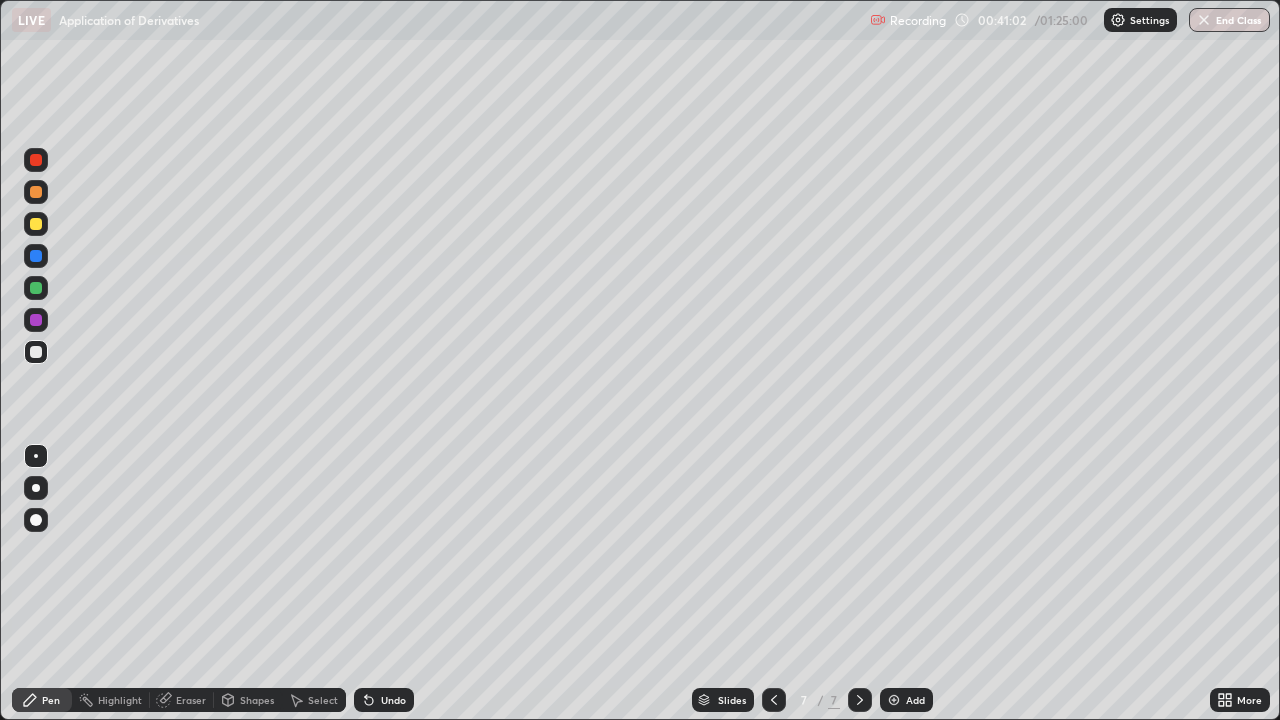 click on "Undo" at bounding box center (393, 700) 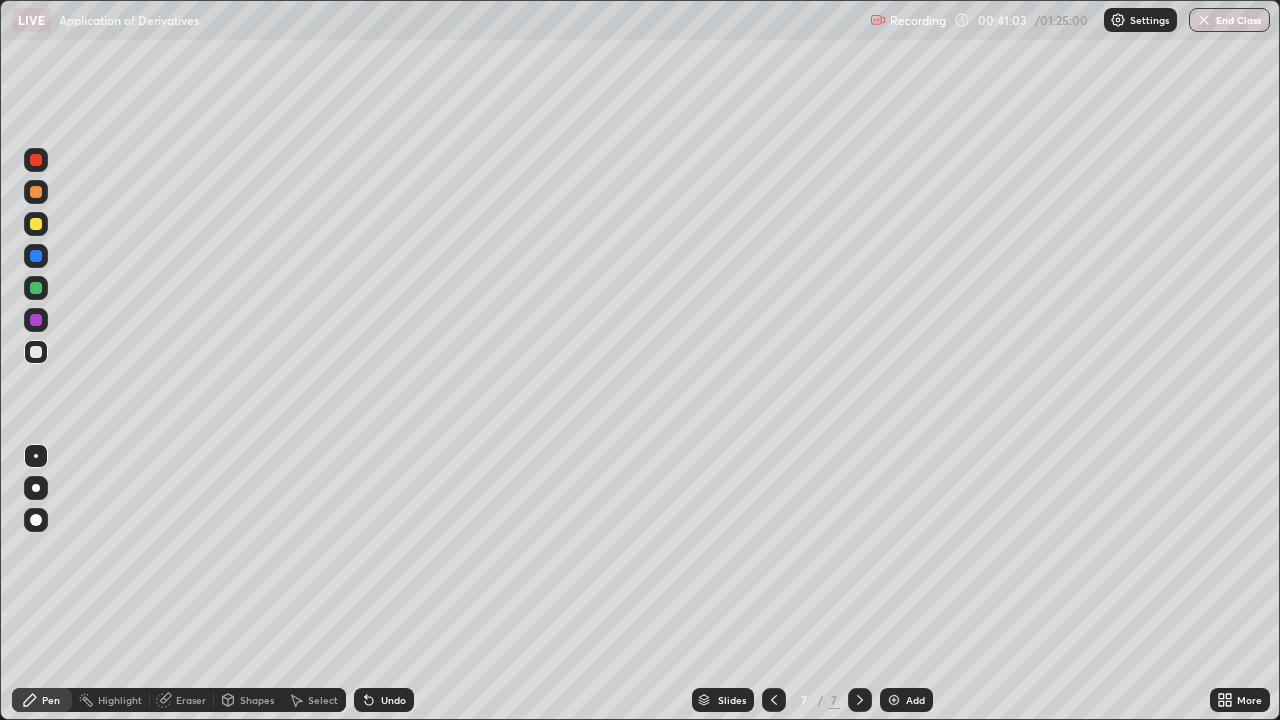 click on "Undo" at bounding box center [384, 700] 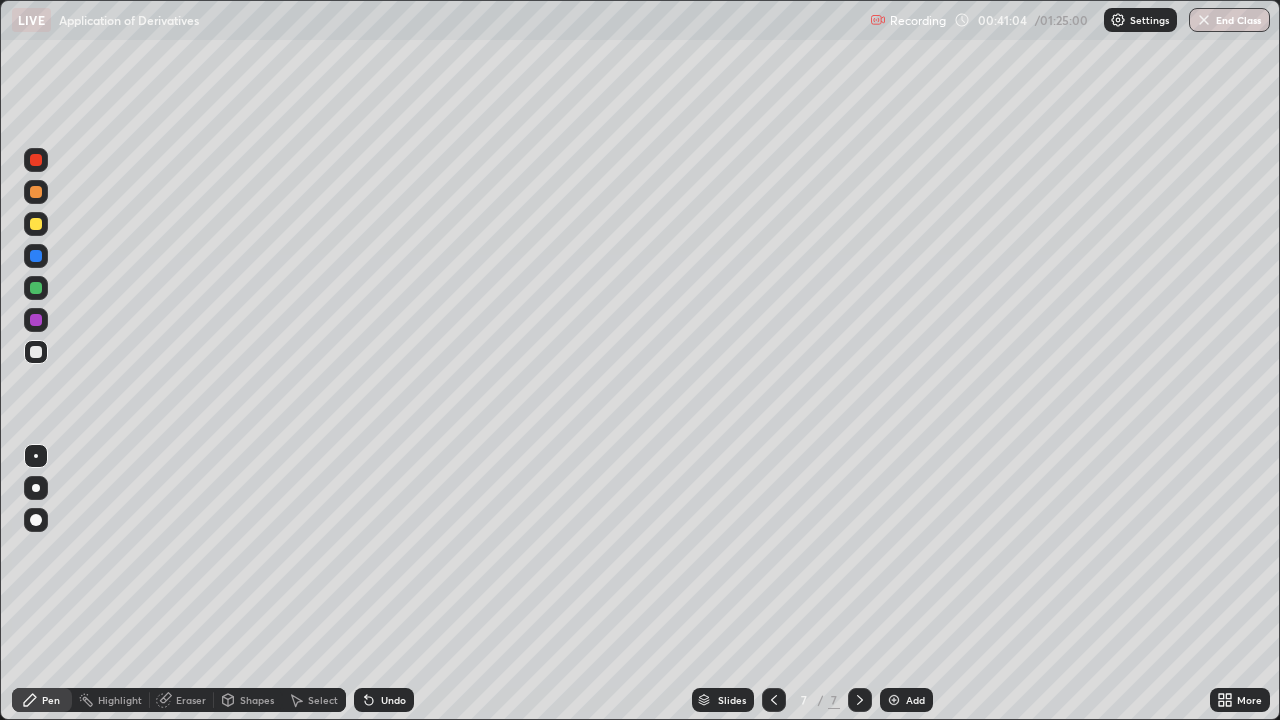 click on "Undo" at bounding box center [393, 700] 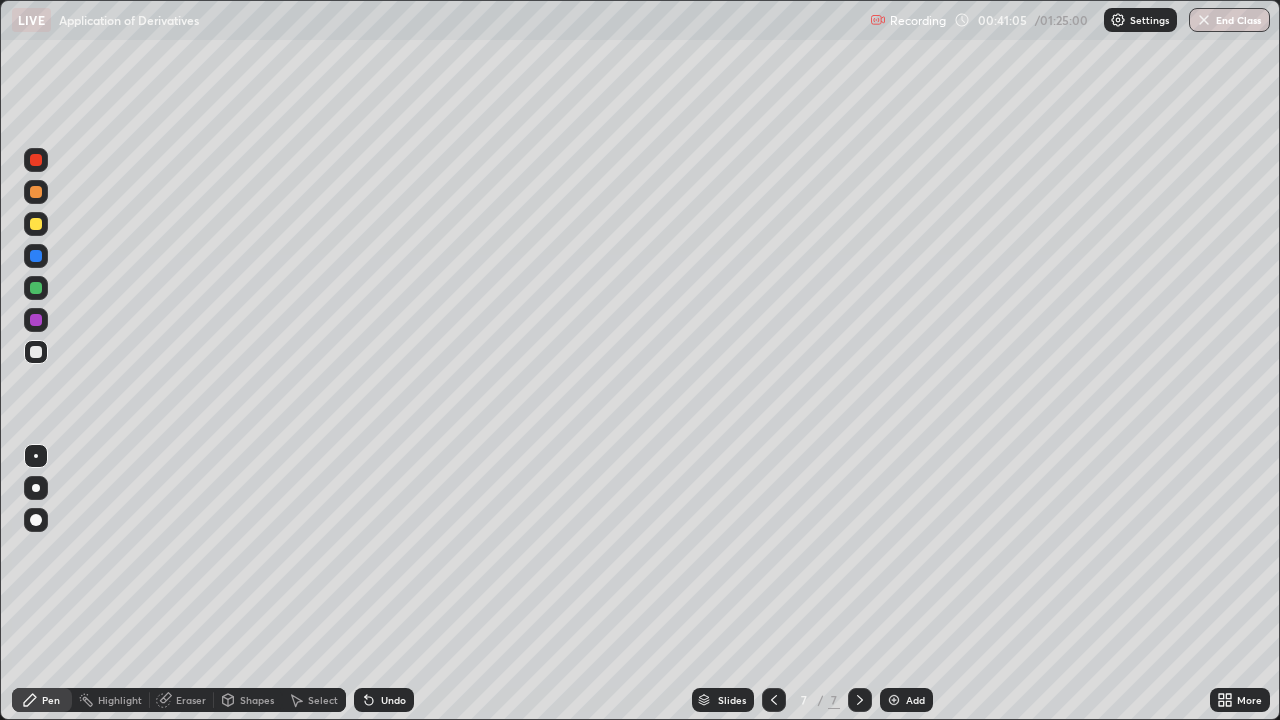 click on "Undo" at bounding box center (393, 700) 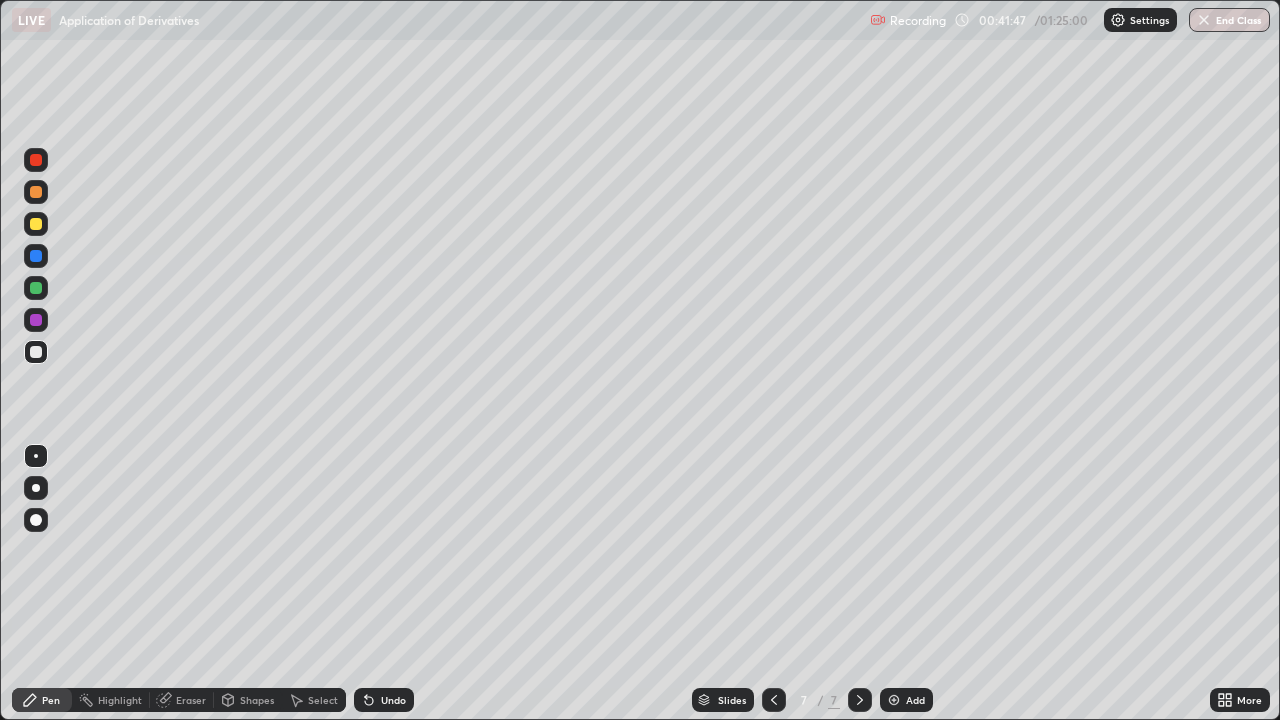 click on "Eraser" at bounding box center (191, 700) 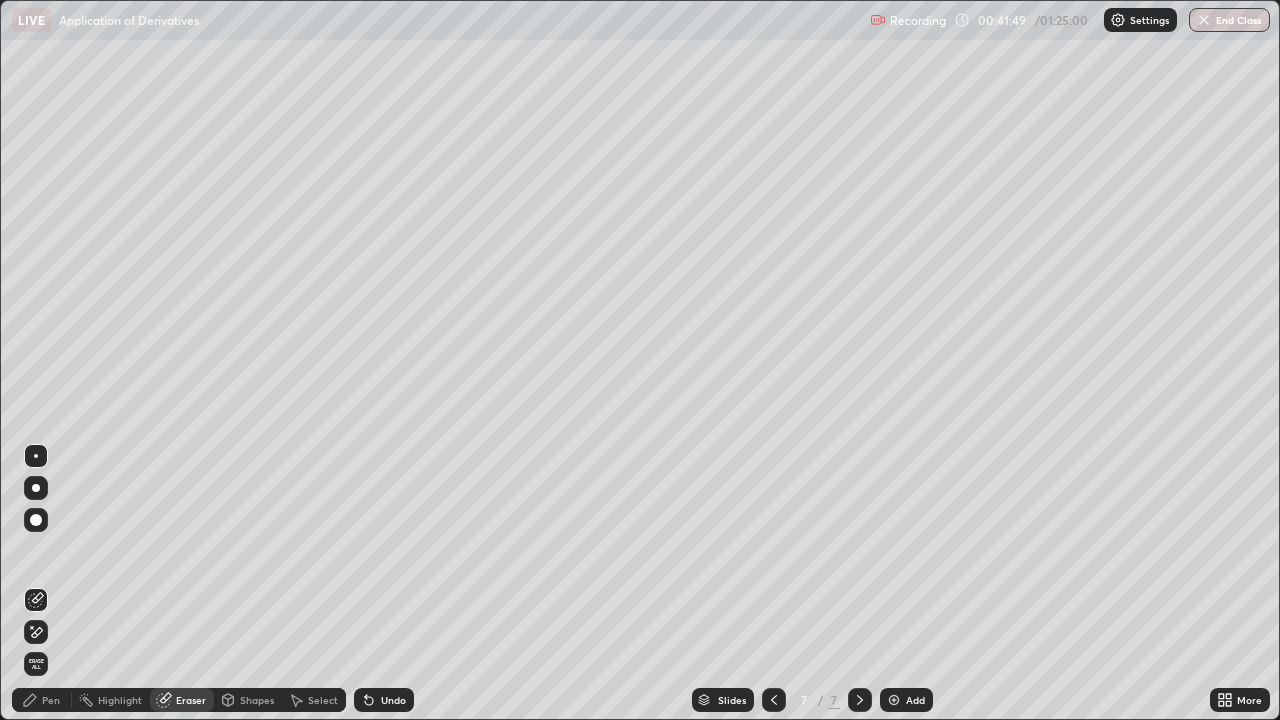 click on "Pen" at bounding box center [51, 700] 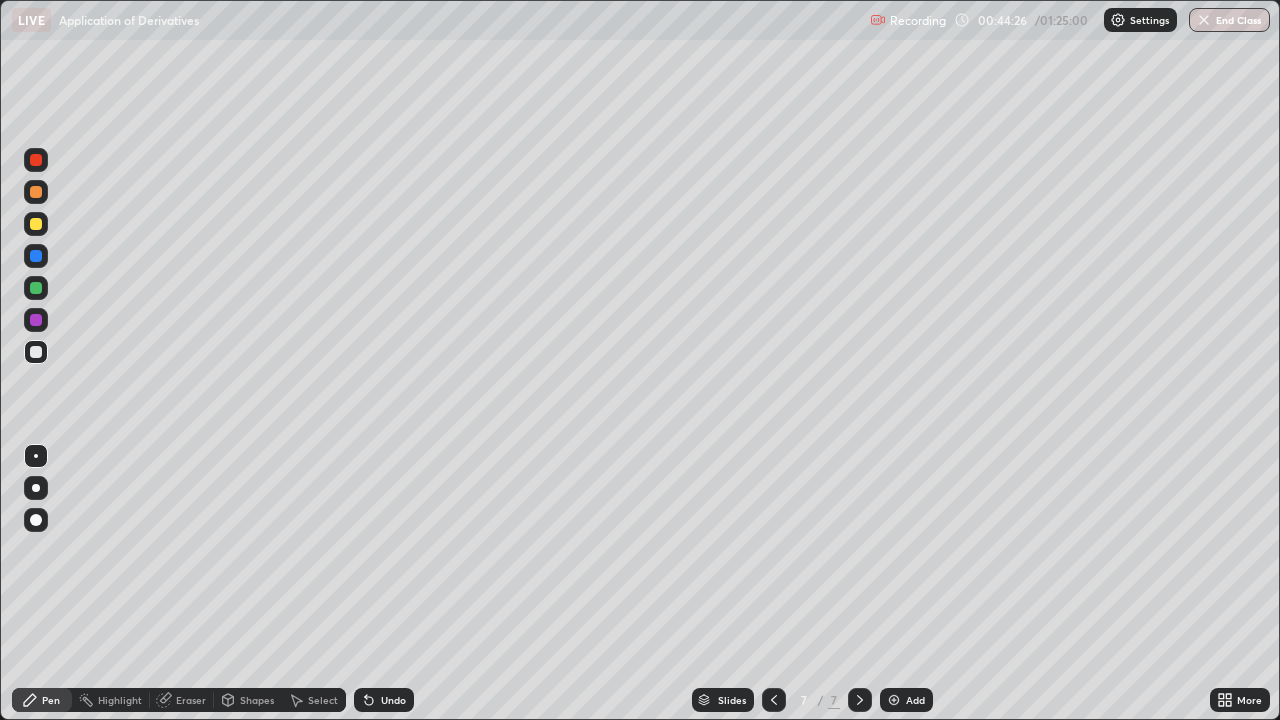click on "Undo" at bounding box center (393, 700) 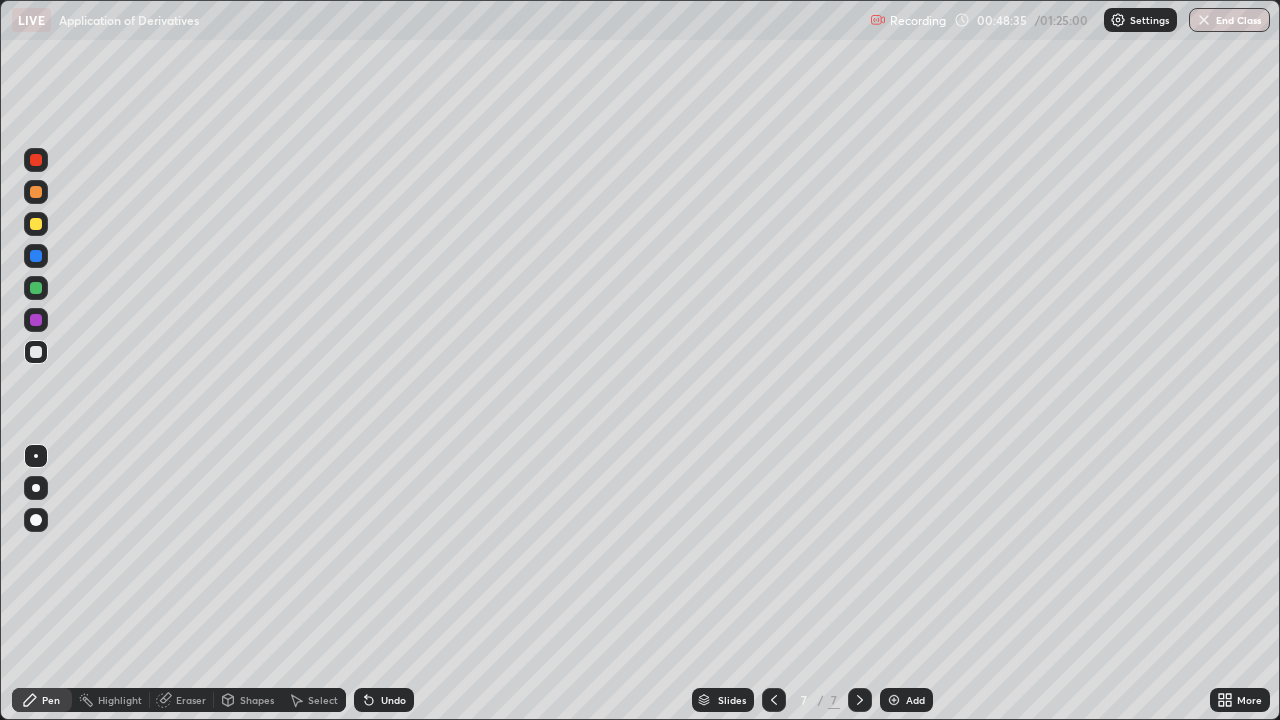 click at bounding box center [36, 288] 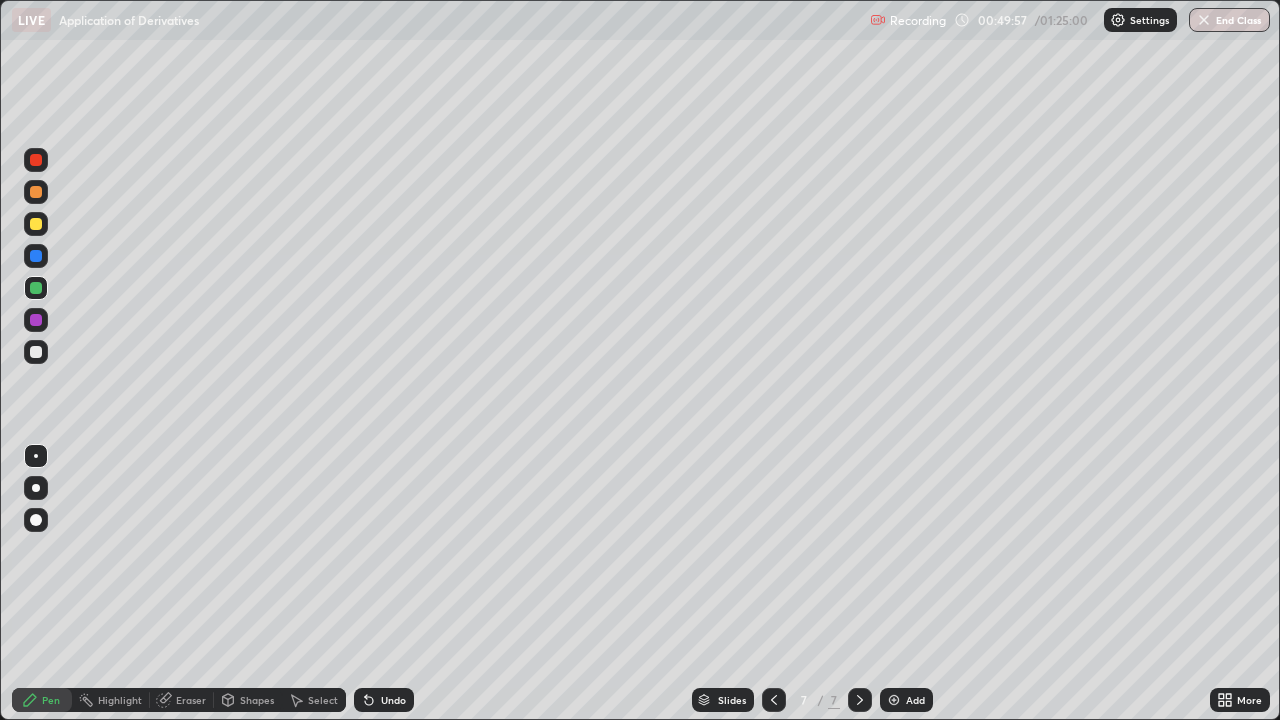 click on "Add" at bounding box center (915, 700) 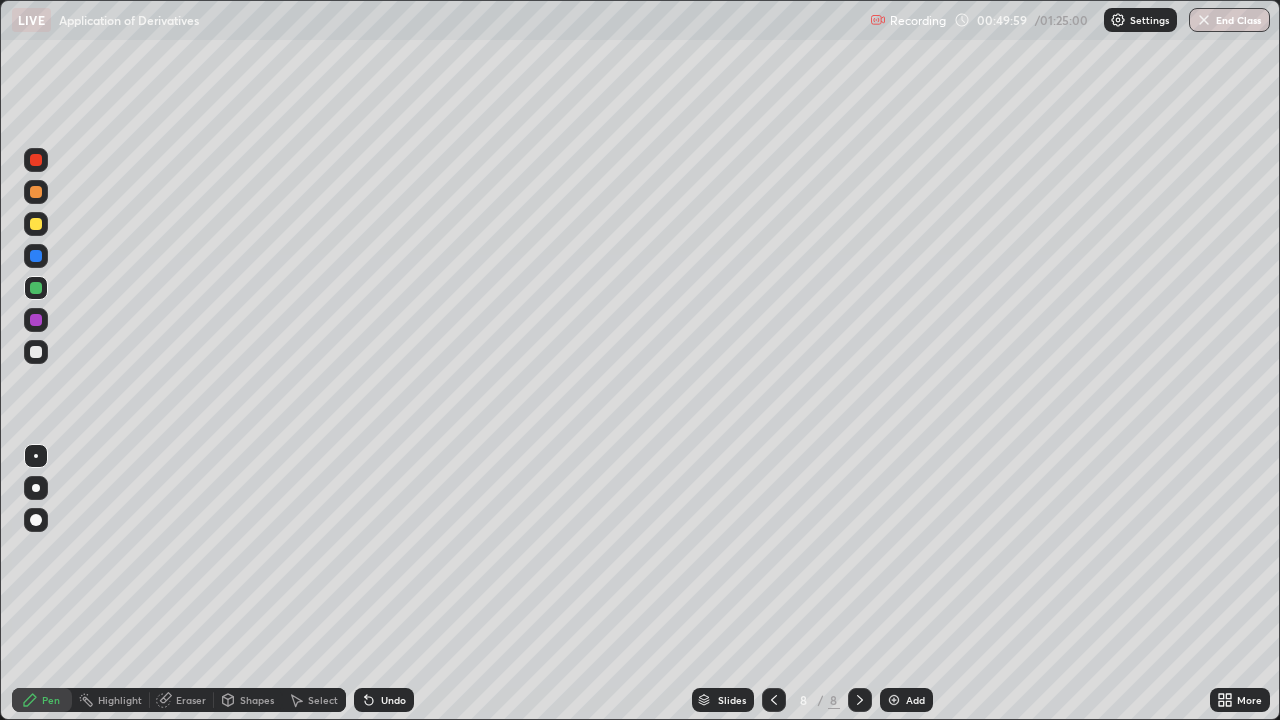 click at bounding box center [36, 160] 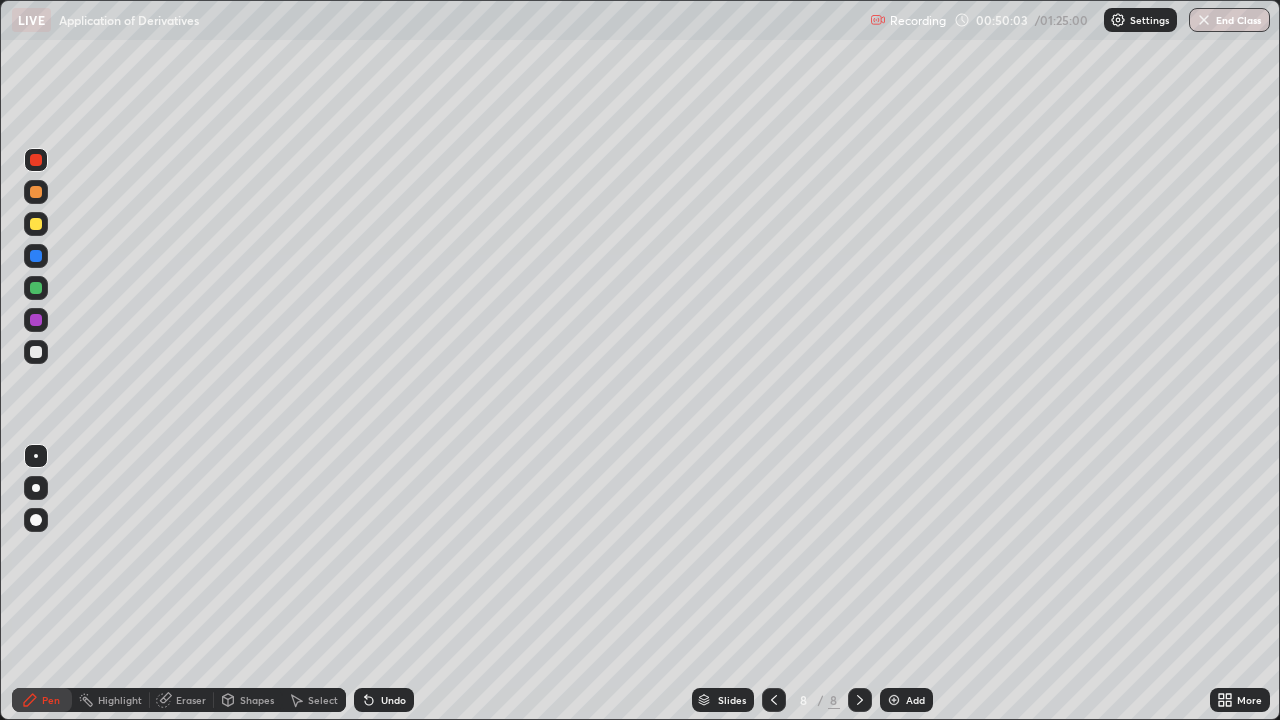 click at bounding box center (36, 224) 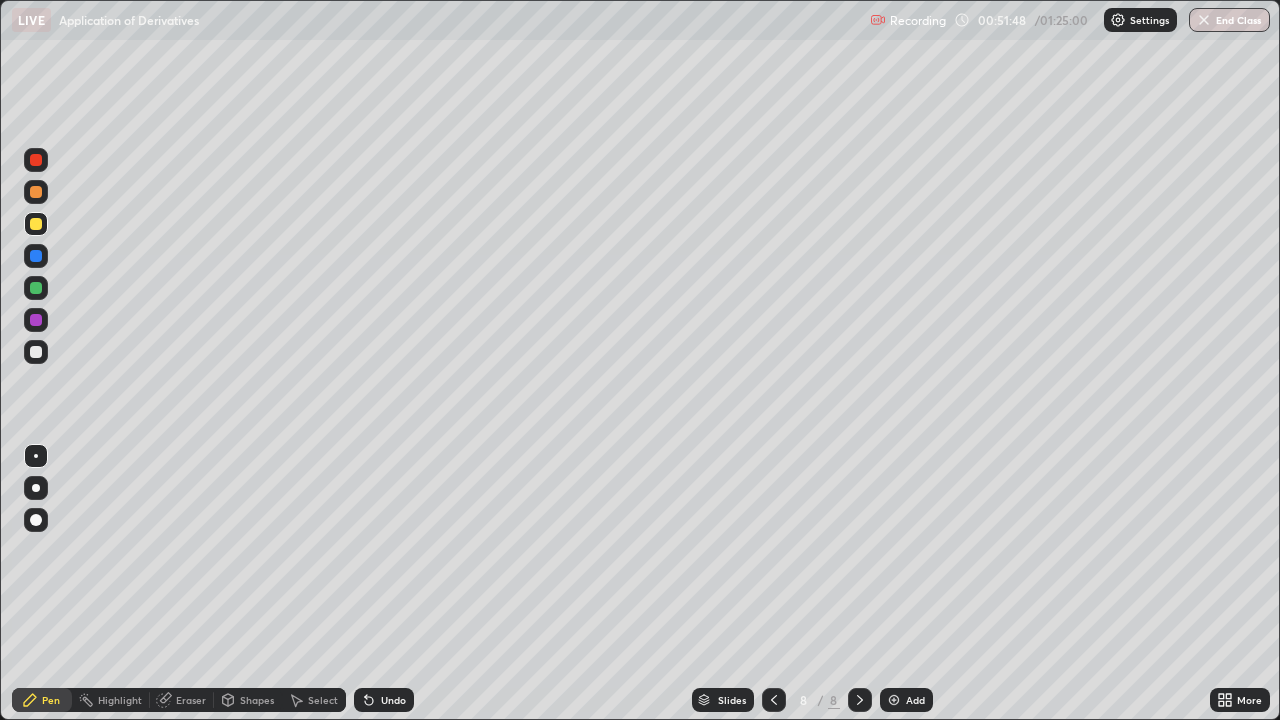 click at bounding box center [36, 352] 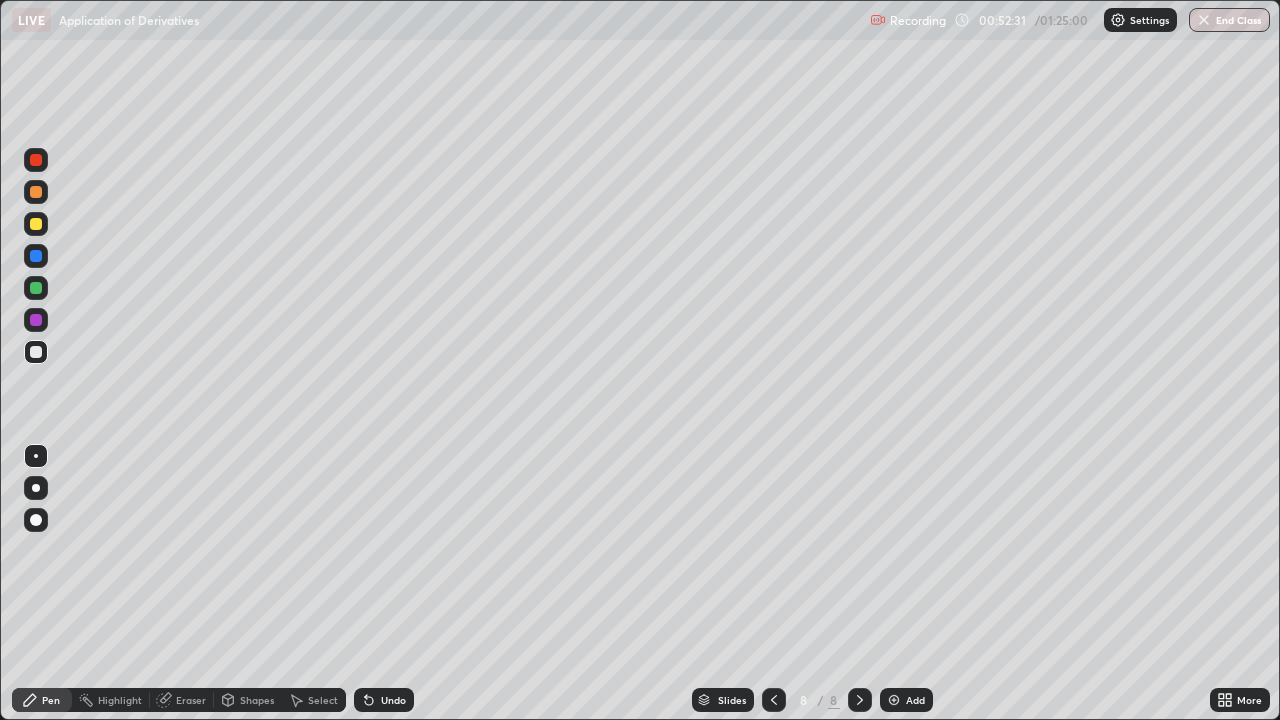 click on "Eraser" at bounding box center (191, 700) 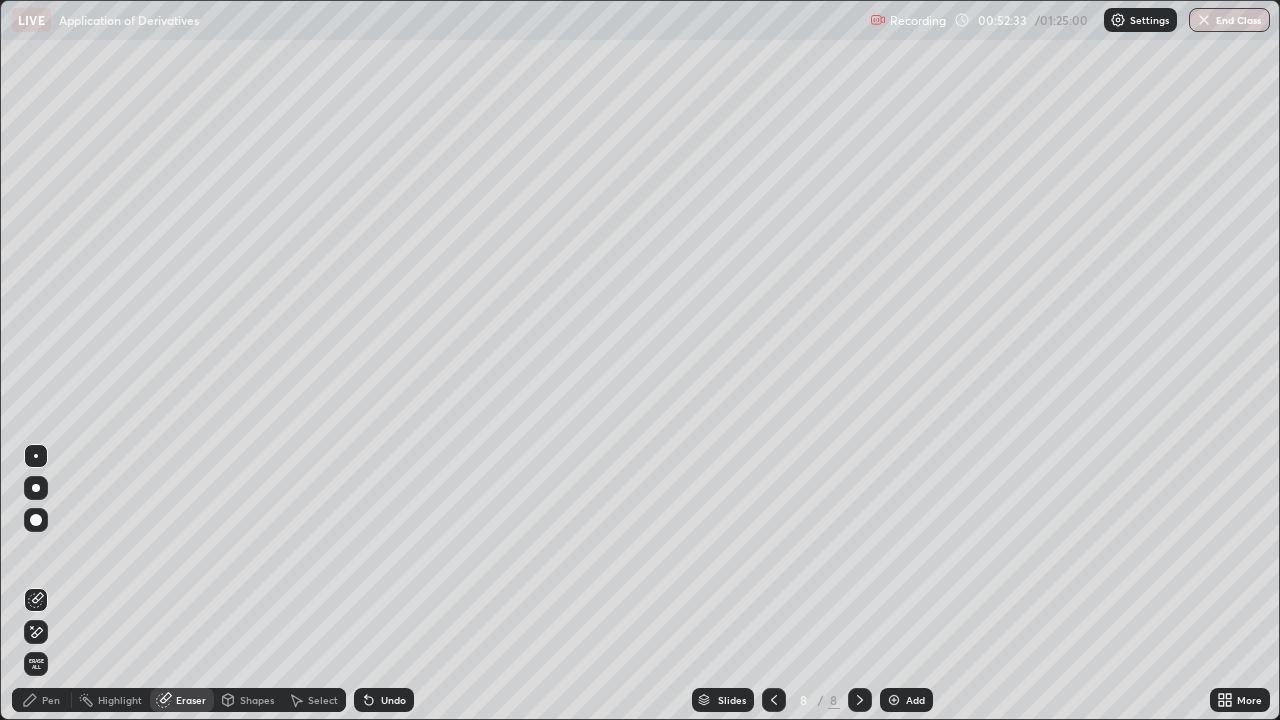 click on "Pen" at bounding box center (42, 700) 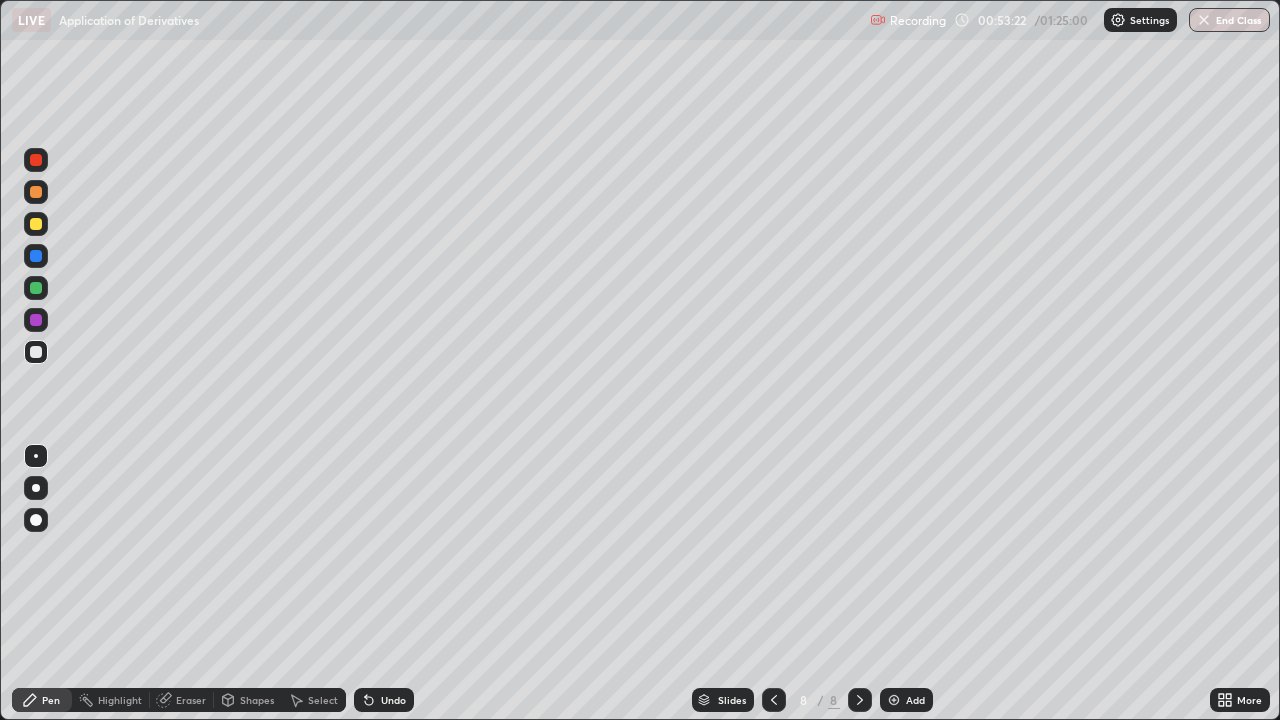 click on "Undo" at bounding box center [393, 700] 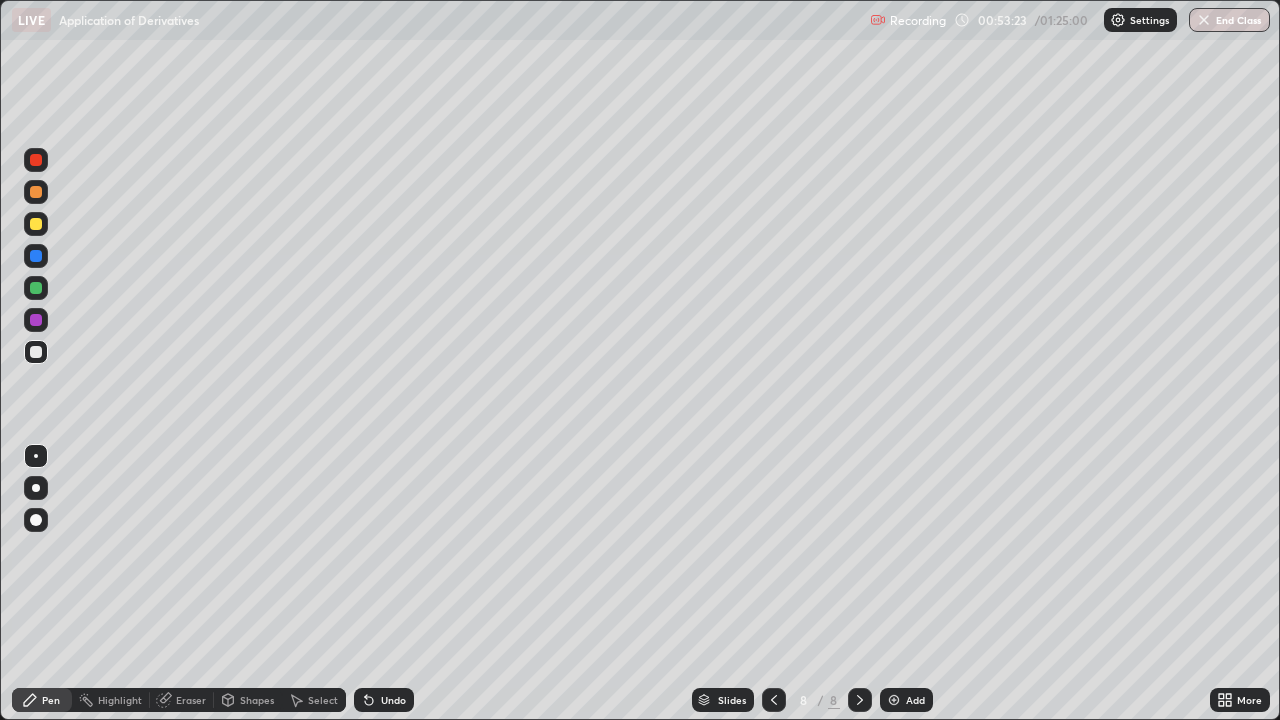 click on "Undo" at bounding box center [393, 700] 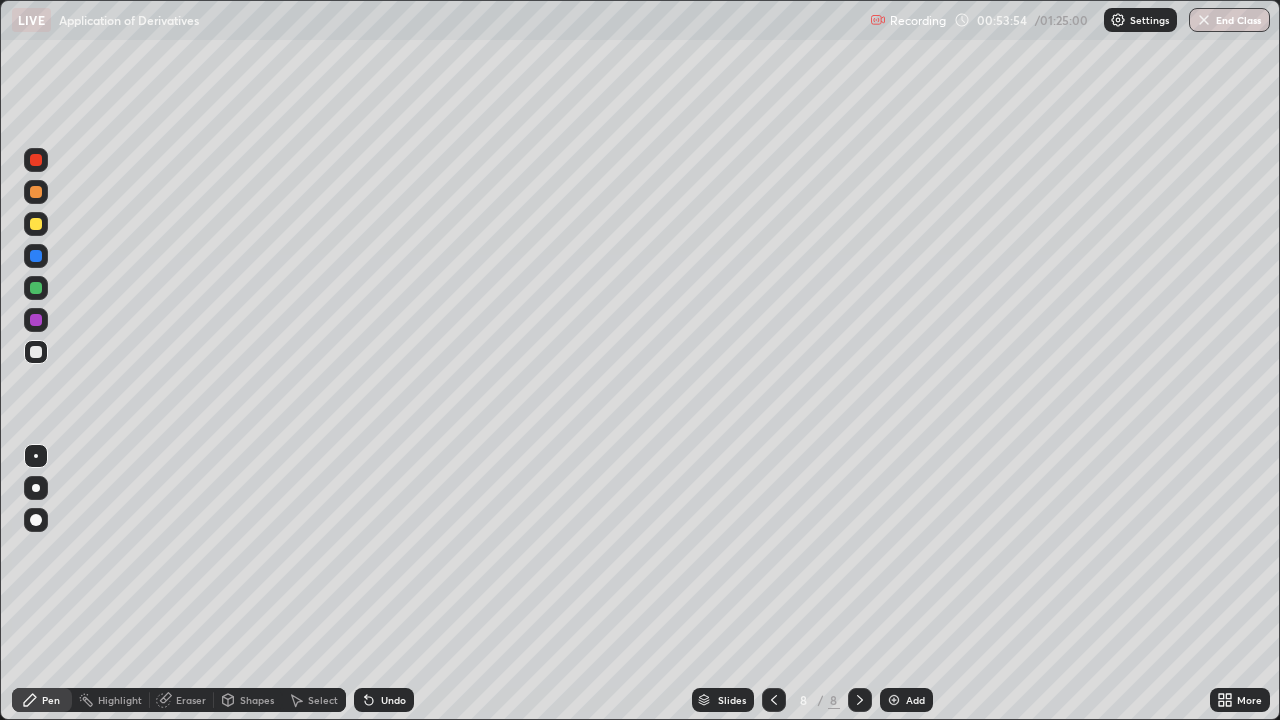 click at bounding box center (36, 288) 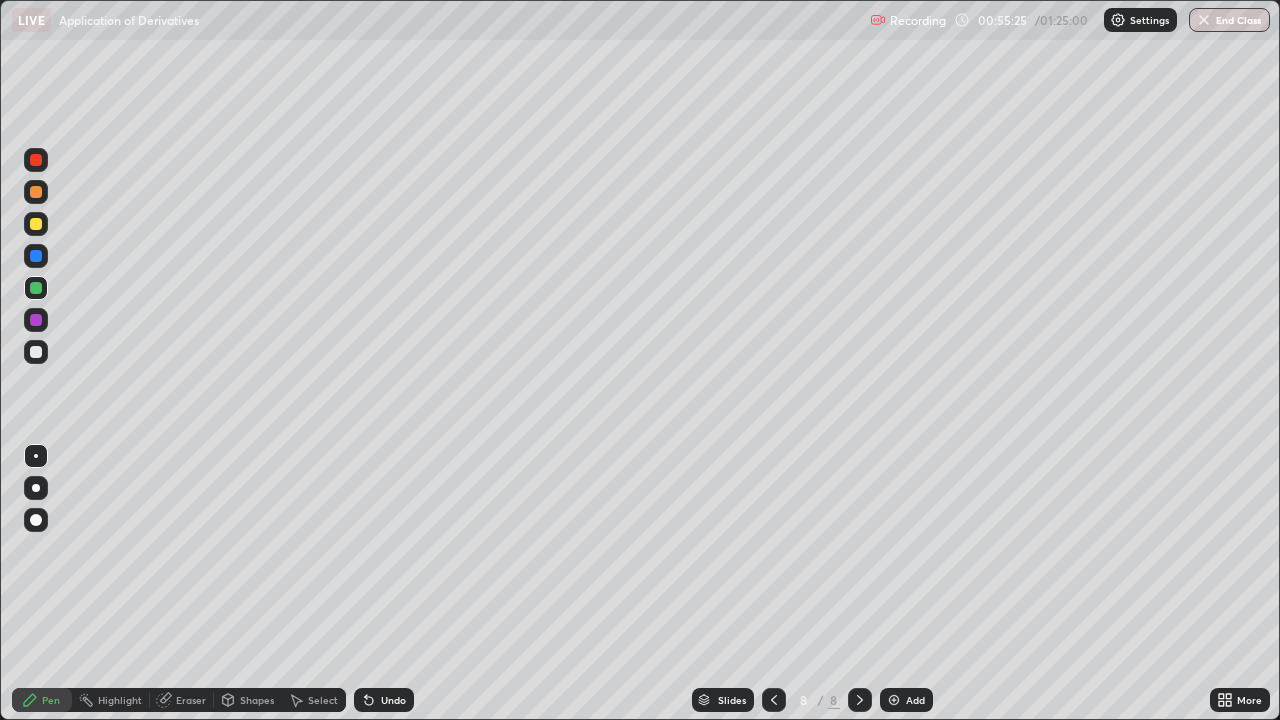 click at bounding box center (36, 352) 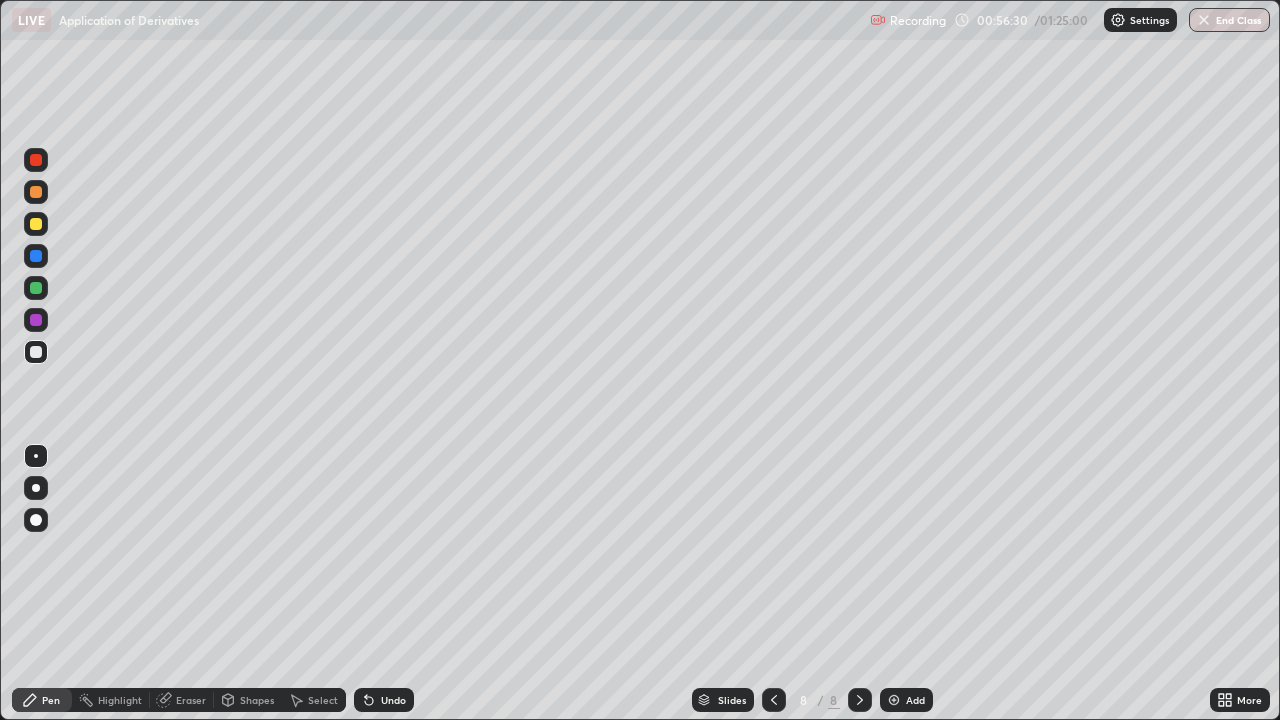 click on "Eraser" at bounding box center [191, 700] 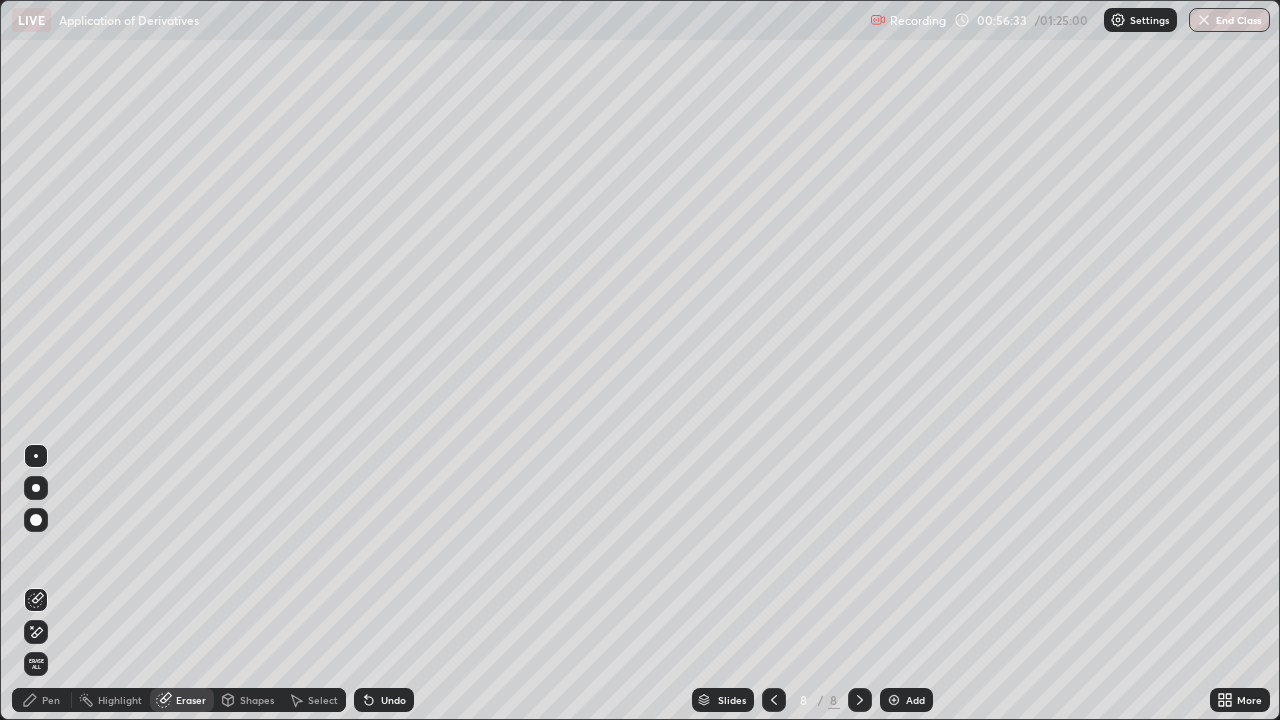 click on "Pen" at bounding box center (51, 700) 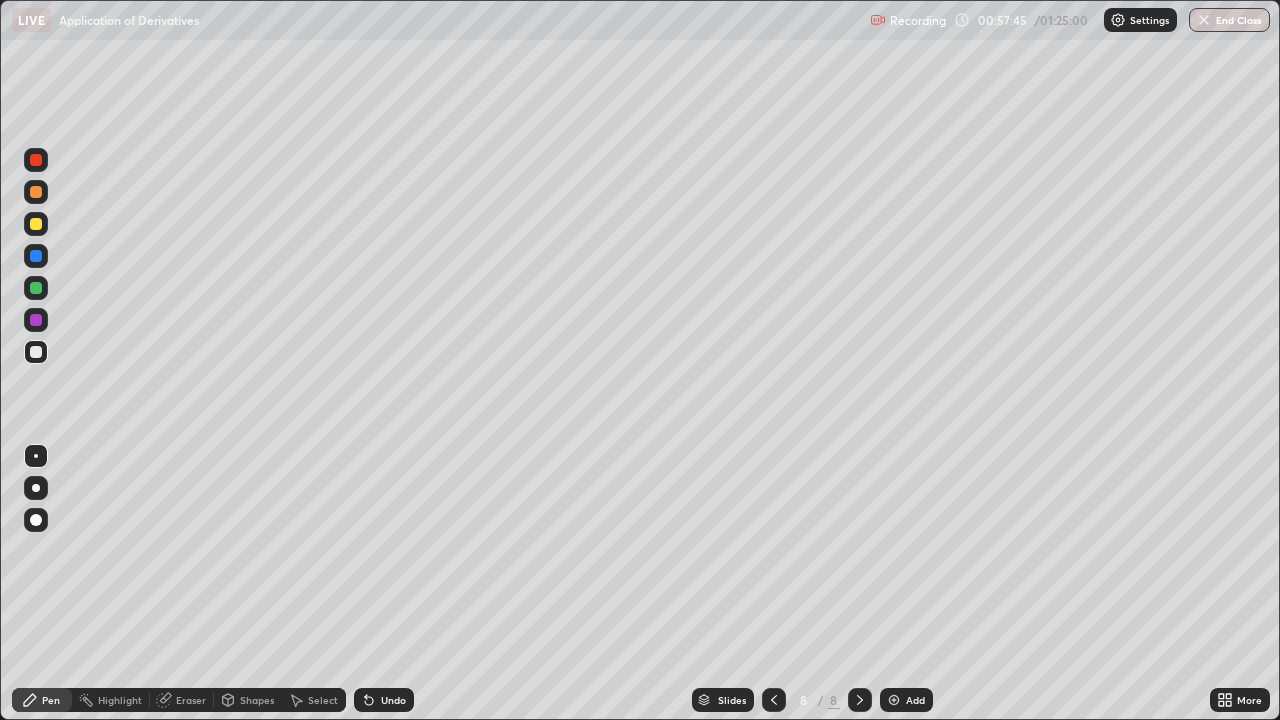 click on "Eraser" at bounding box center [191, 700] 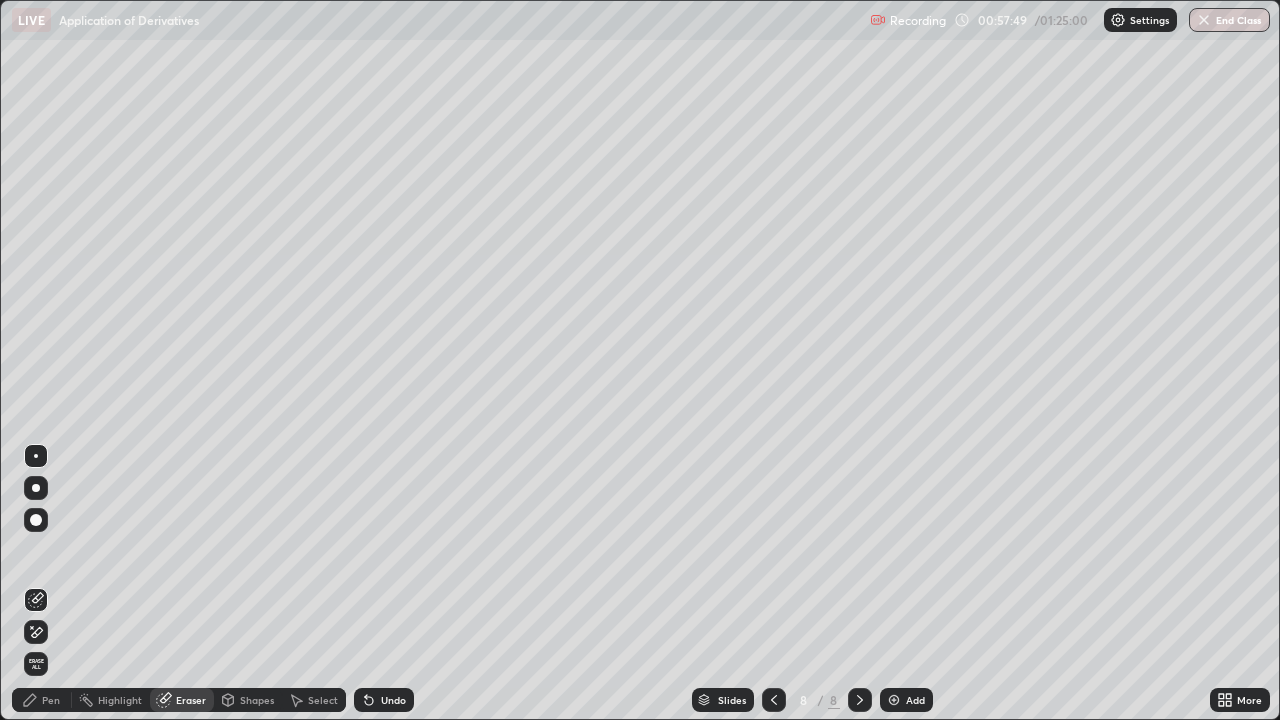 click on "Pen" at bounding box center (42, 700) 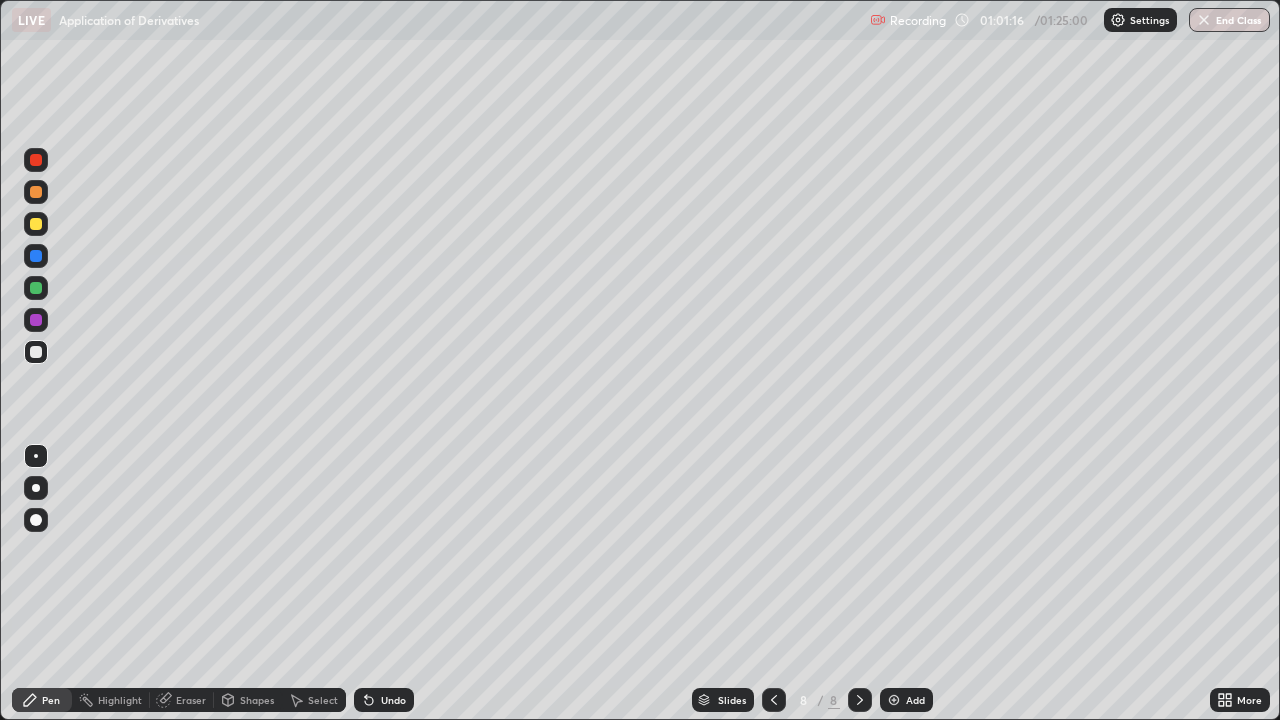 click 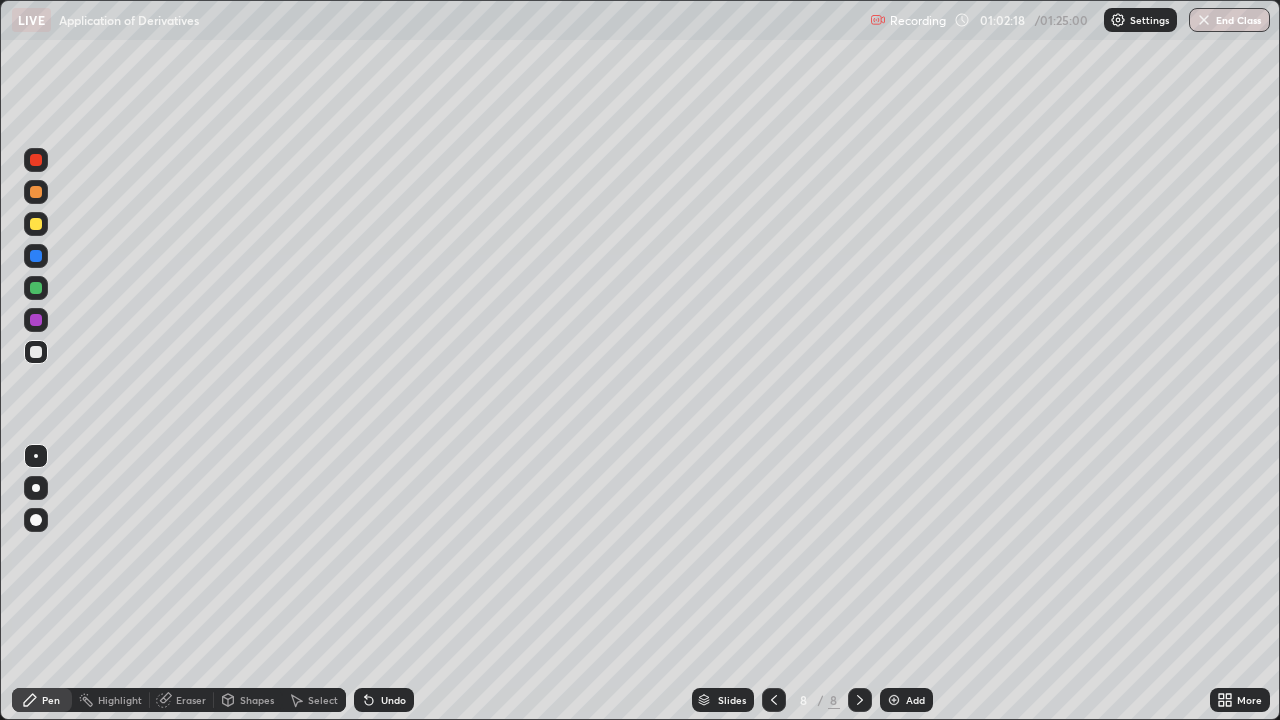 click on "Add" at bounding box center [915, 700] 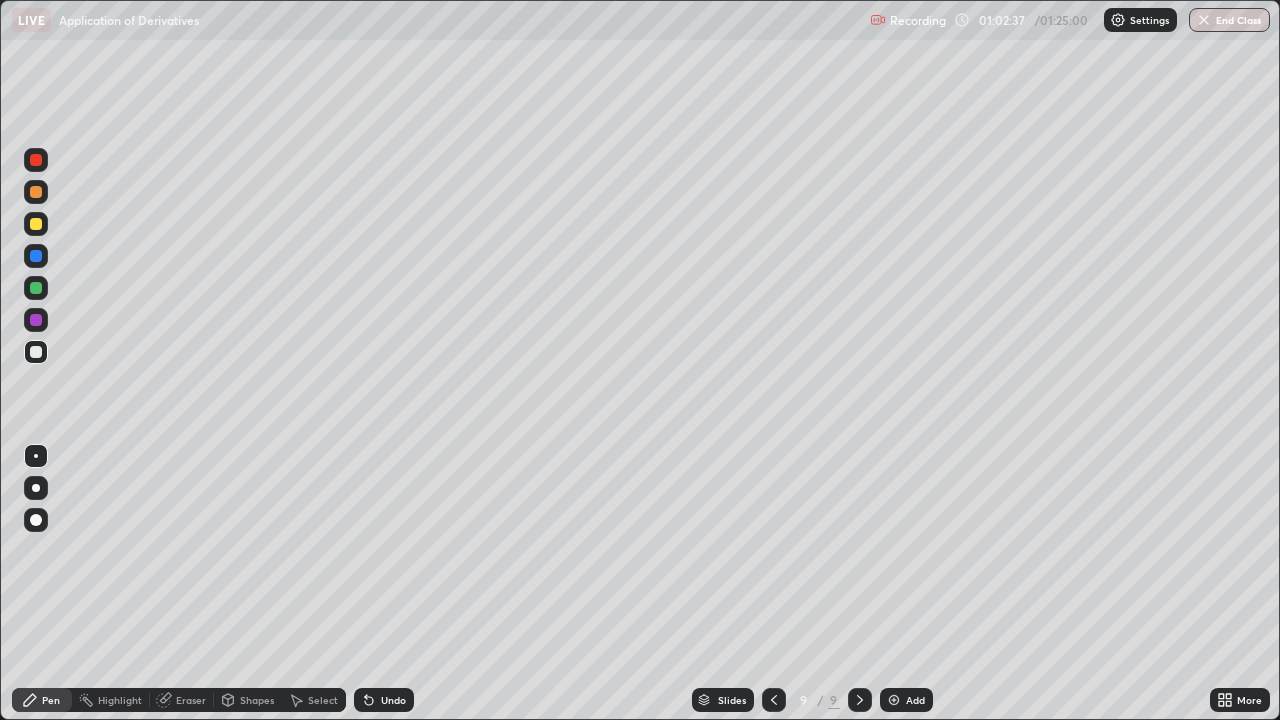 click on "Undo" at bounding box center [393, 700] 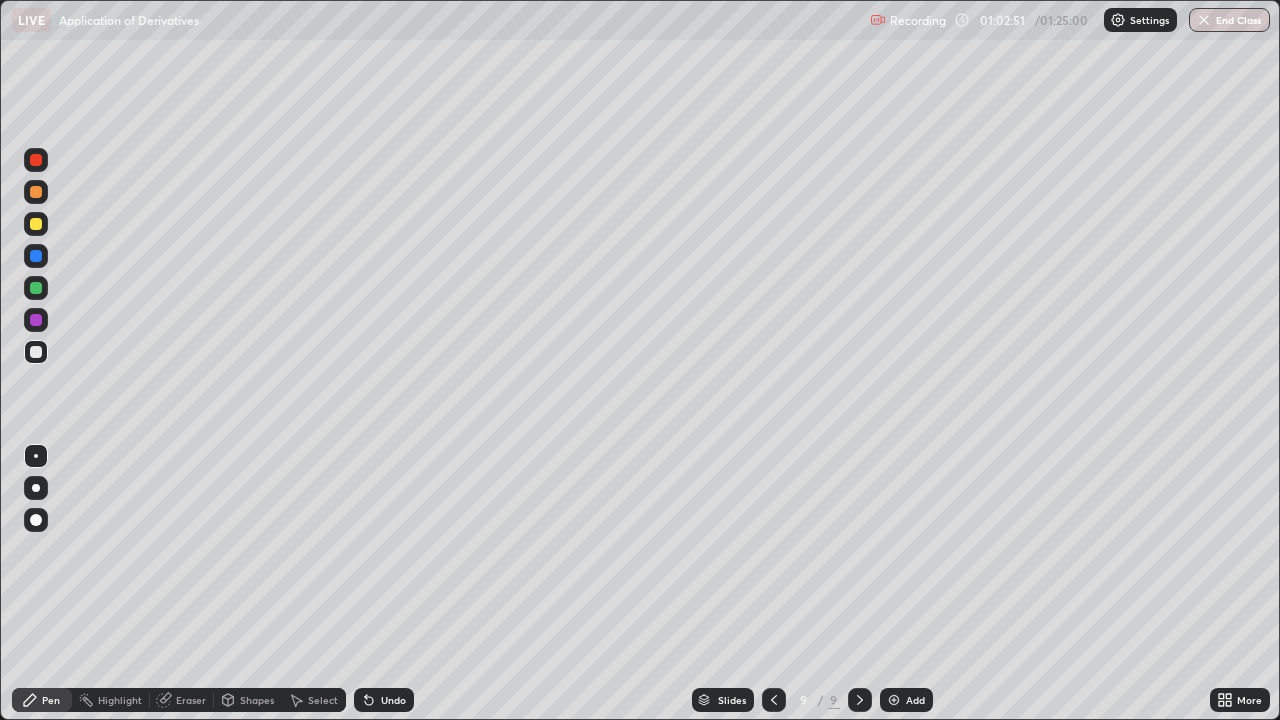 click on "Undo" at bounding box center [393, 700] 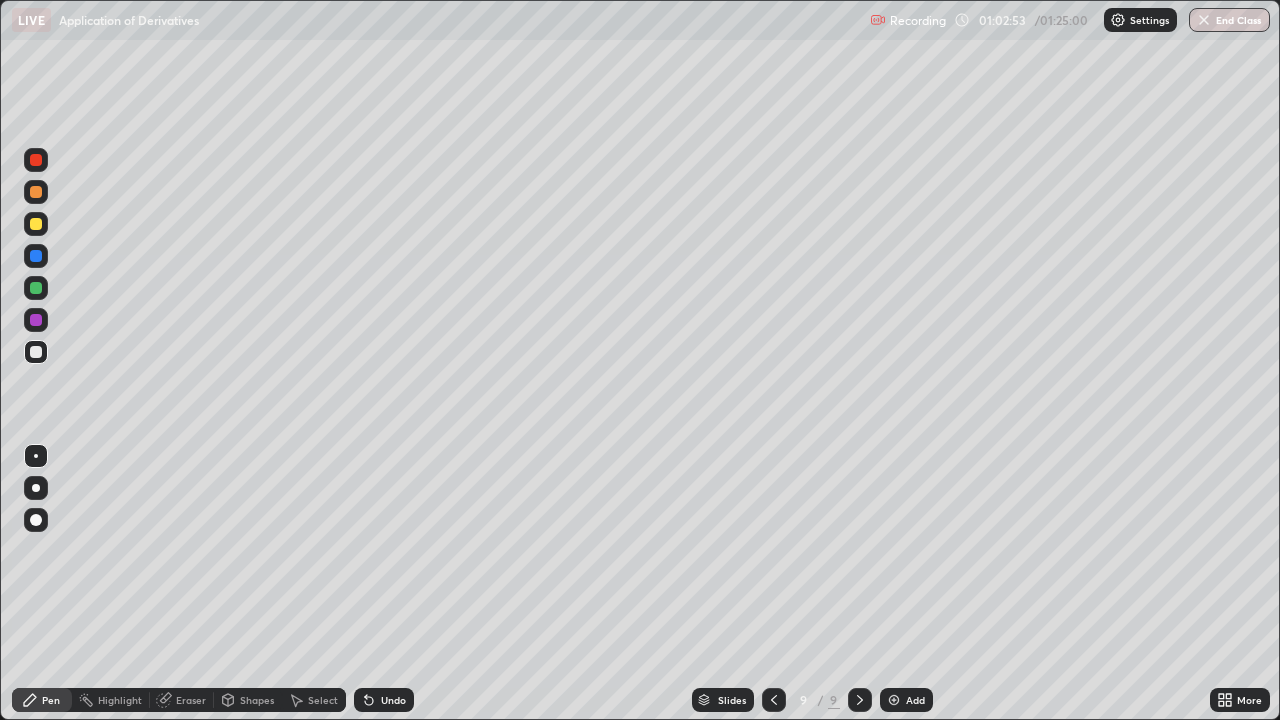 click on "Undo" at bounding box center [393, 700] 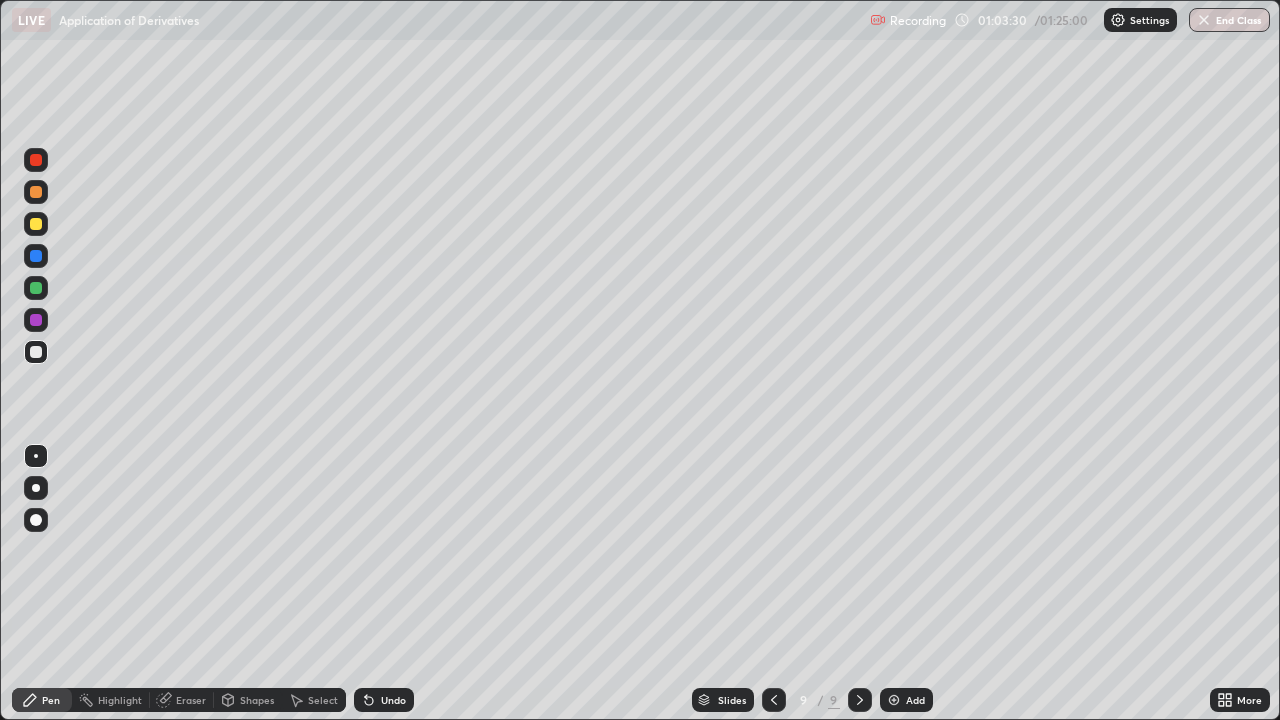 click on "Undo" at bounding box center [393, 700] 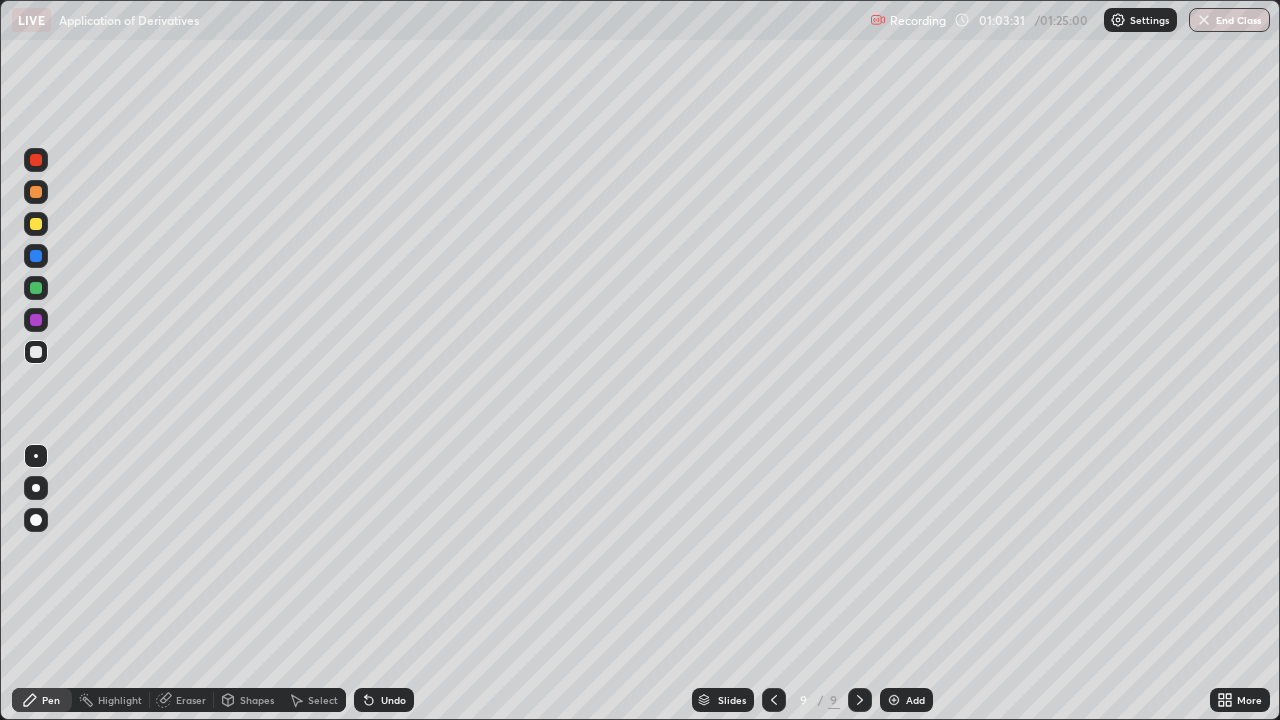 click on "Undo" at bounding box center [384, 700] 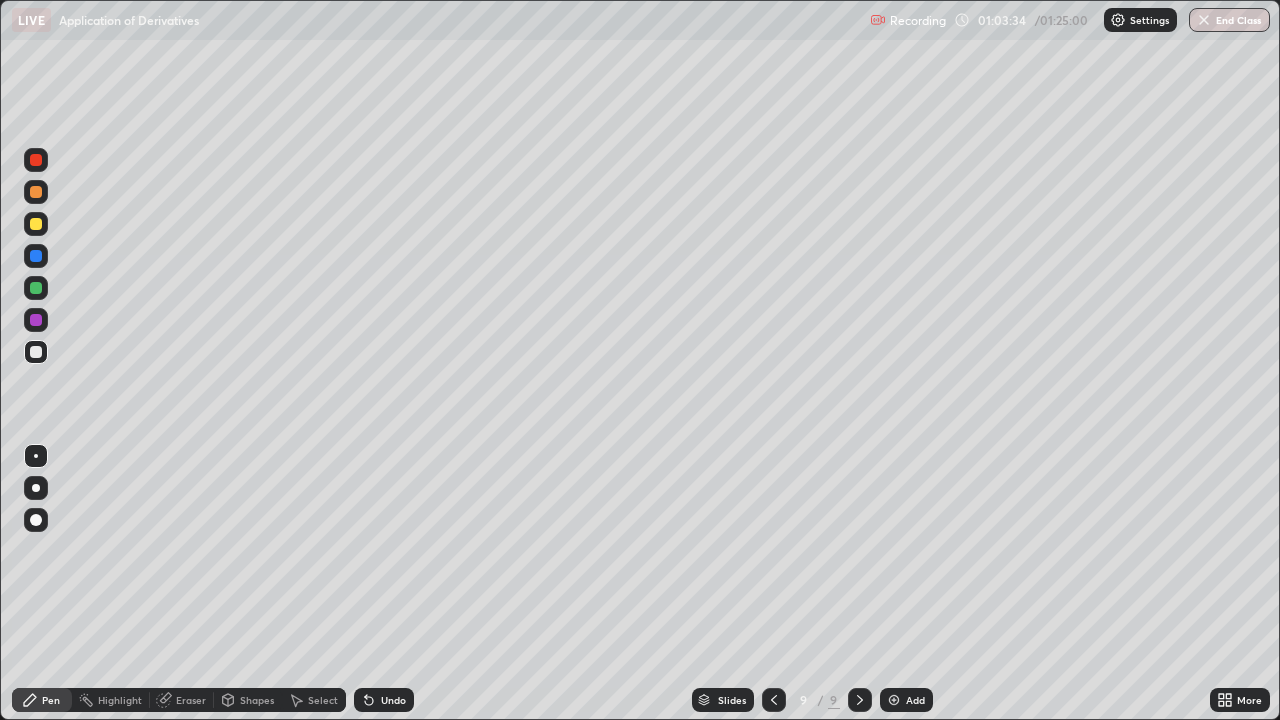 click on "Undo" at bounding box center [393, 700] 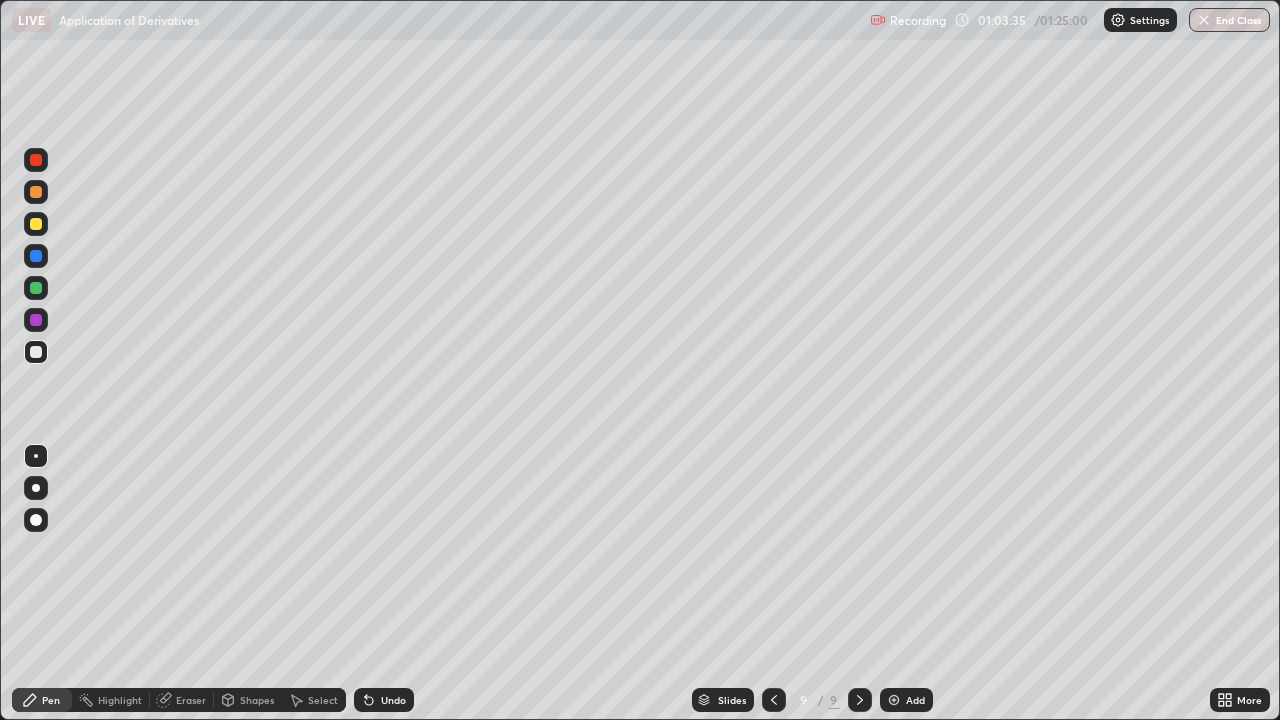 click on "Undo" at bounding box center [393, 700] 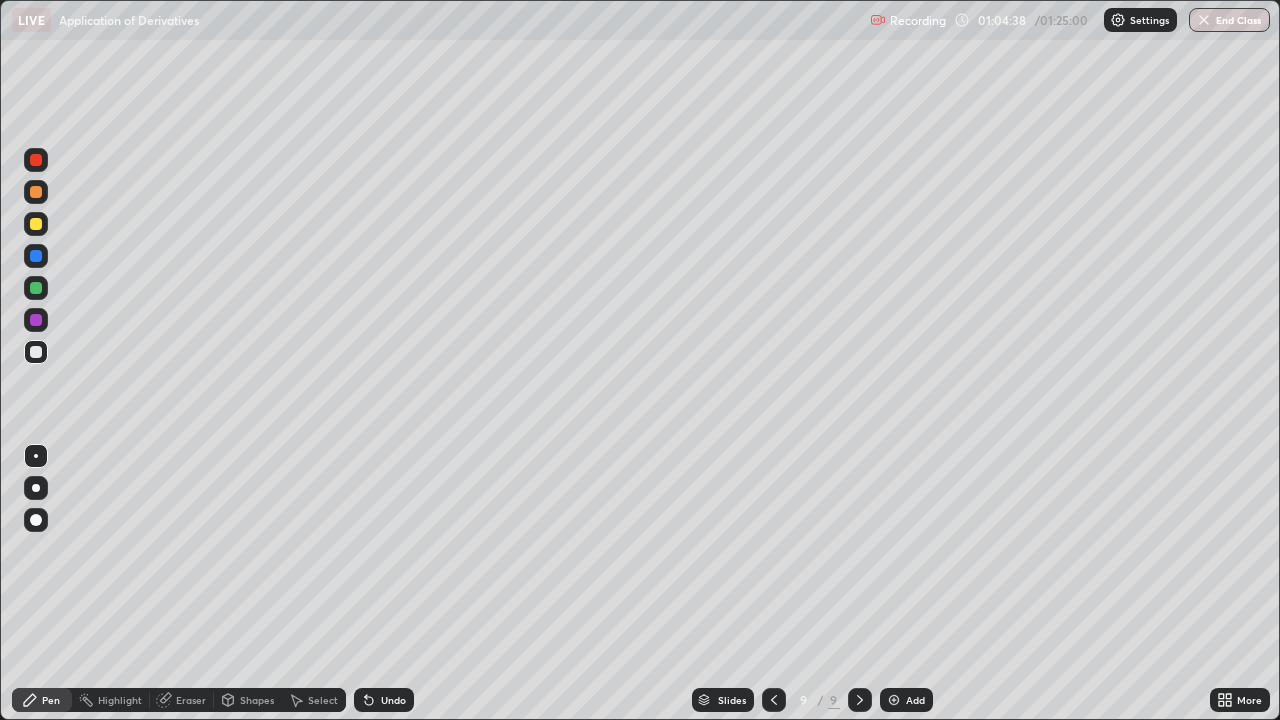 click at bounding box center (36, 224) 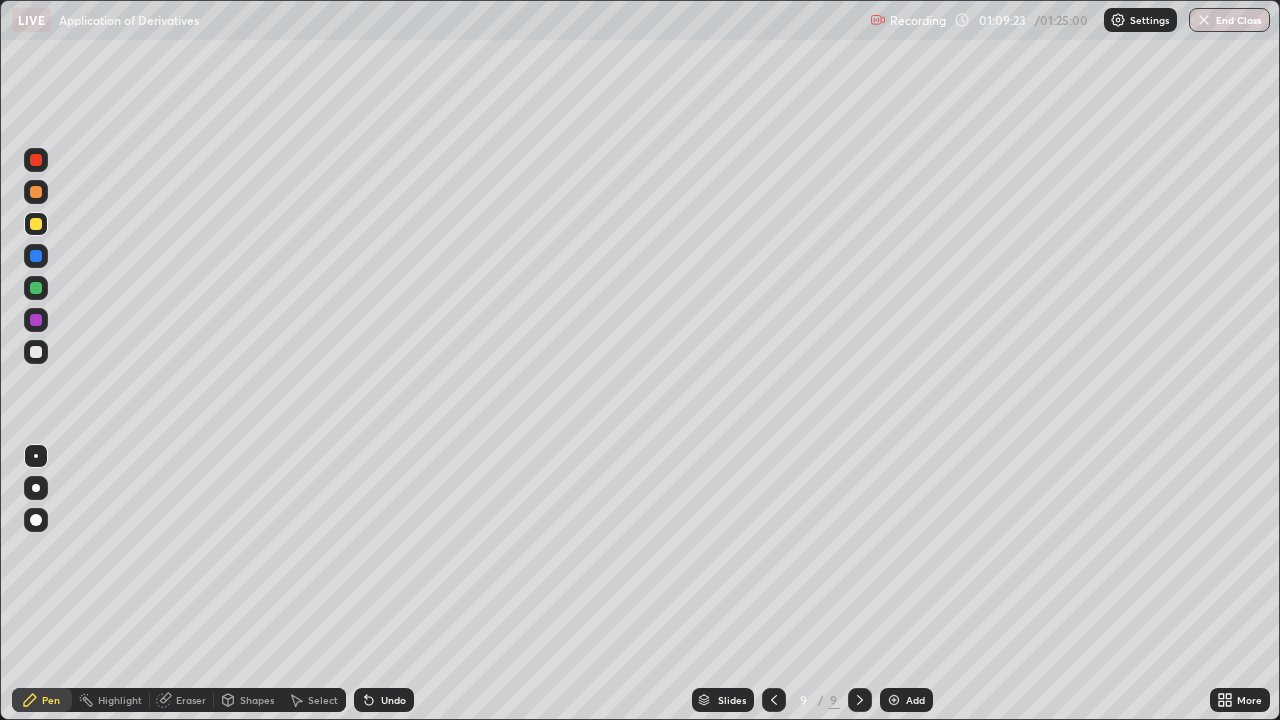 click at bounding box center (860, 700) 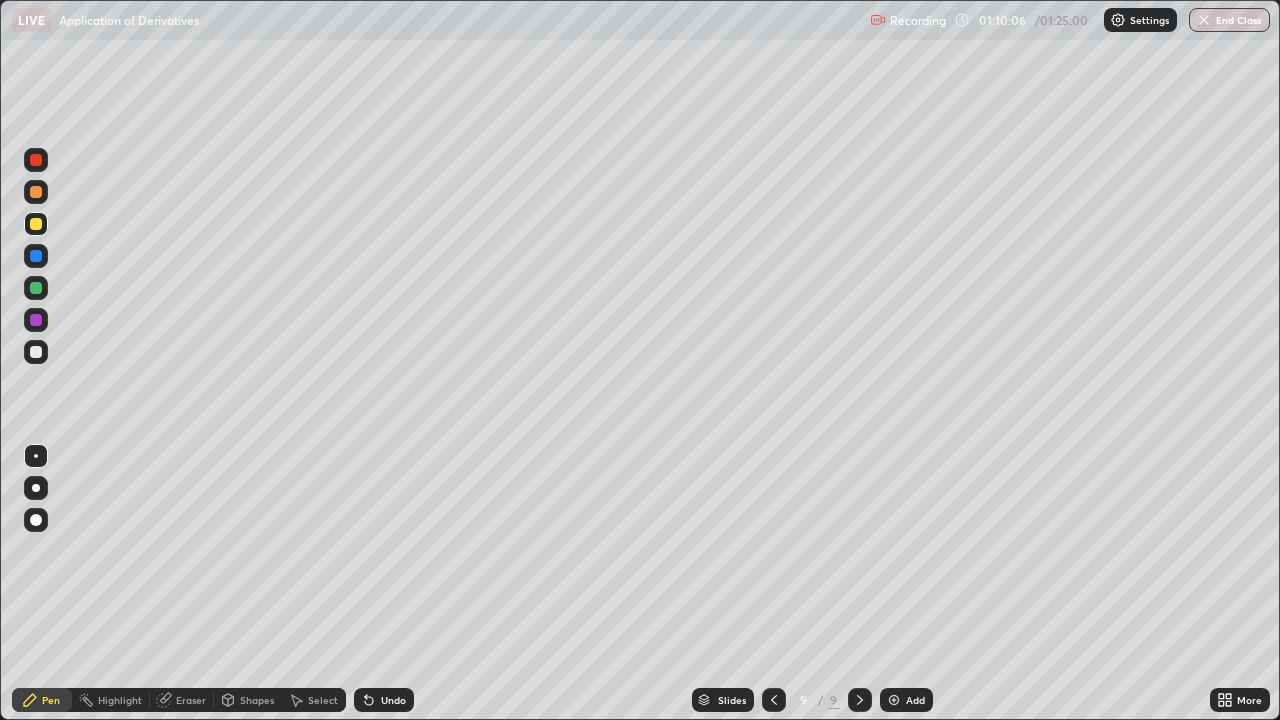 click 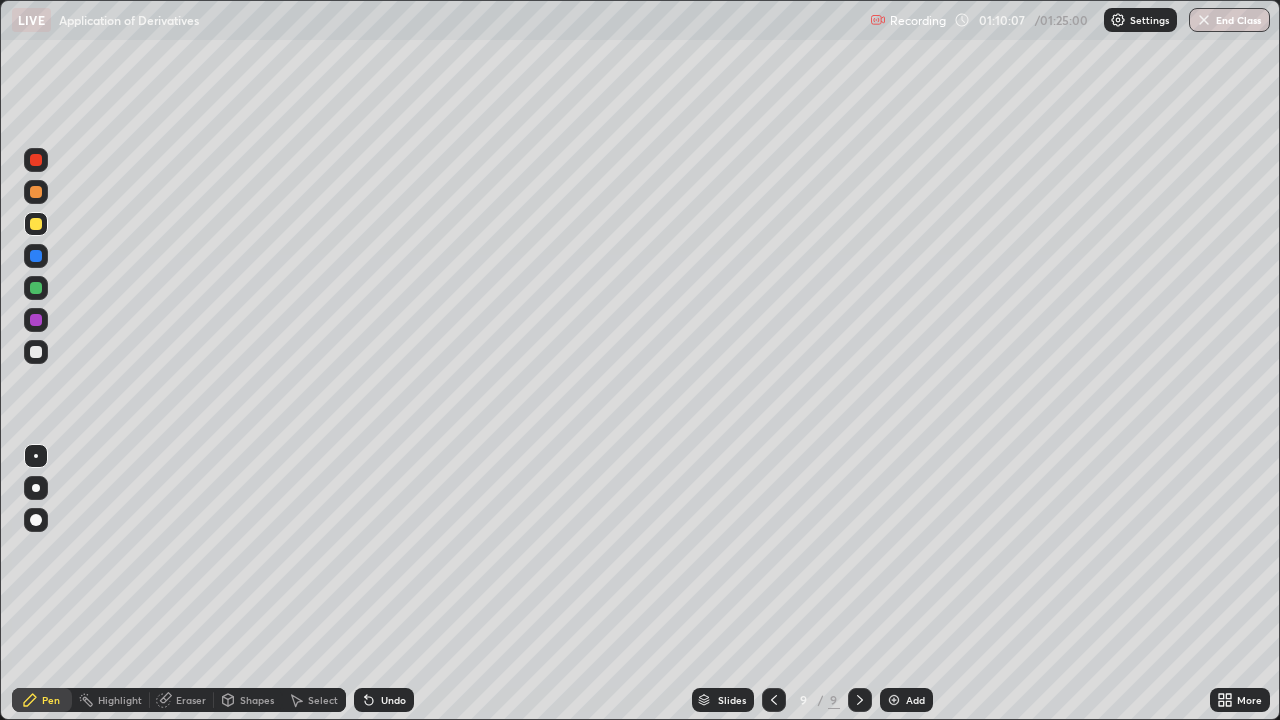 click on "Add" at bounding box center [906, 700] 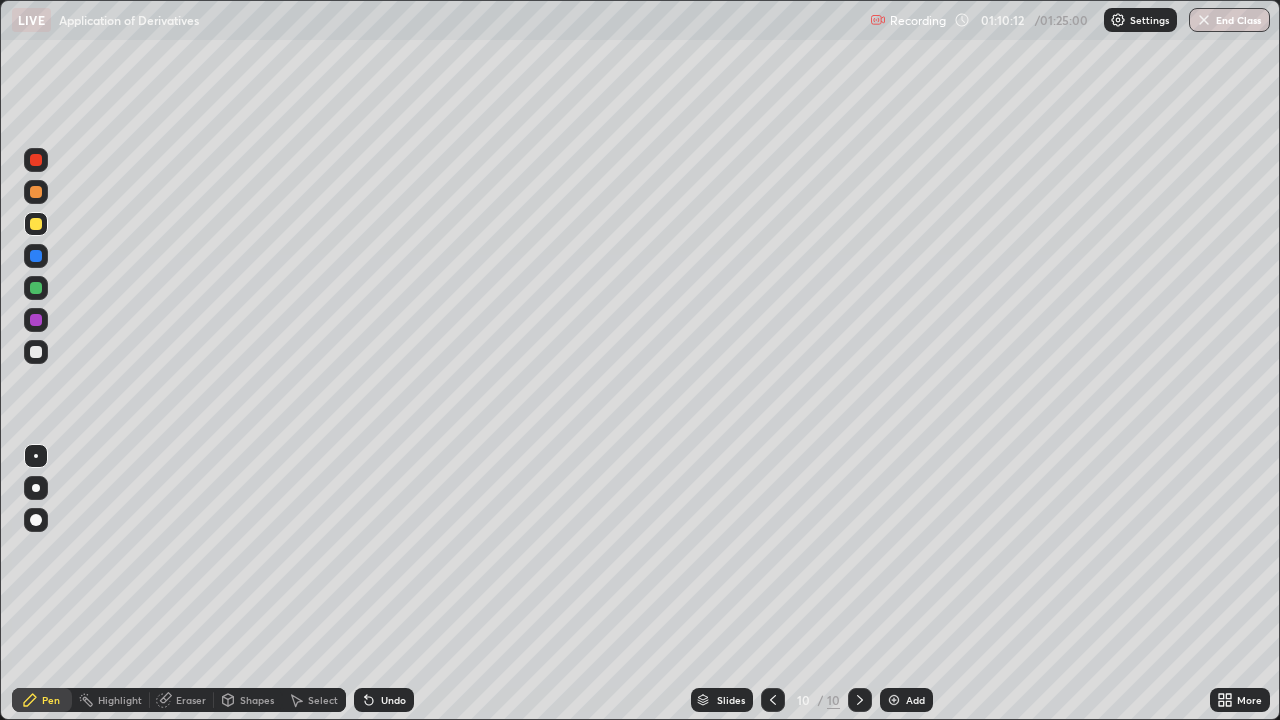 click at bounding box center [36, 160] 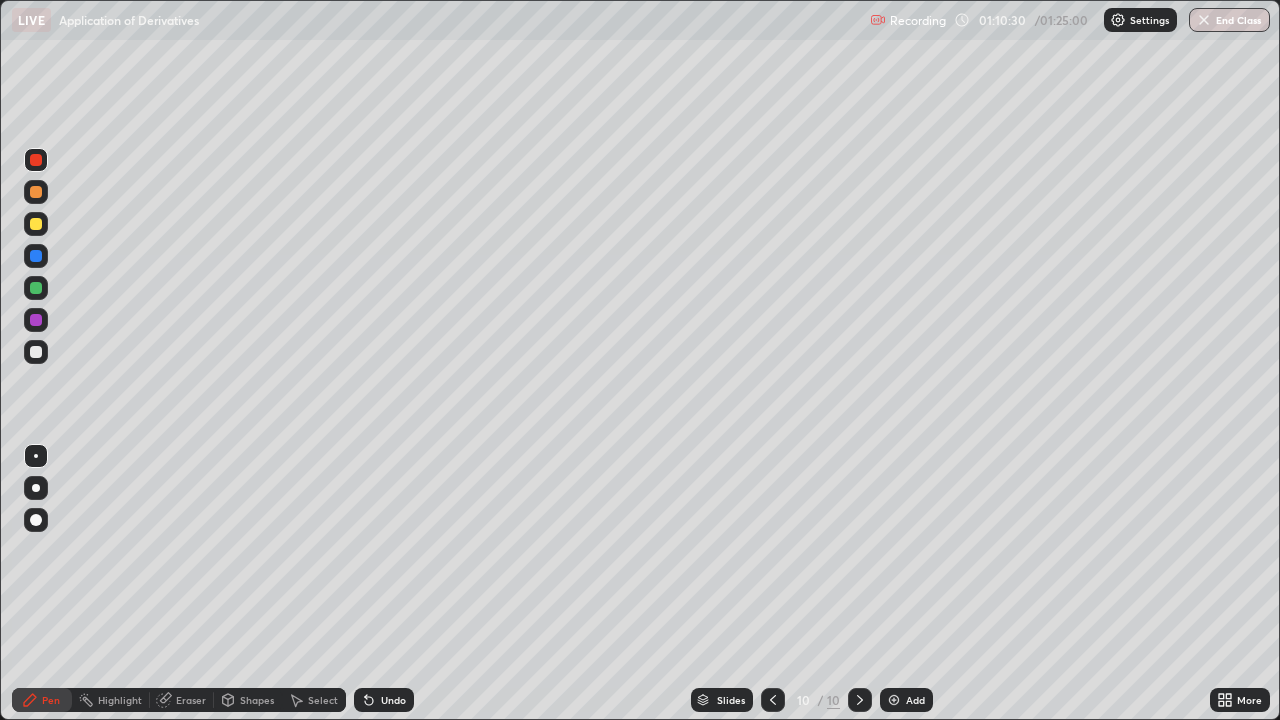 click on "Undo" at bounding box center (384, 700) 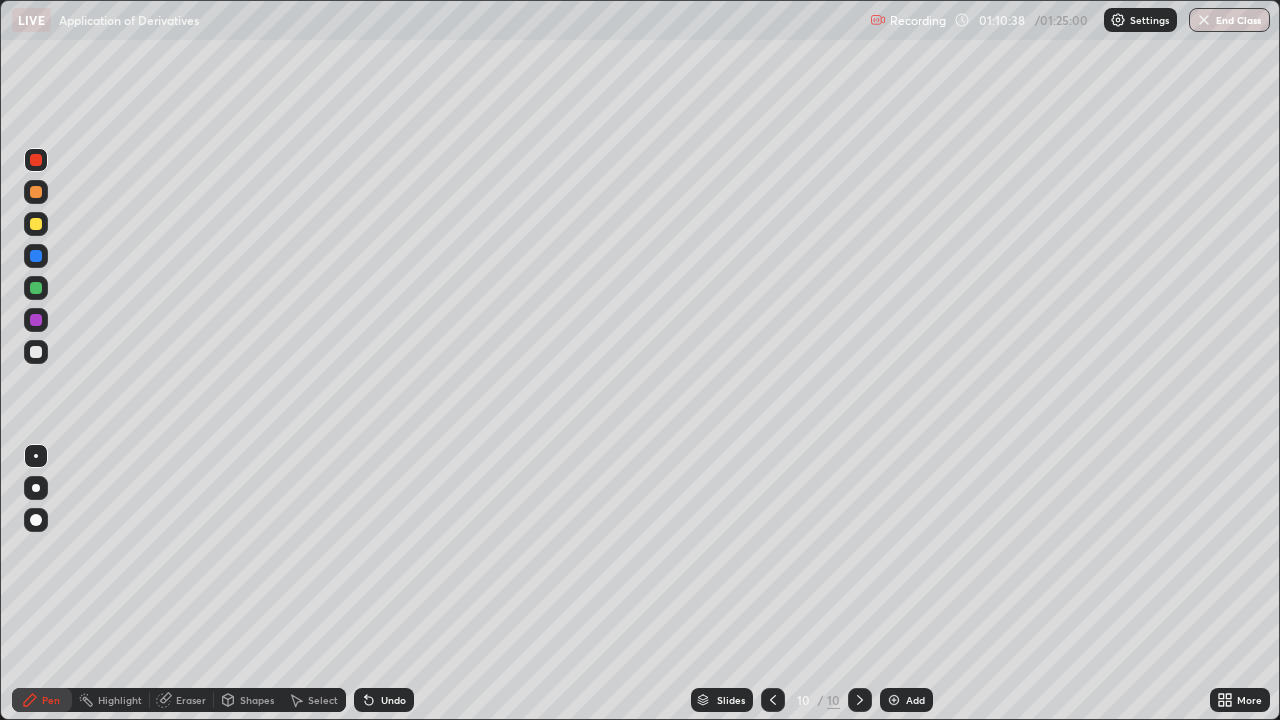 click at bounding box center [36, 224] 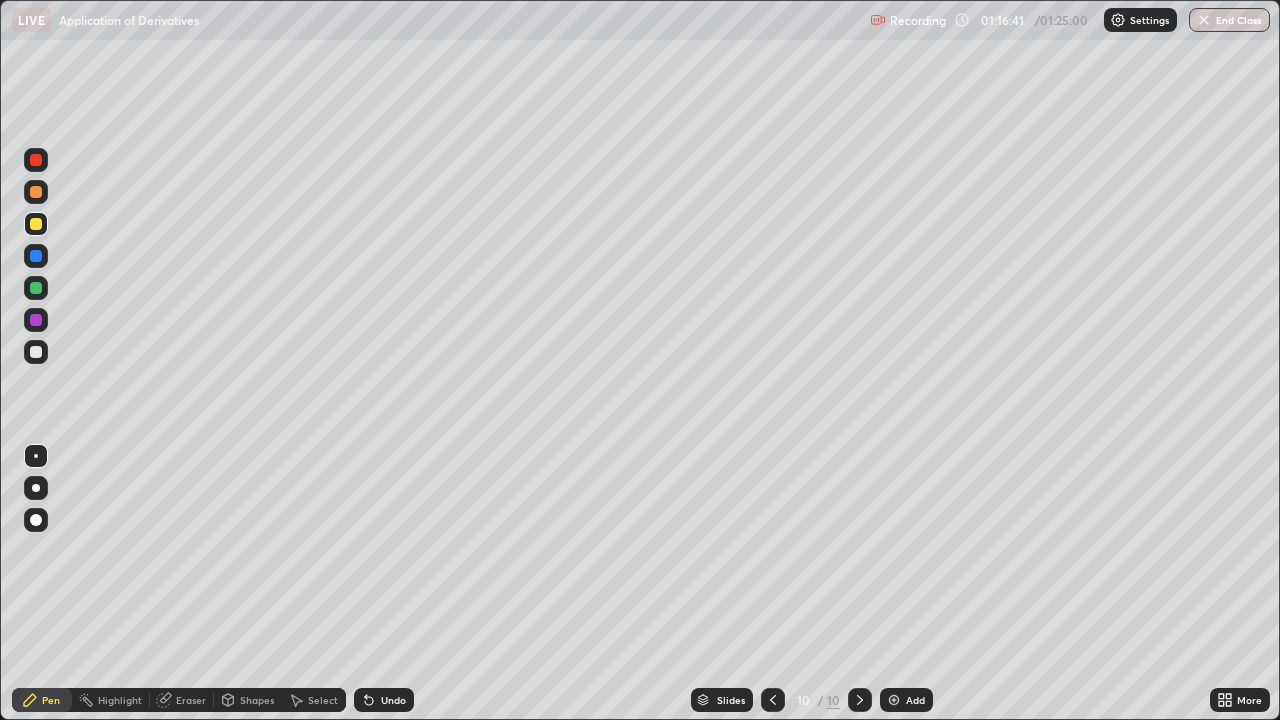click on "Undo" at bounding box center [393, 700] 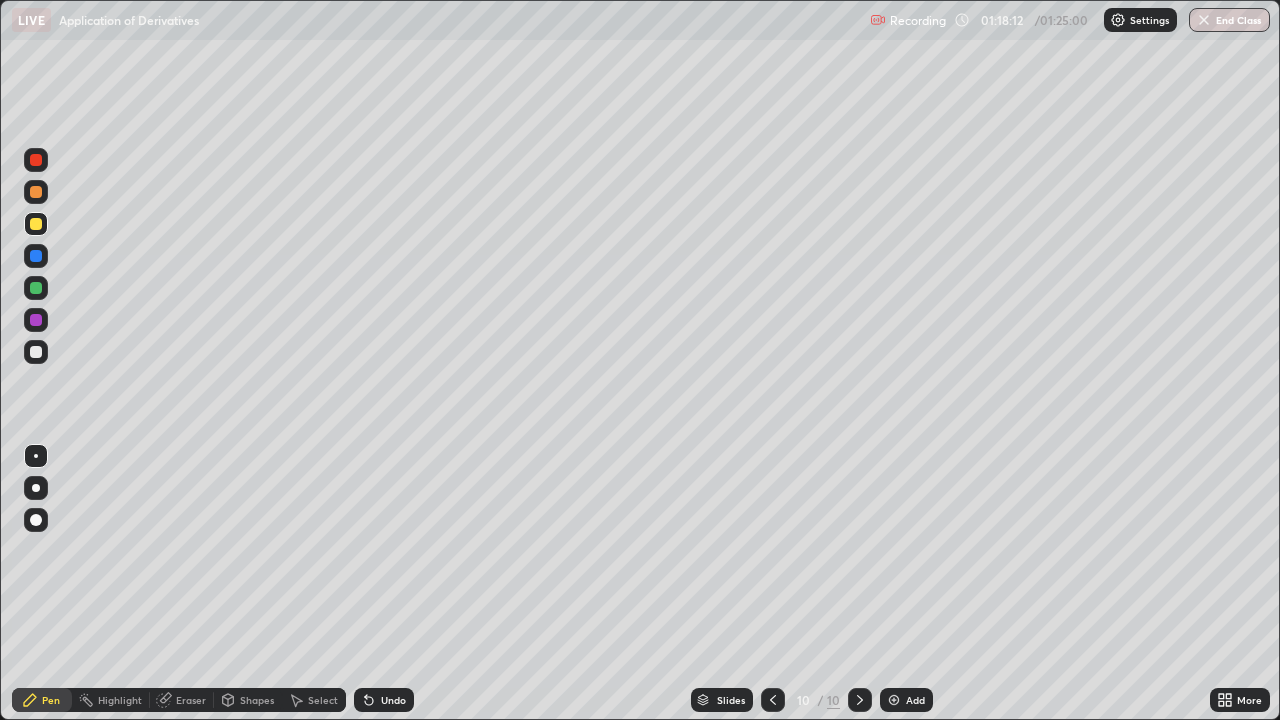 click 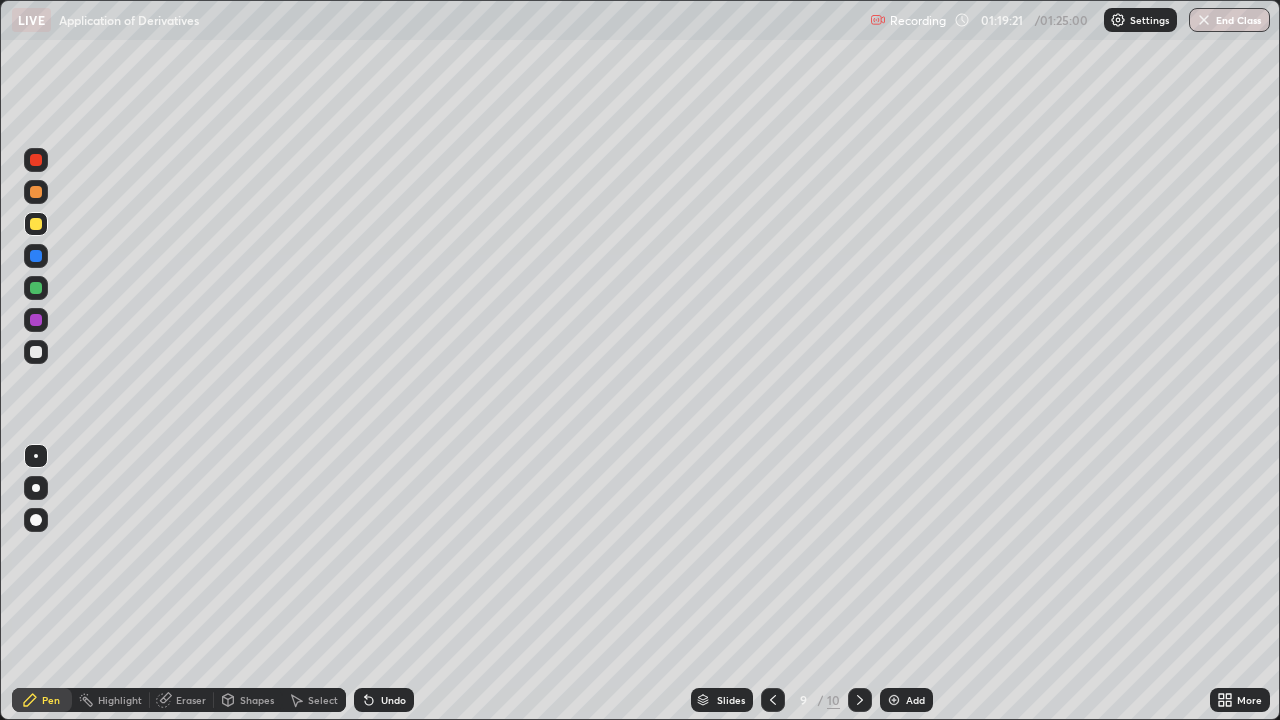 click 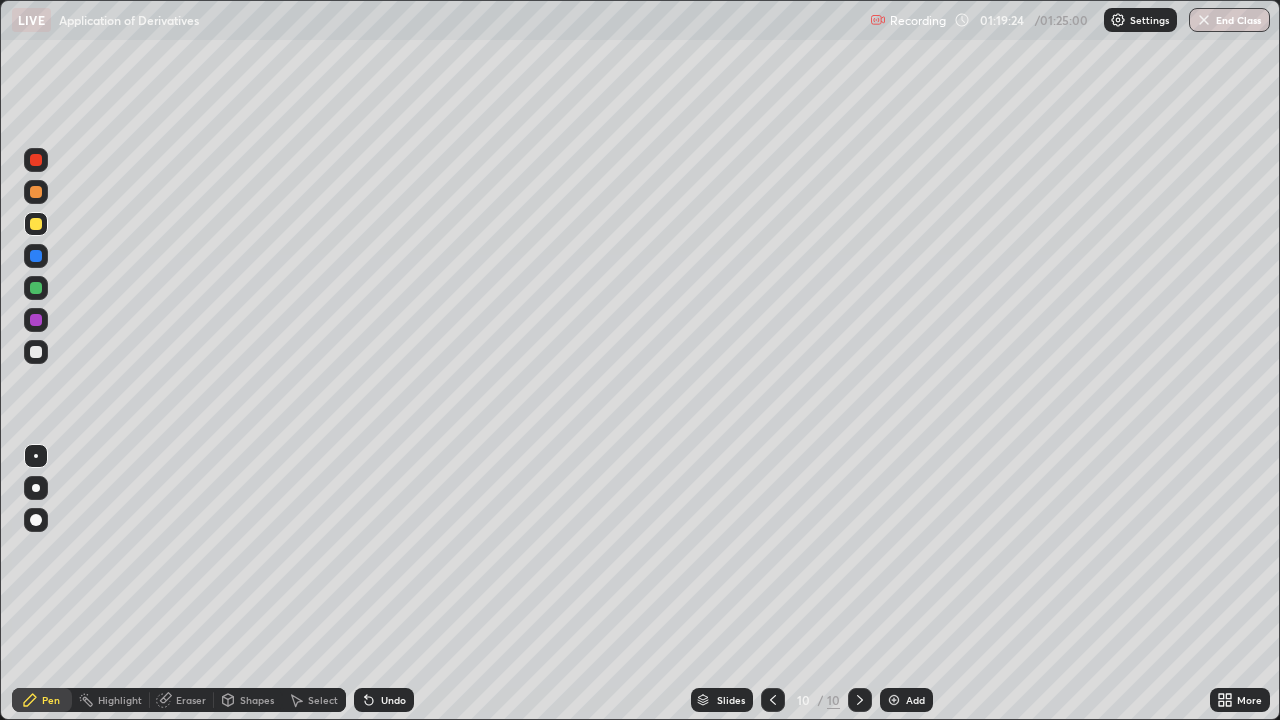 click 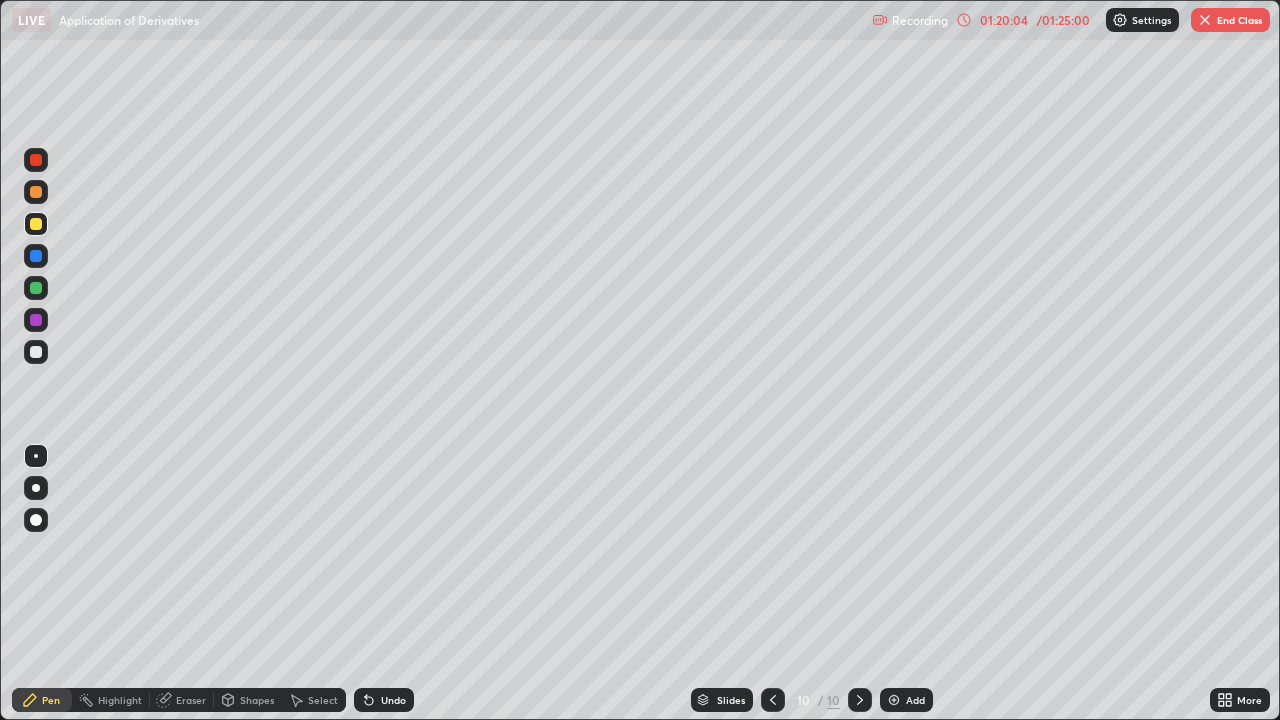 click on "/  01:25:00" at bounding box center (1063, 20) 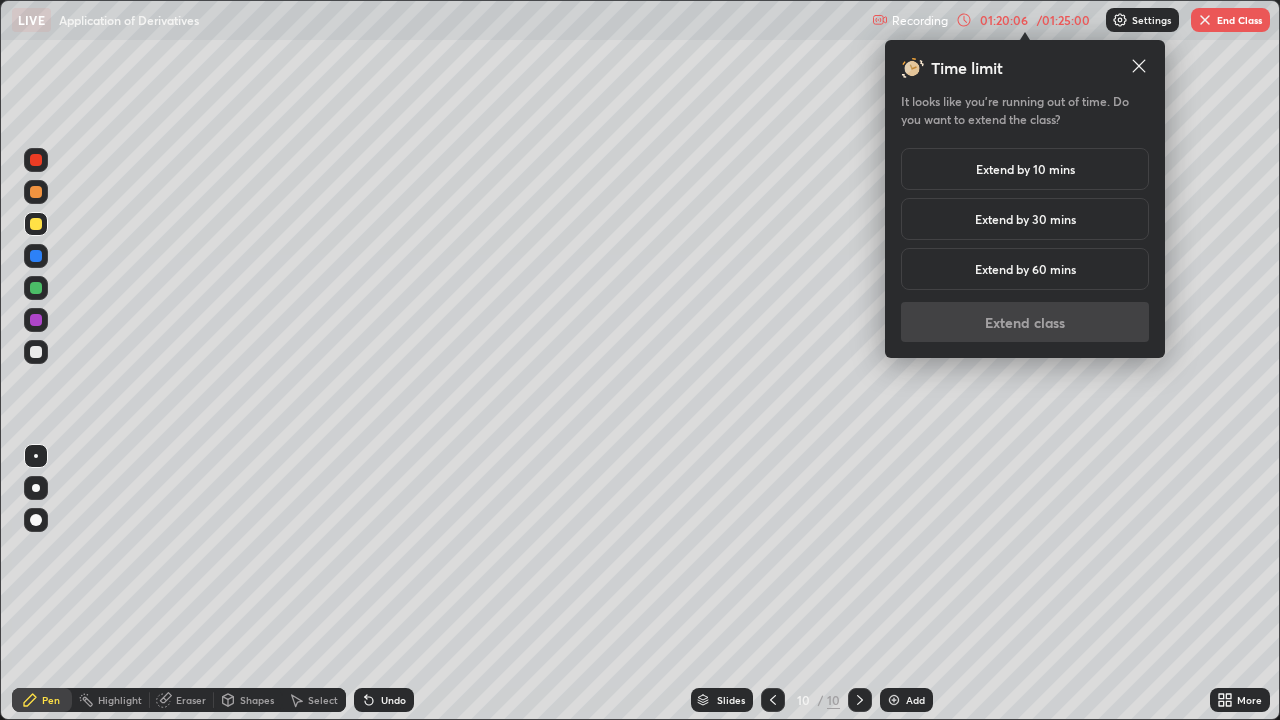 click on "Extend by 10 mins" at bounding box center [1025, 169] 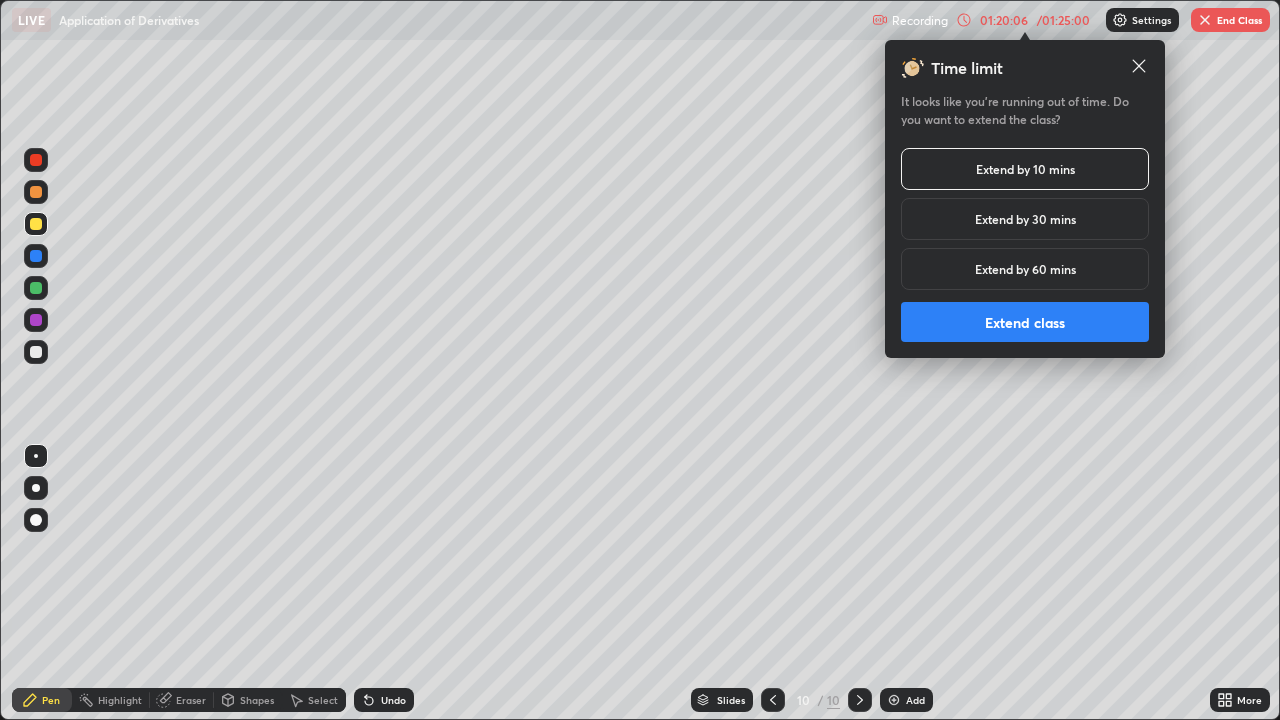 click on "Extend class" at bounding box center (1025, 322) 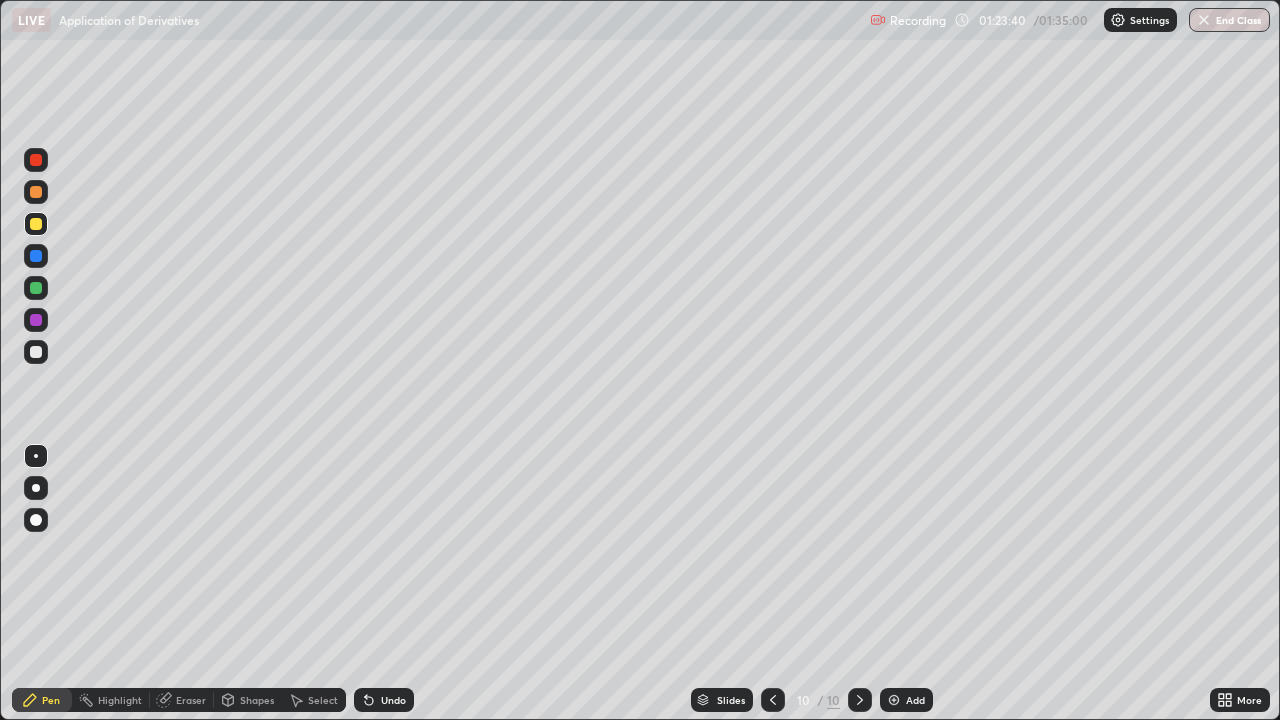 click at bounding box center [36, 352] 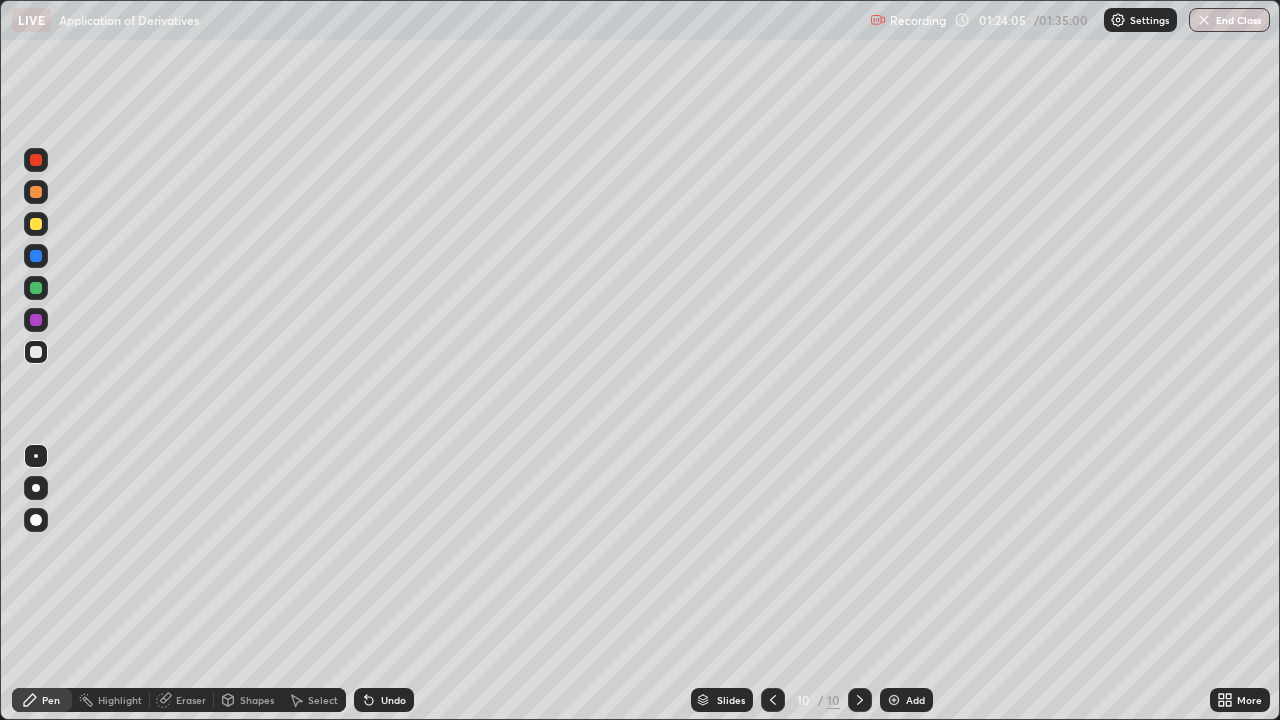 click on "Undo" at bounding box center [393, 700] 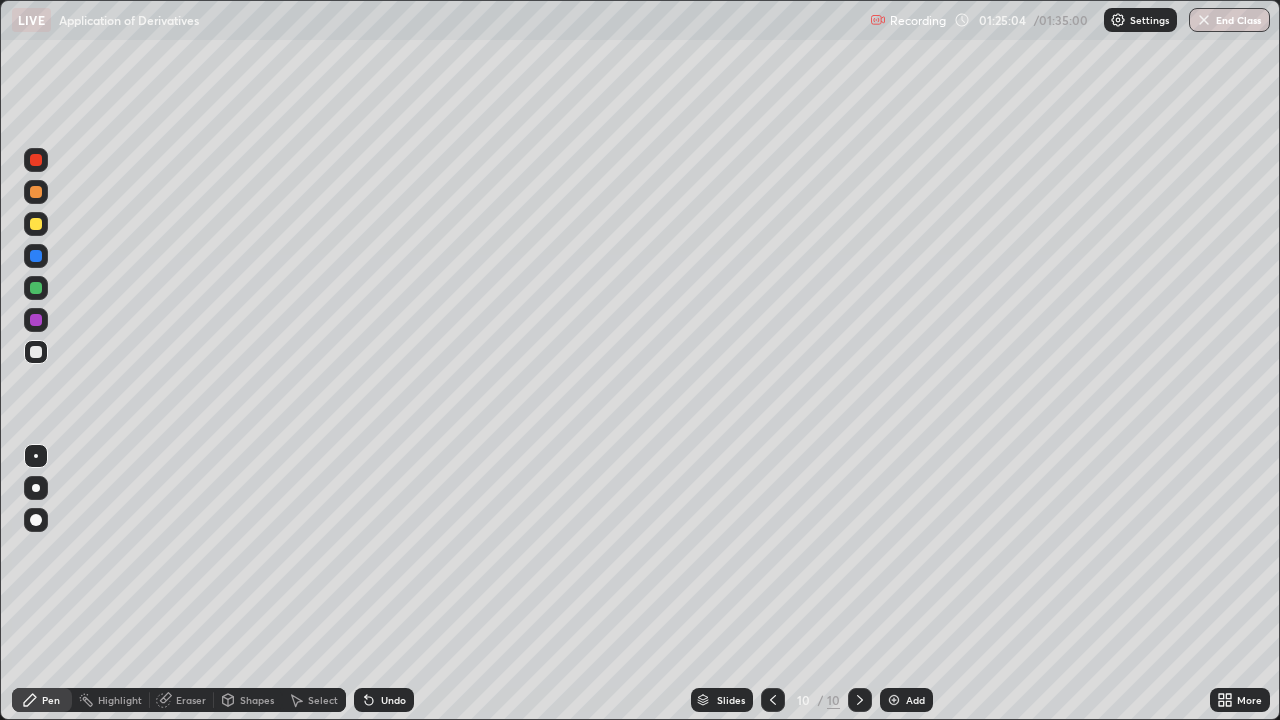 click on "End Class" at bounding box center [1229, 20] 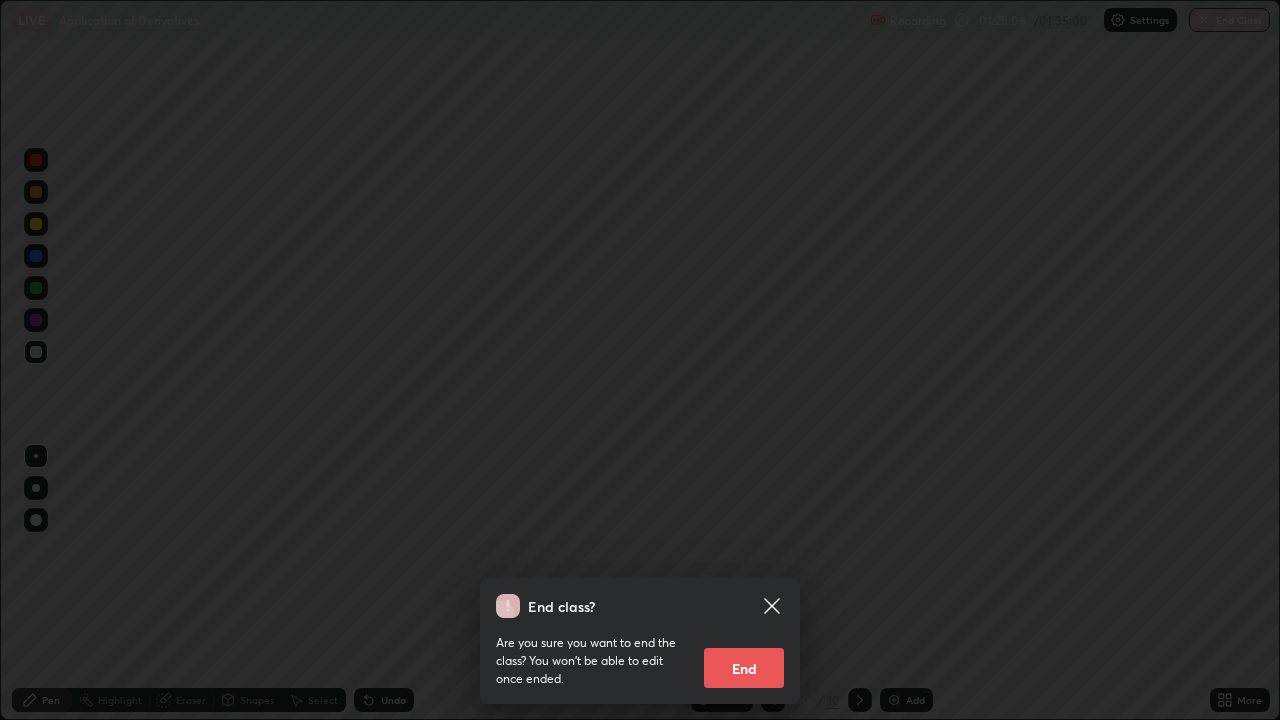 click on "End" at bounding box center [744, 668] 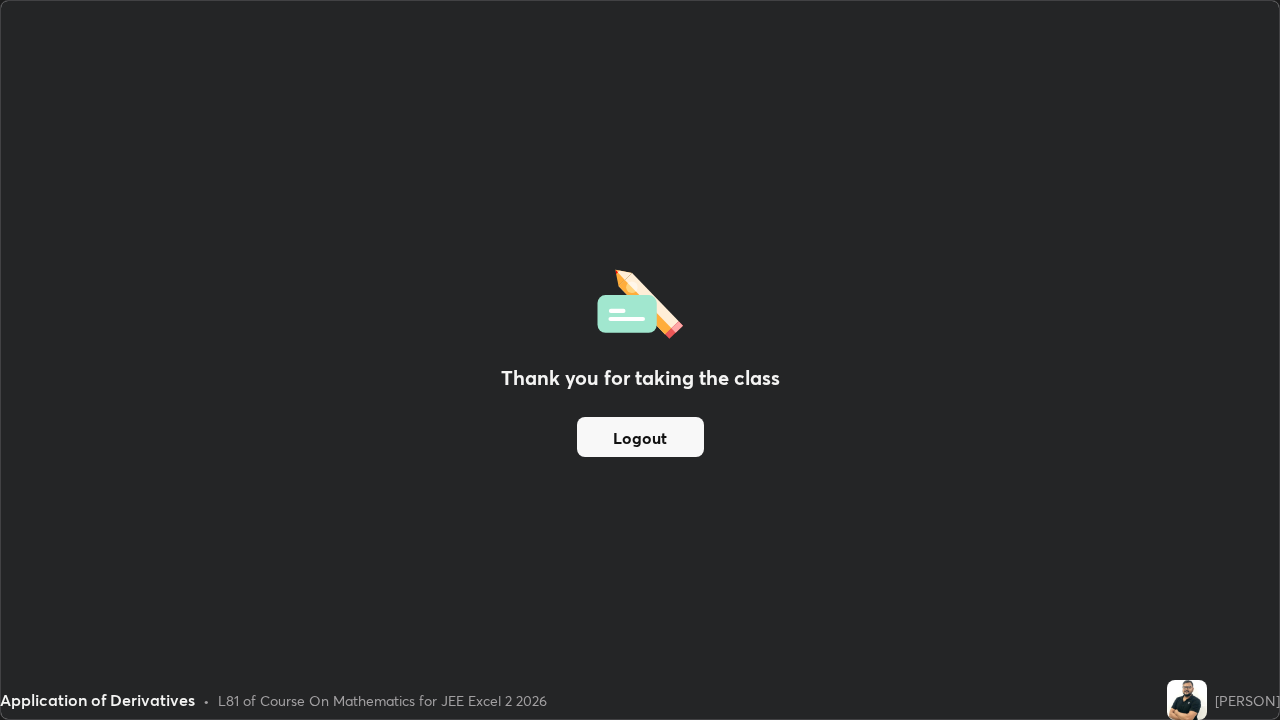 click on "Logout" at bounding box center (640, 437) 